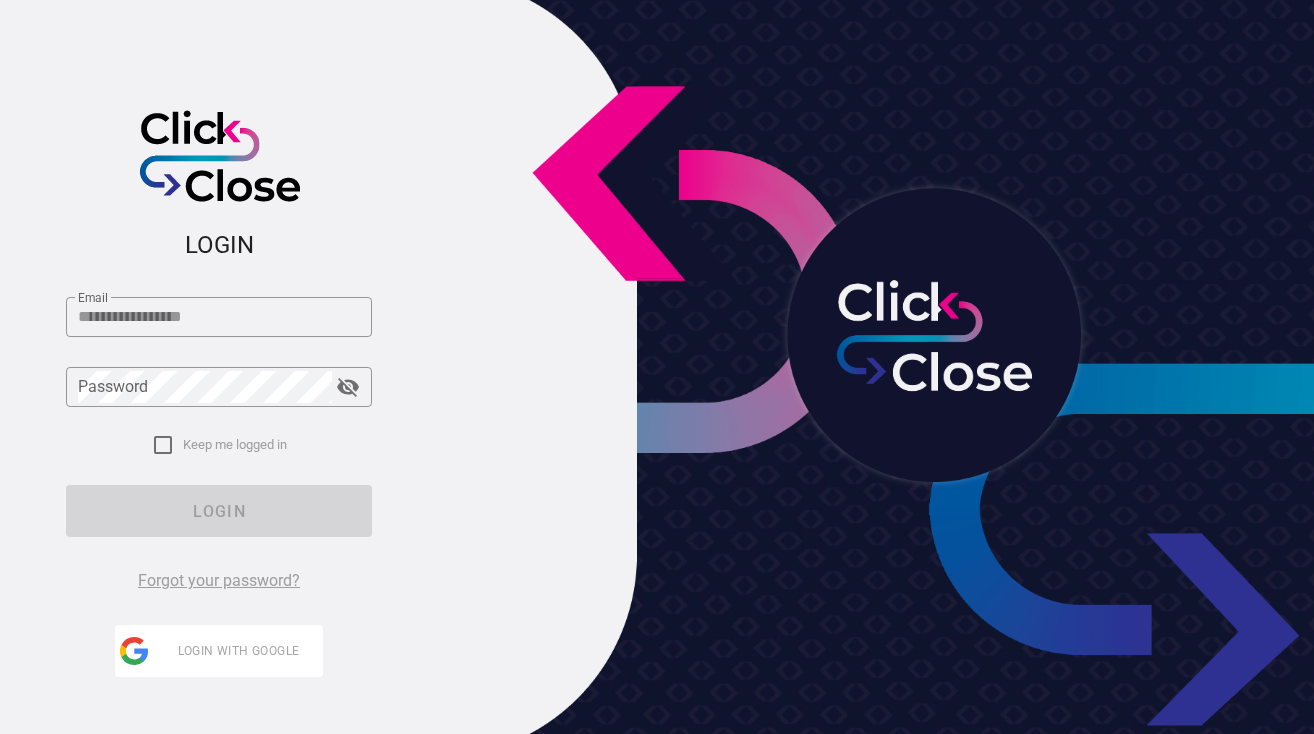 scroll, scrollTop: 0, scrollLeft: 0, axis: both 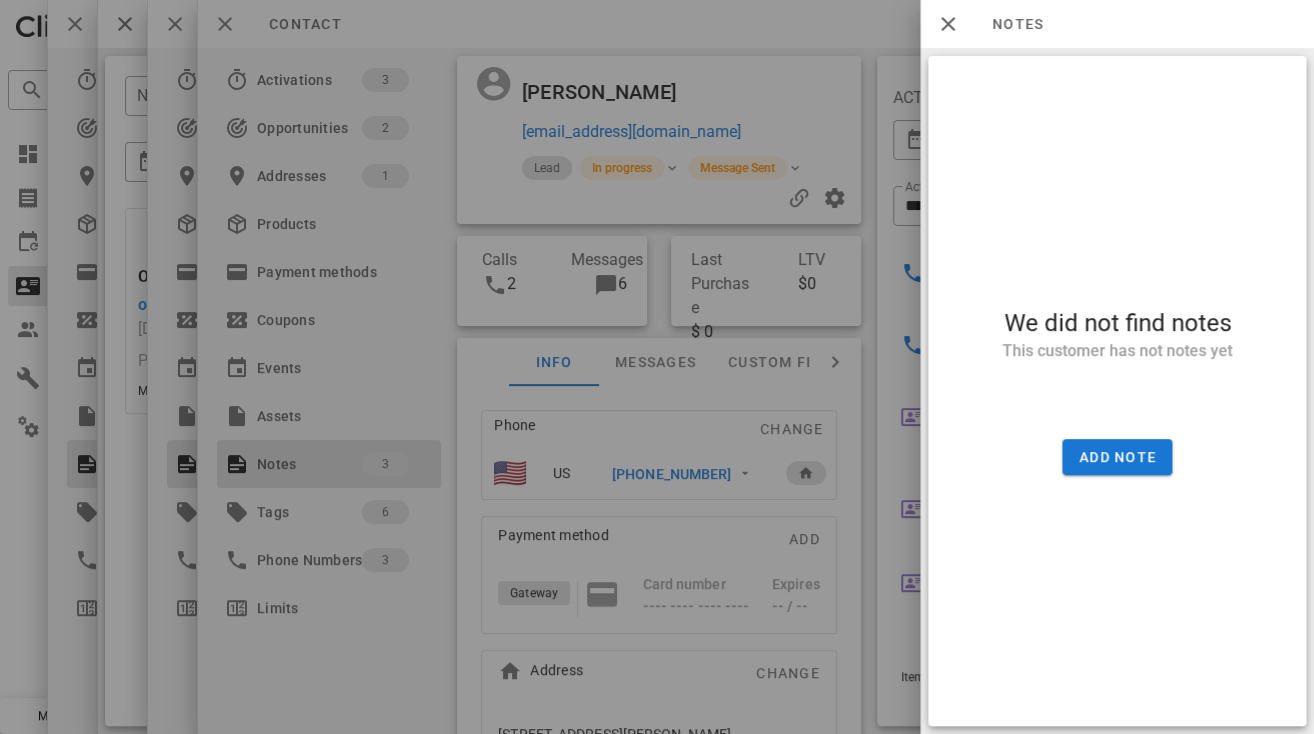 click at bounding box center [657, 367] 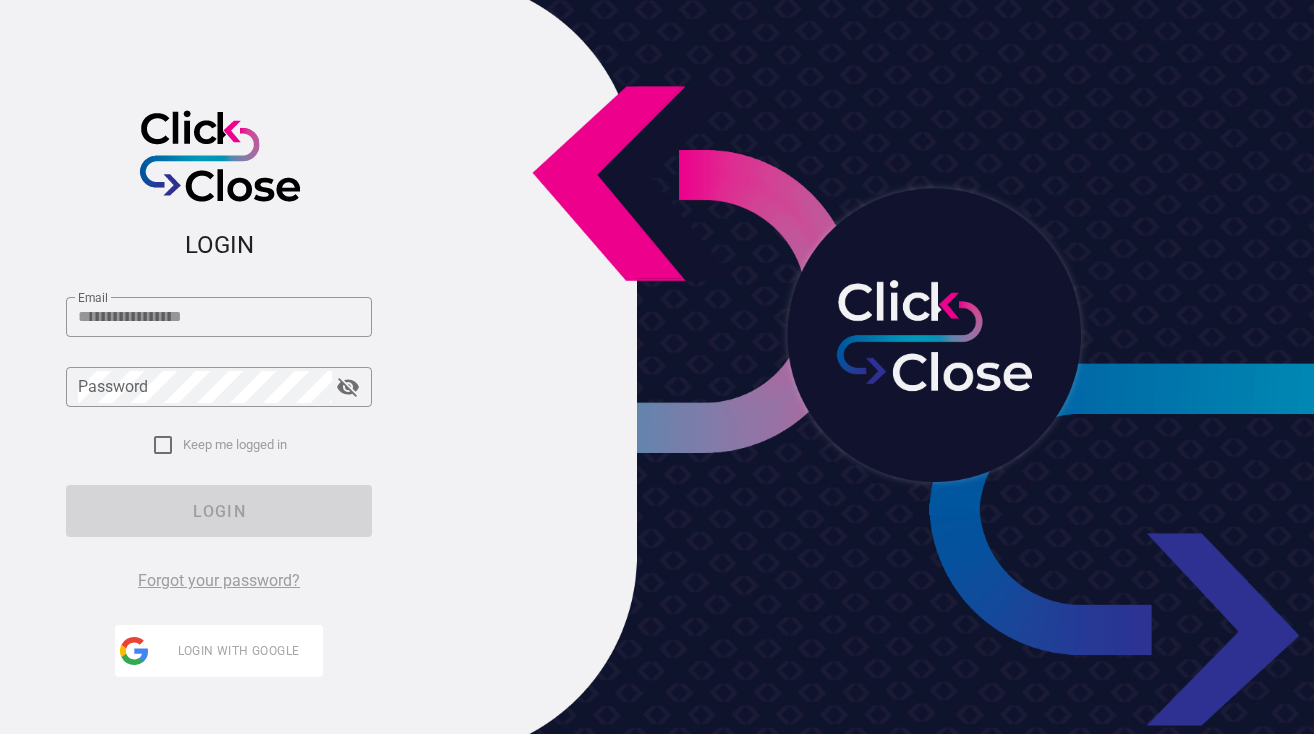 scroll, scrollTop: 0, scrollLeft: 0, axis: both 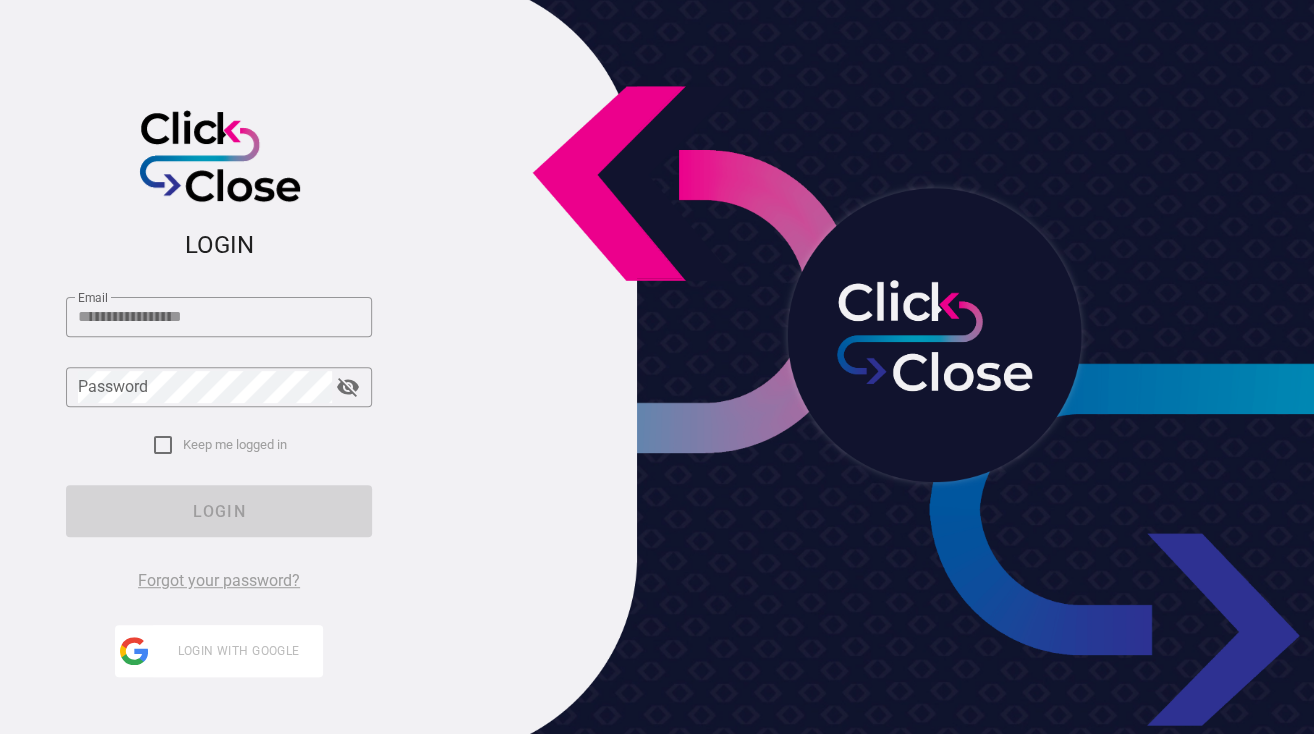 click on "Login with Google" at bounding box center [238, 651] 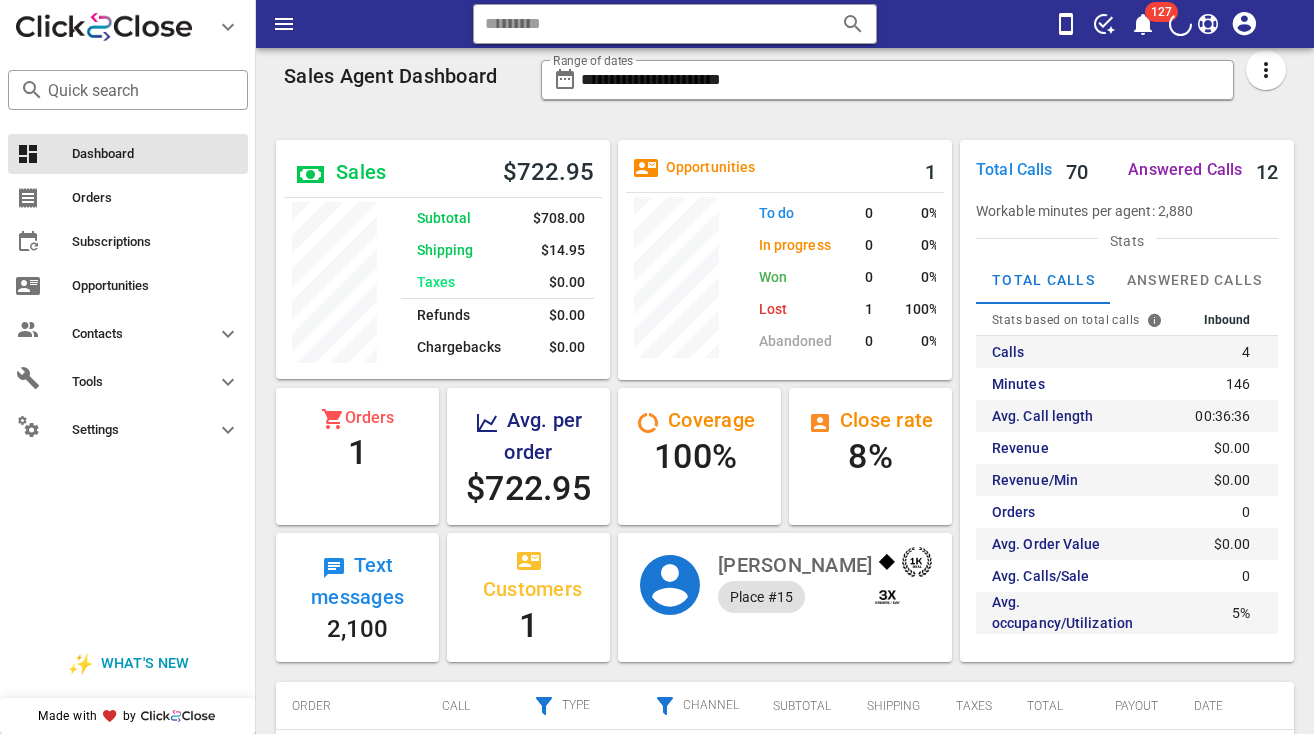 scroll, scrollTop: 0, scrollLeft: 0, axis: both 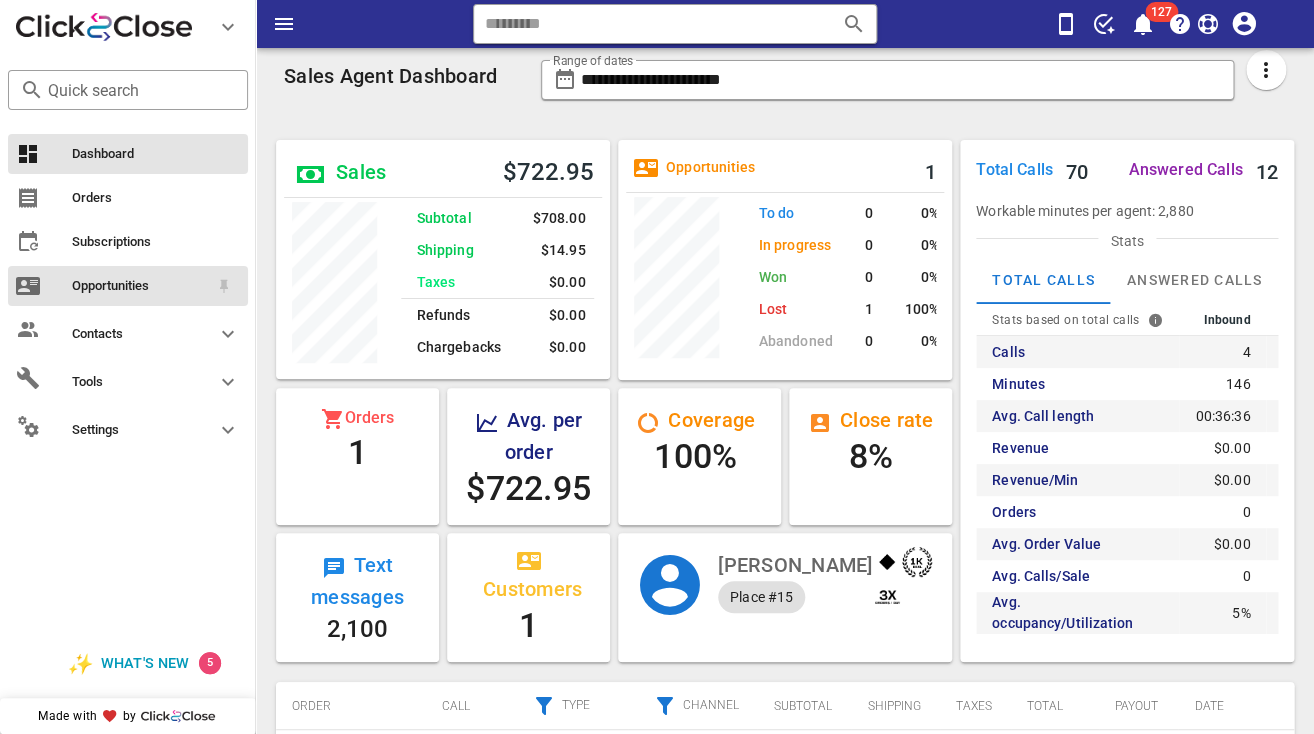 click on "Opportunities" at bounding box center (140, 286) 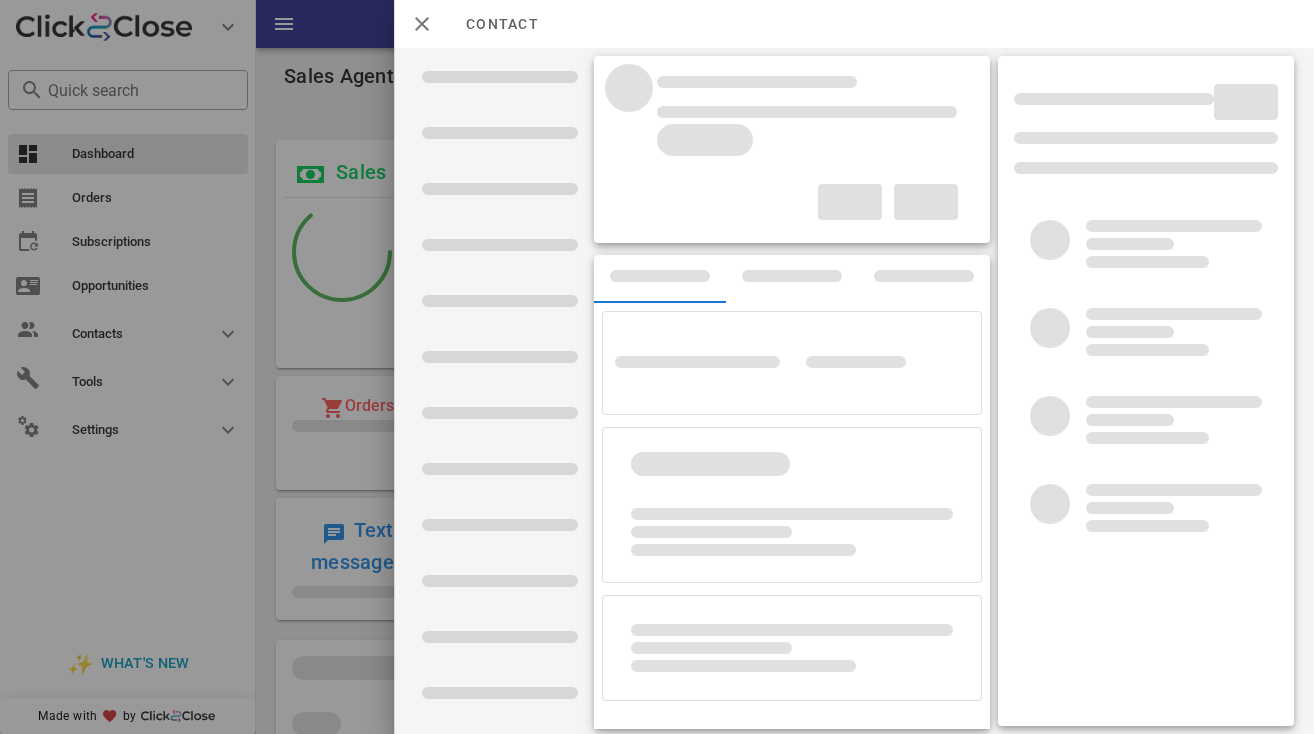 scroll, scrollTop: 0, scrollLeft: 0, axis: both 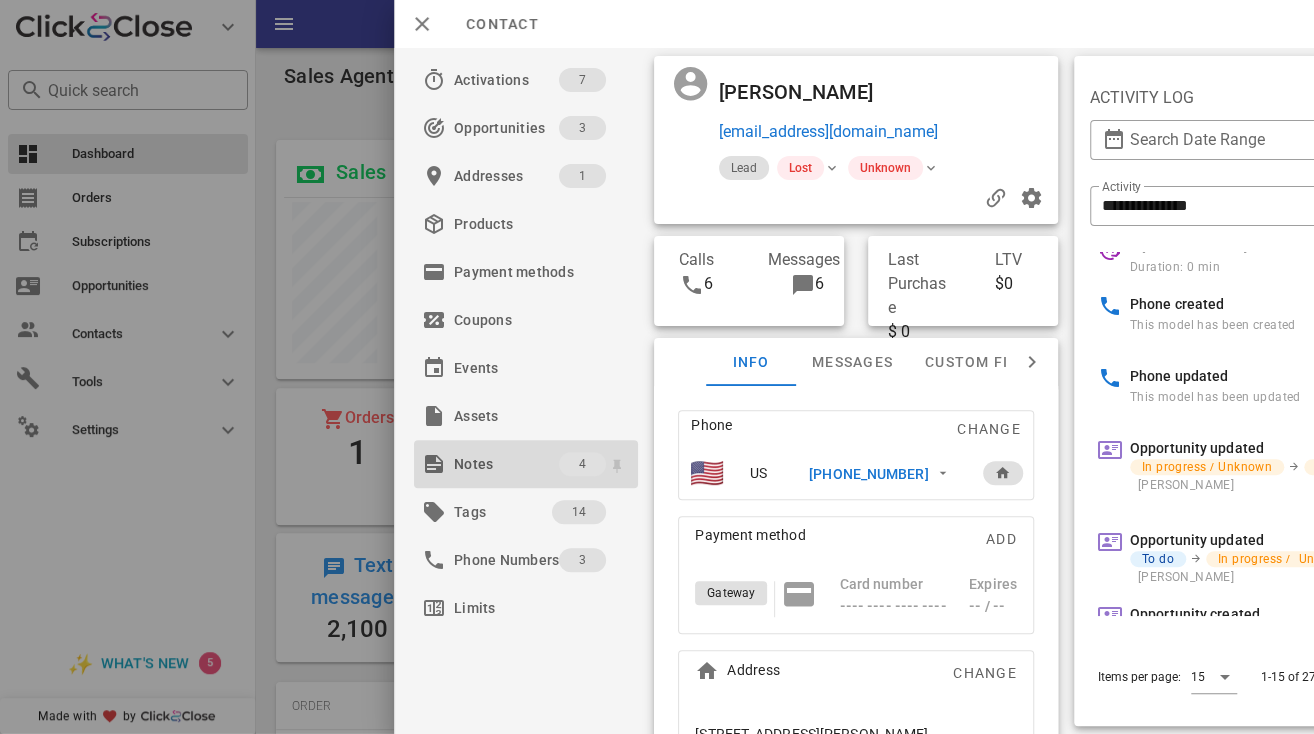 click on "Notes" at bounding box center (506, 464) 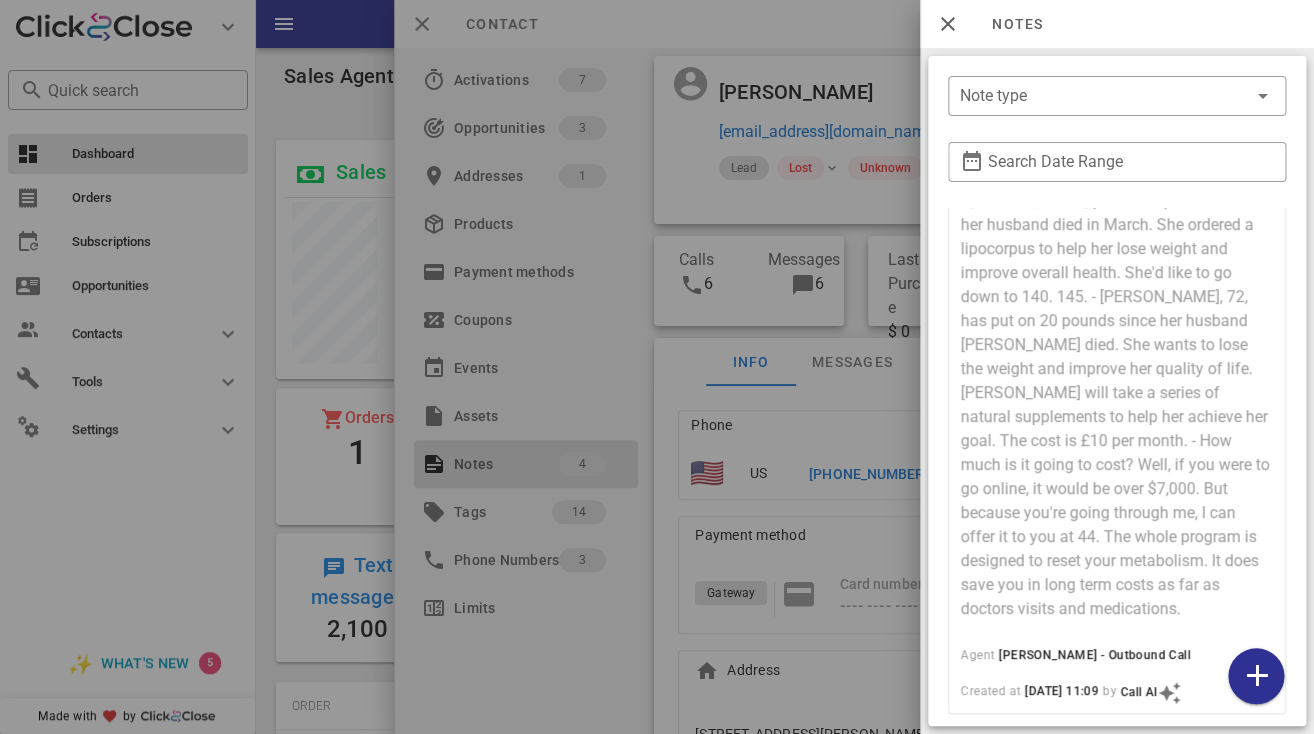 scroll, scrollTop: 685, scrollLeft: 0, axis: vertical 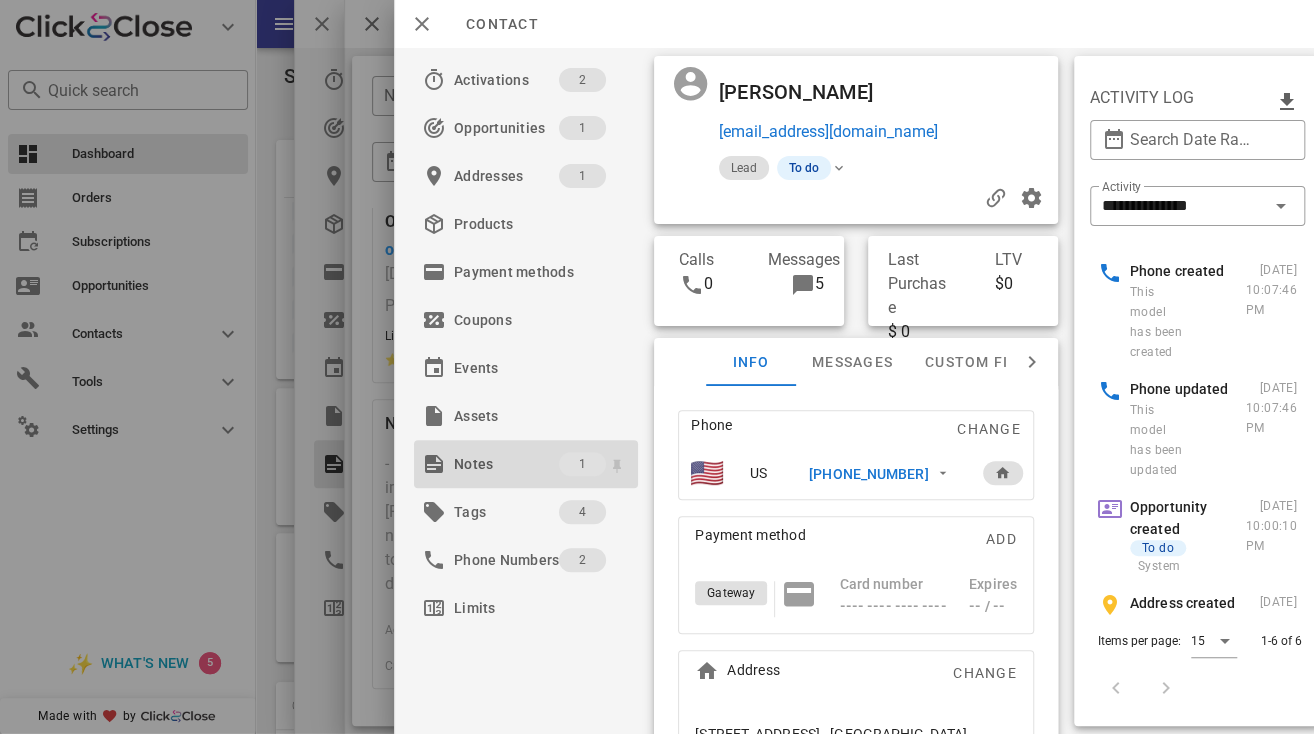 click on "Notes" at bounding box center [506, 464] 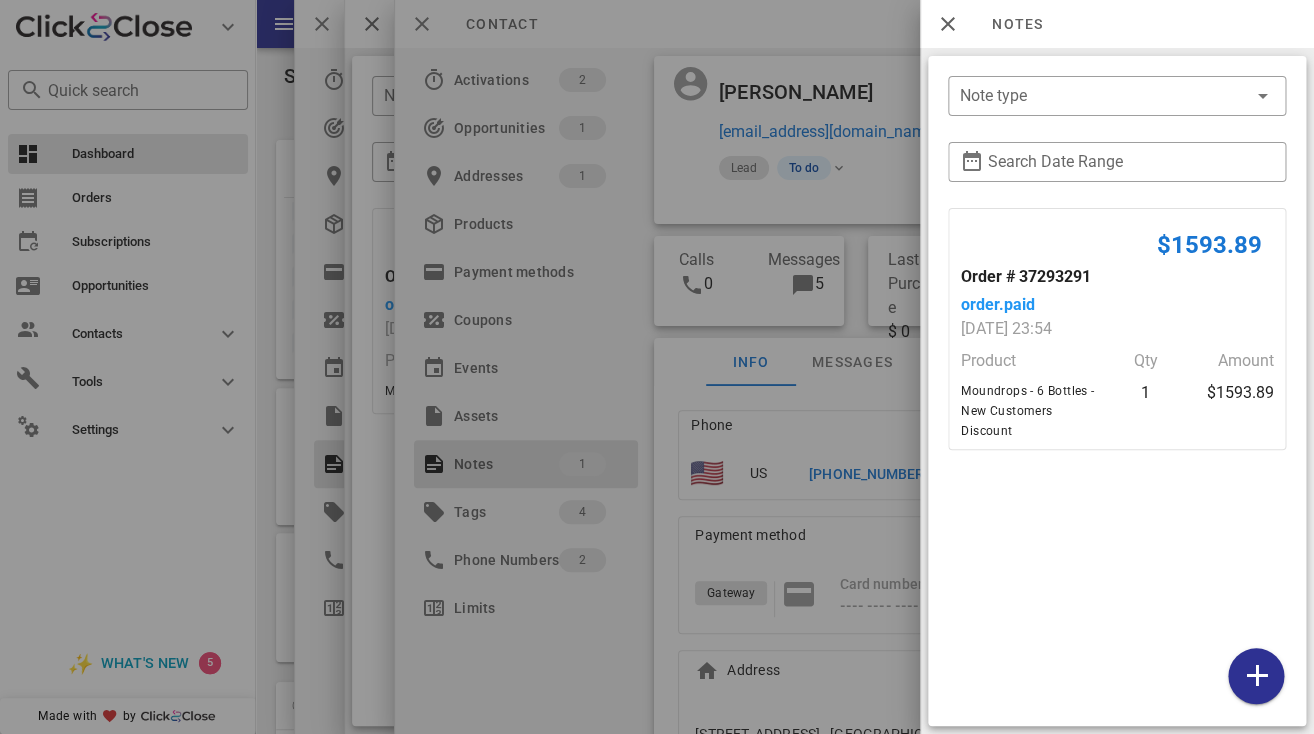 click at bounding box center [657, 367] 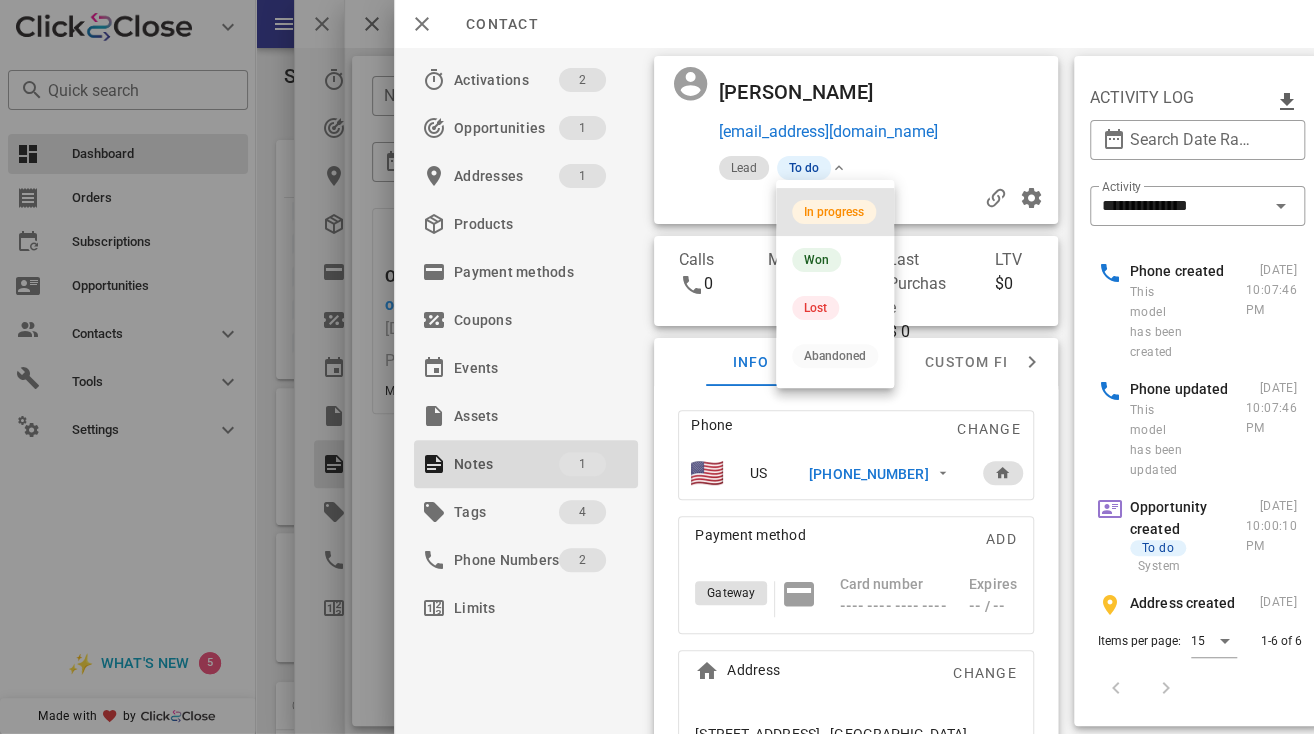 click on "In progress" at bounding box center (835, 212) 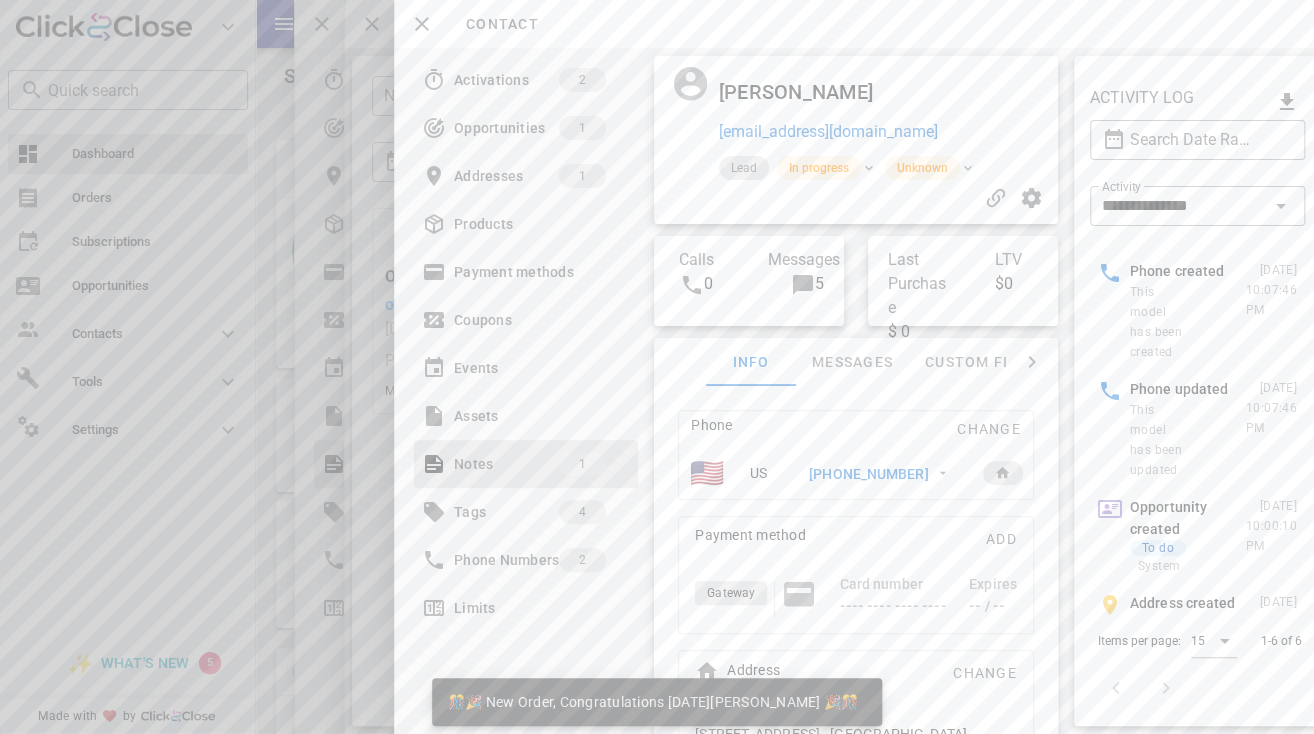 scroll, scrollTop: 999770, scrollLeft: 999667, axis: both 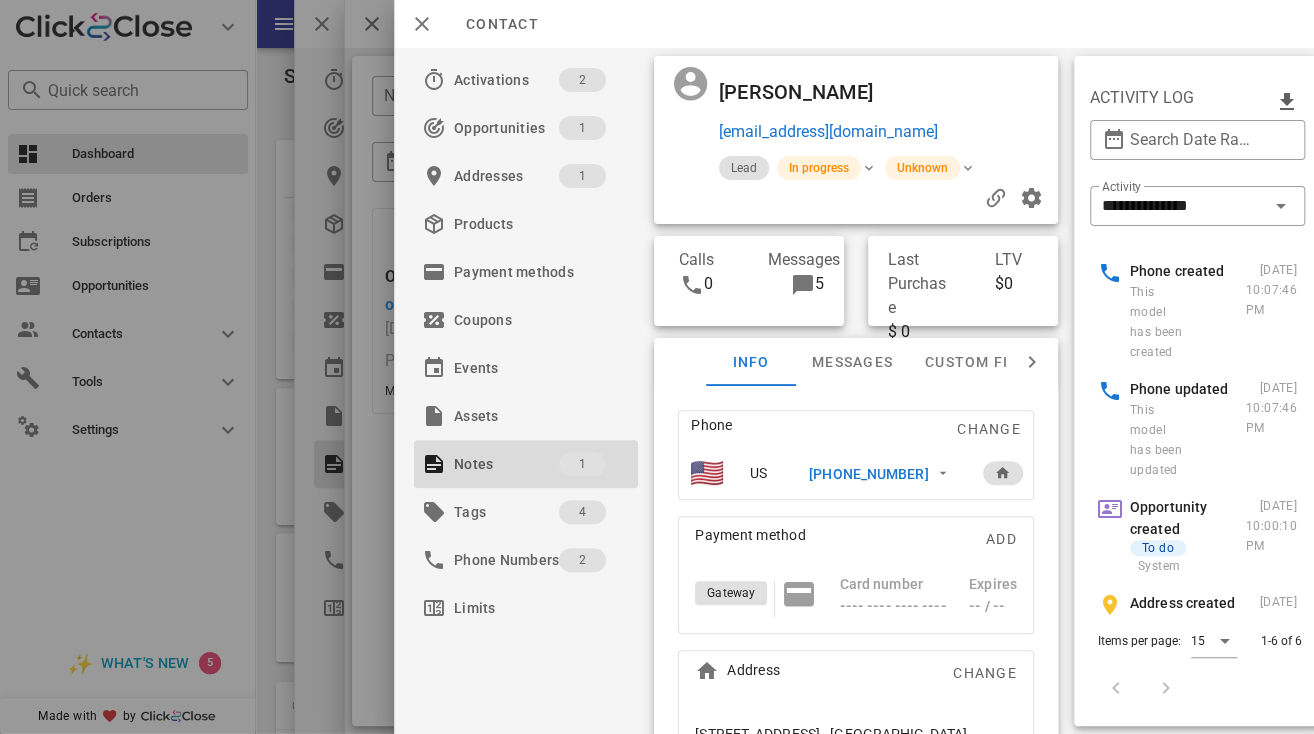 click at bounding box center [856, 198] 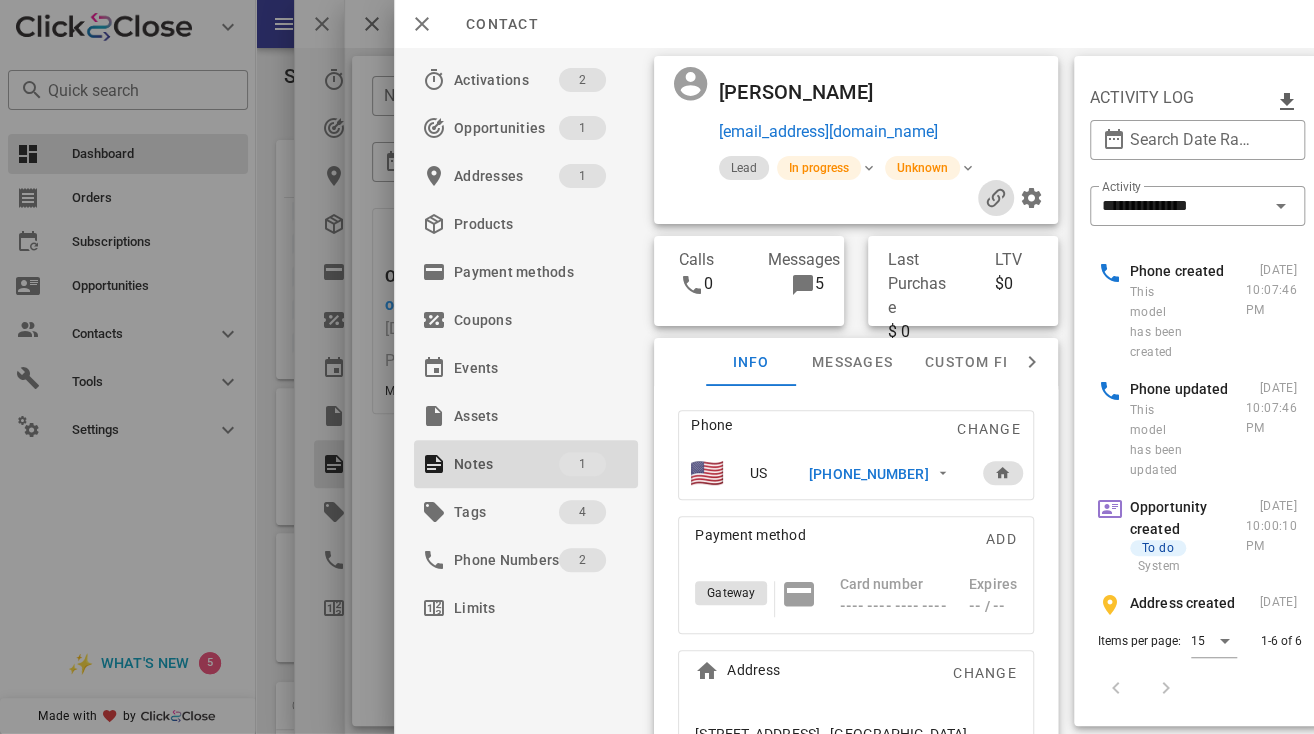 click at bounding box center [996, 198] 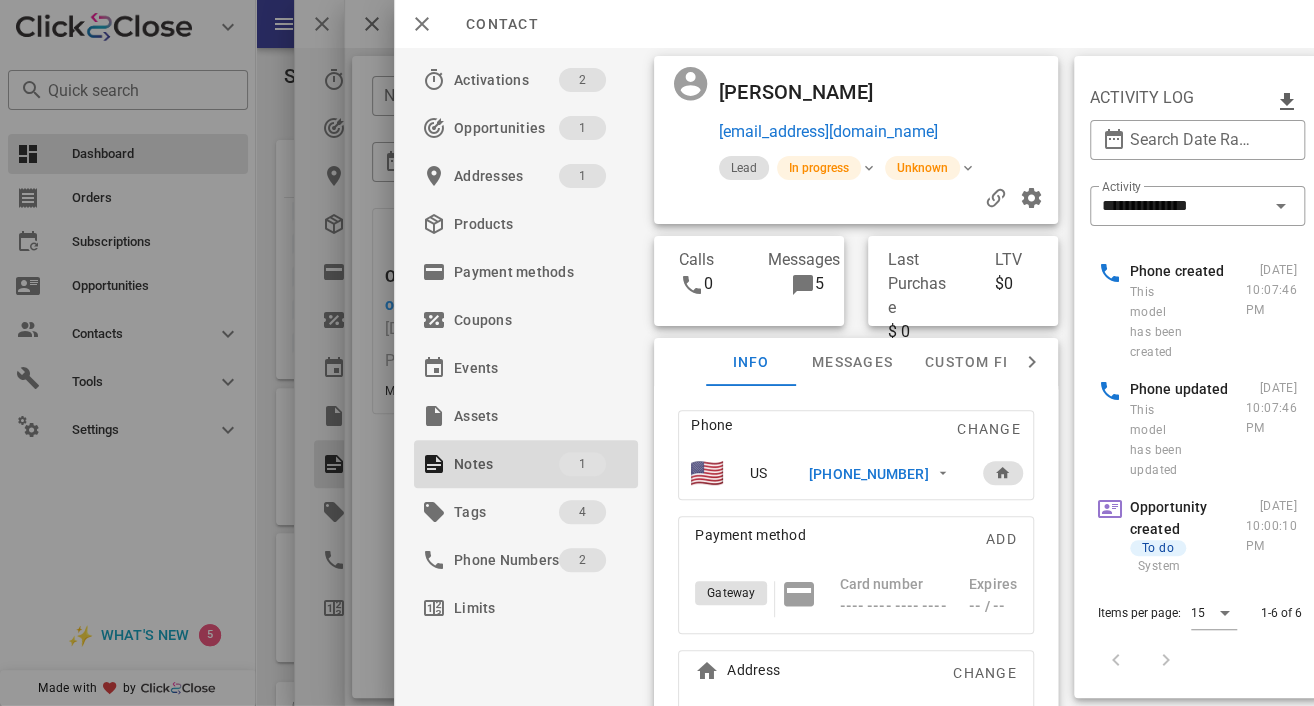 scroll, scrollTop: 999761, scrollLeft: 999667, axis: both 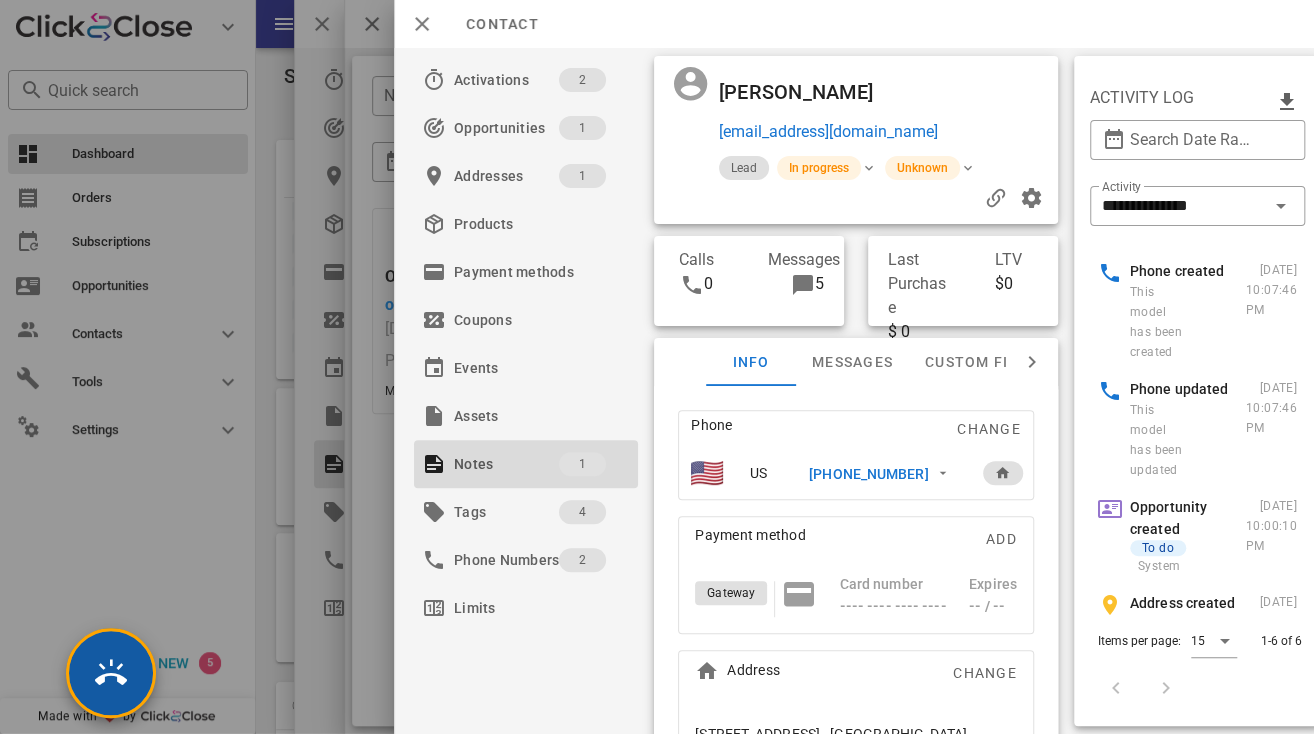 click at bounding box center [111, 673] 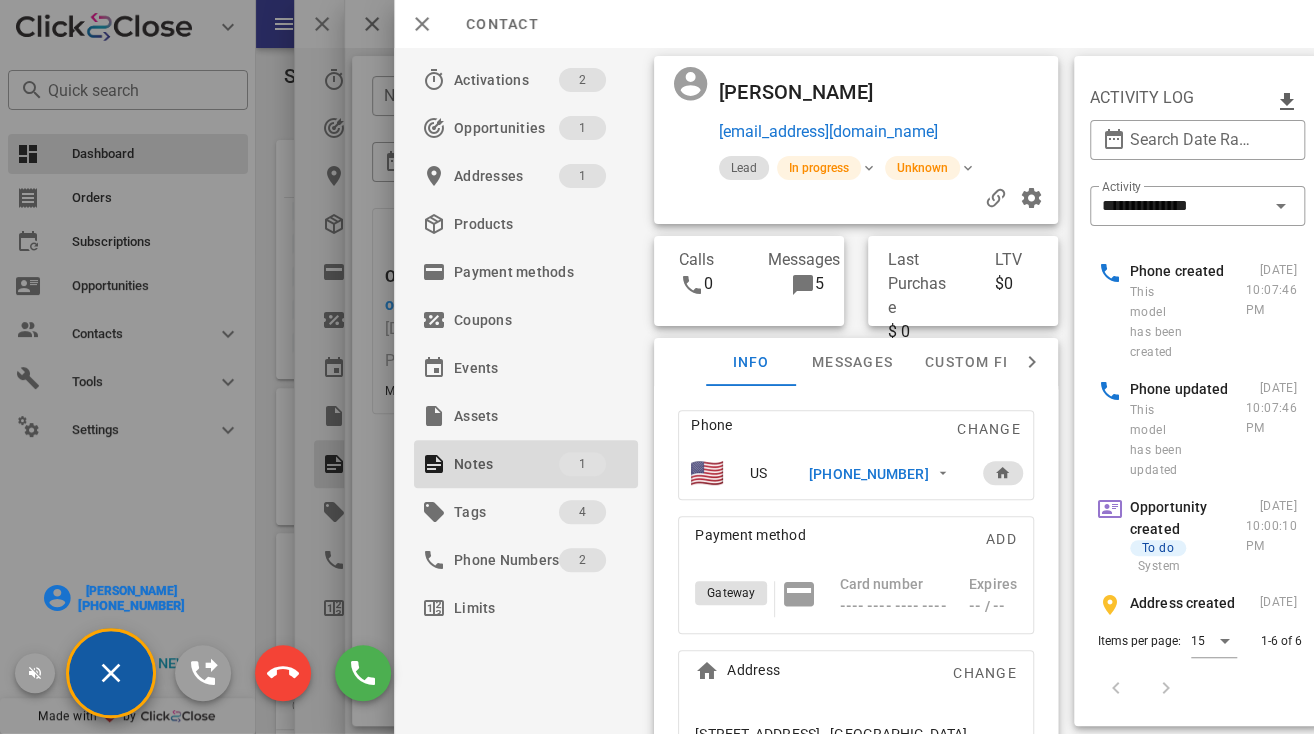 click on "[PERSON_NAME]" at bounding box center (131, 591) 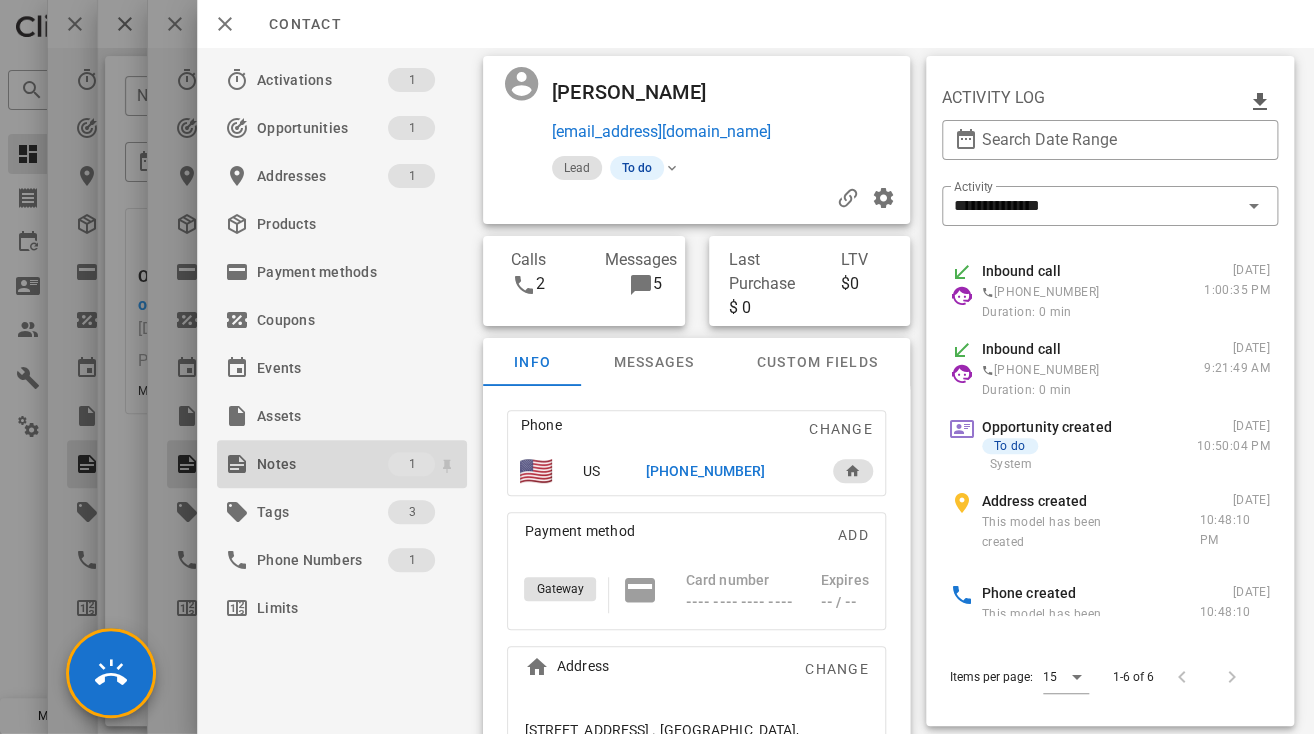 click on "Notes" at bounding box center [322, 464] 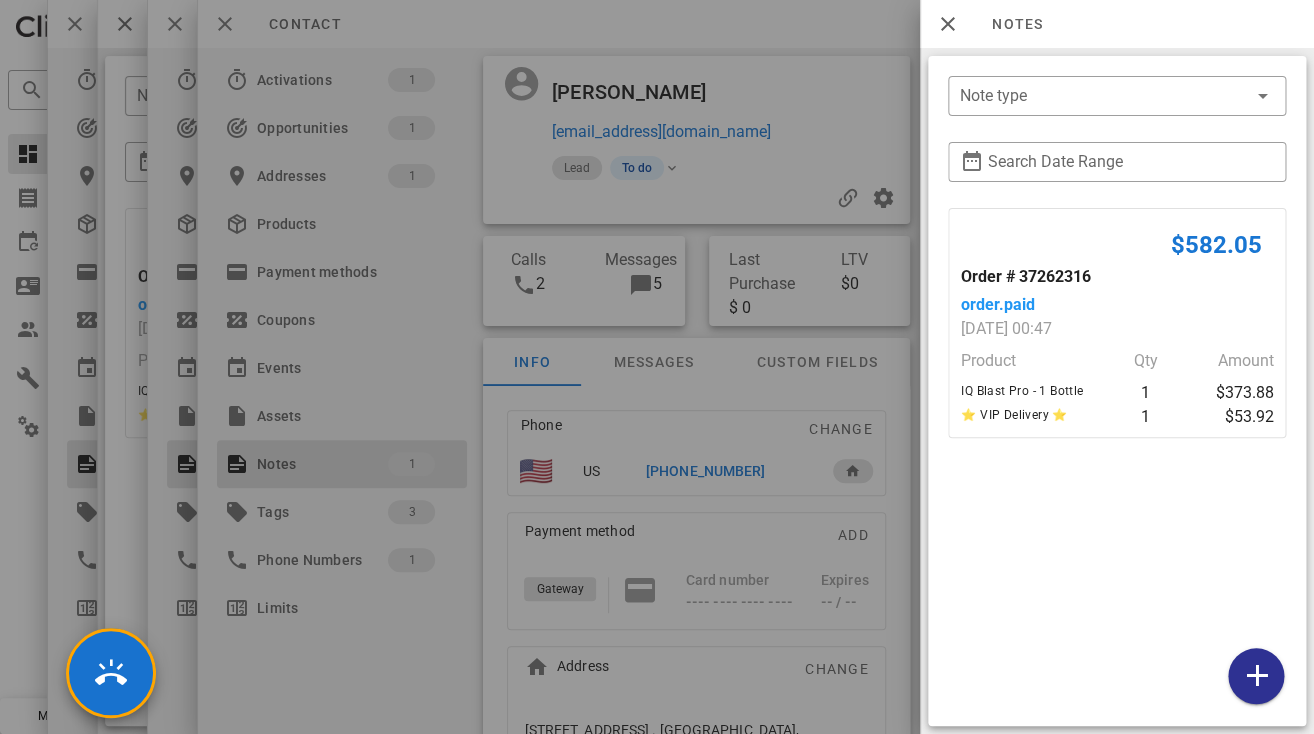 click at bounding box center [657, 367] 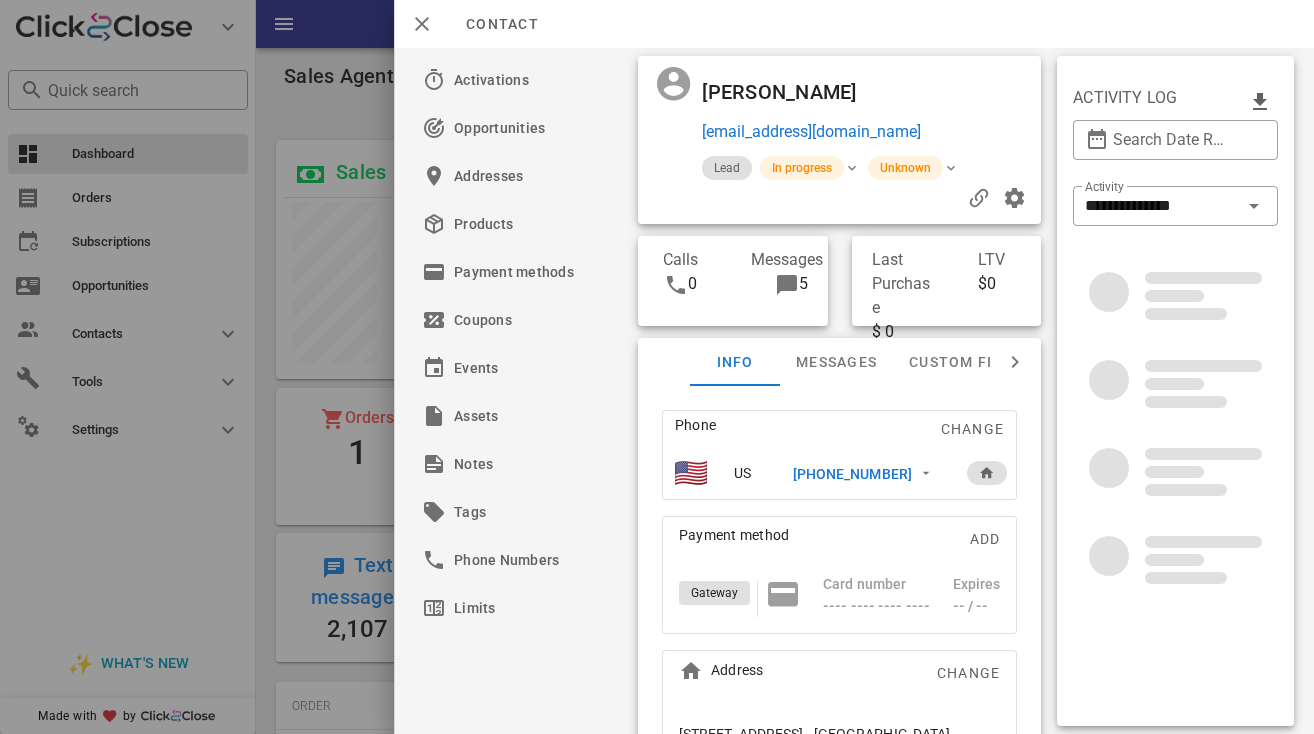 scroll, scrollTop: 0, scrollLeft: 0, axis: both 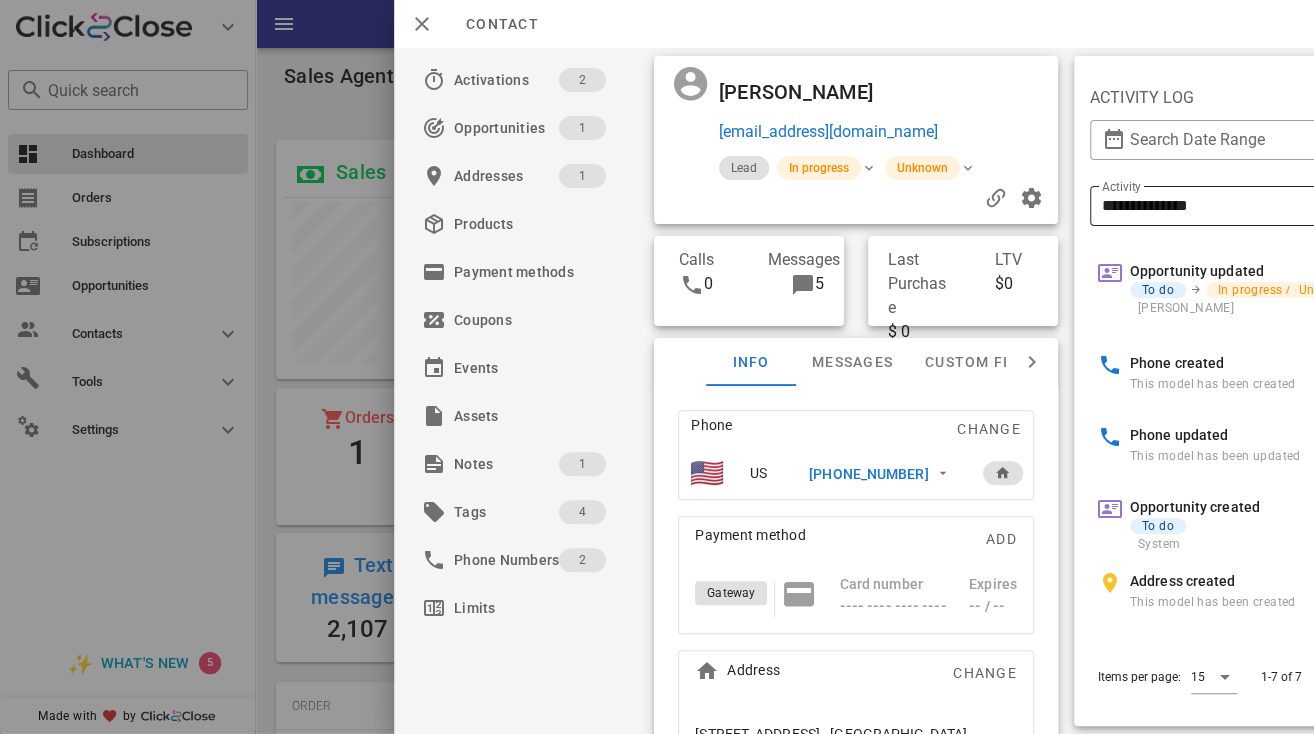 click on "**********" at bounding box center (1272, 206) 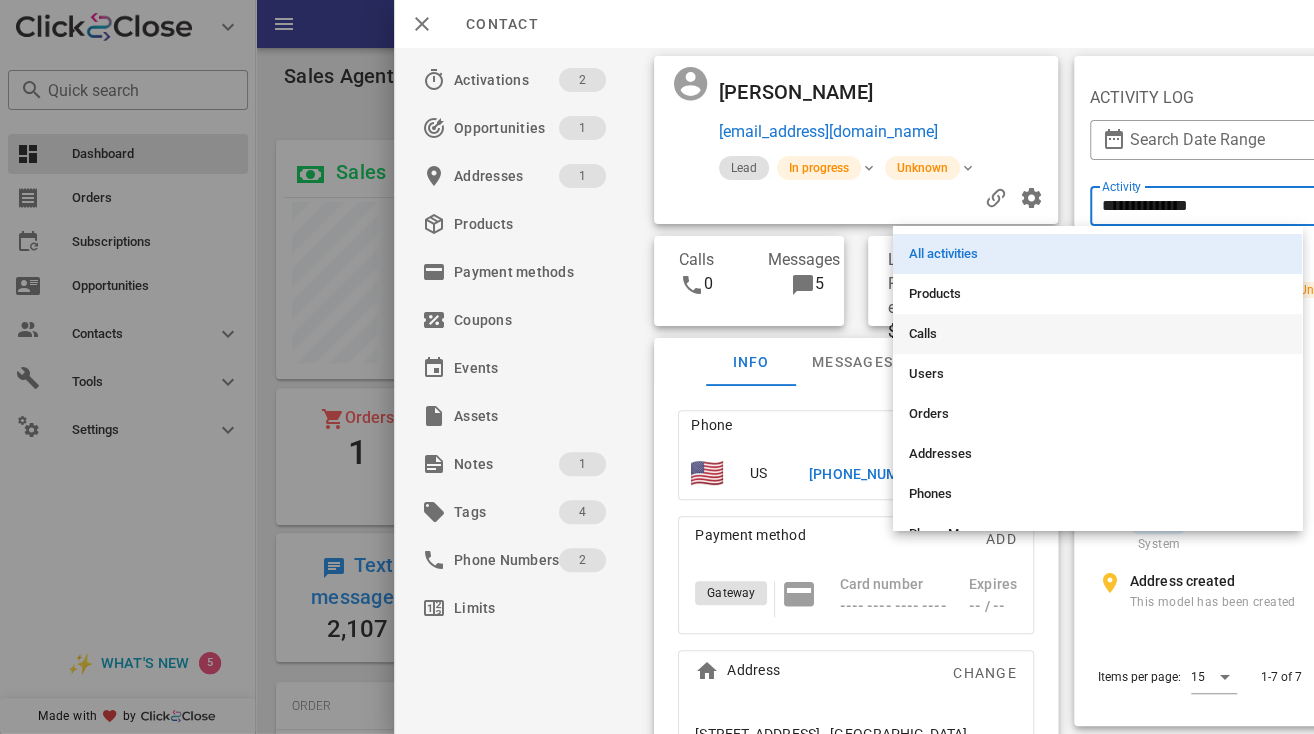 click on "Calls" at bounding box center (1097, 334) 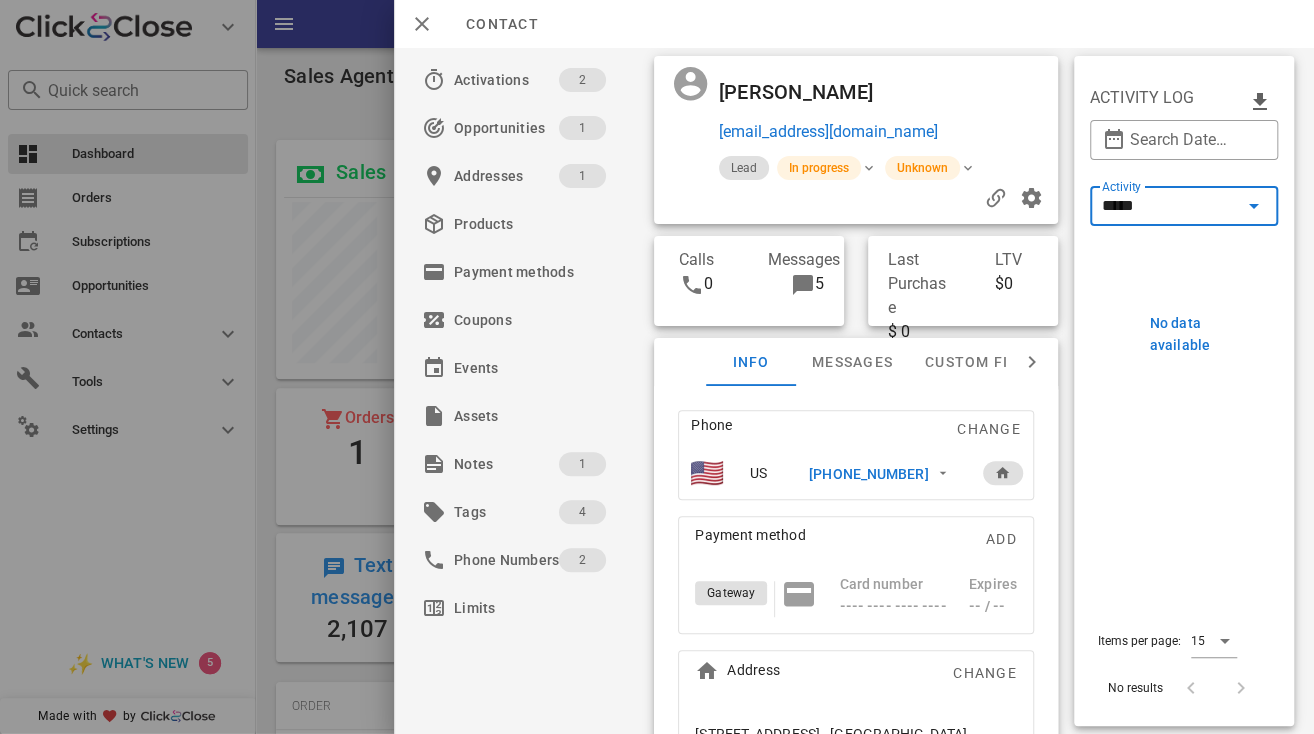 click on "*****" at bounding box center (1170, 206) 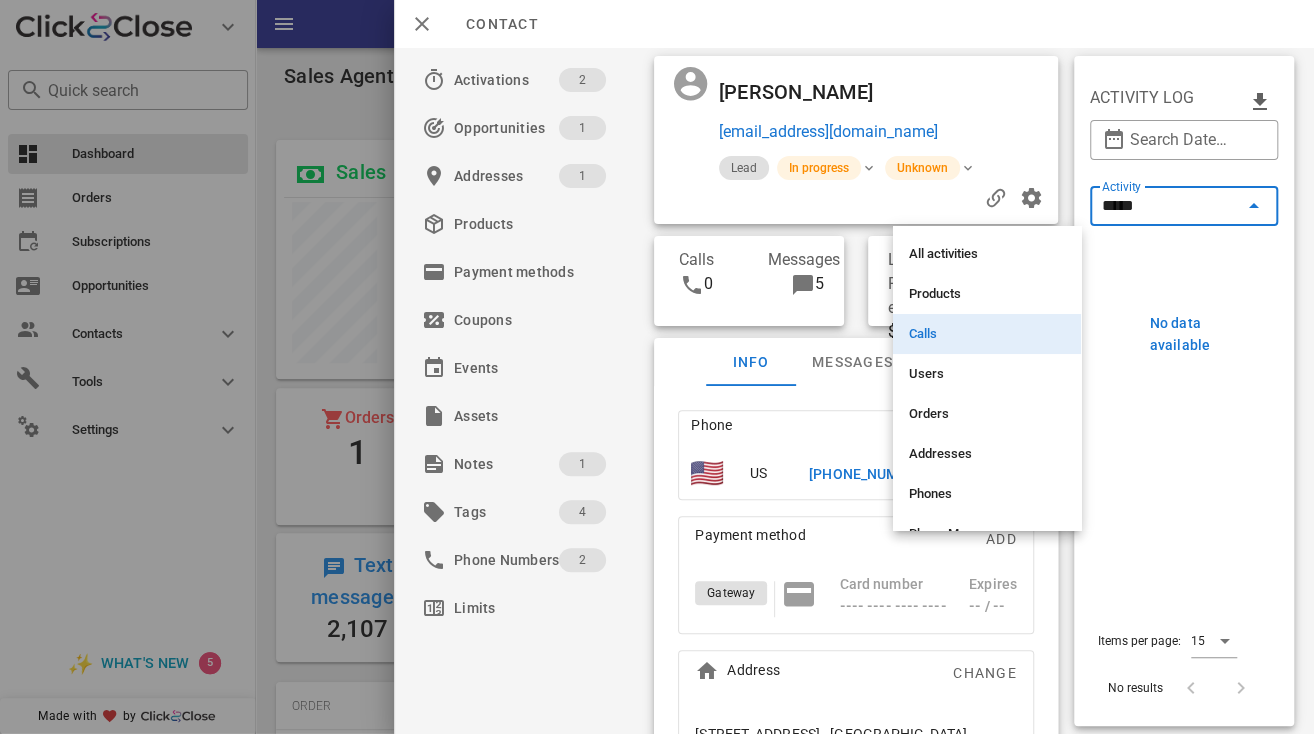 click on "All activities" at bounding box center [987, 254] 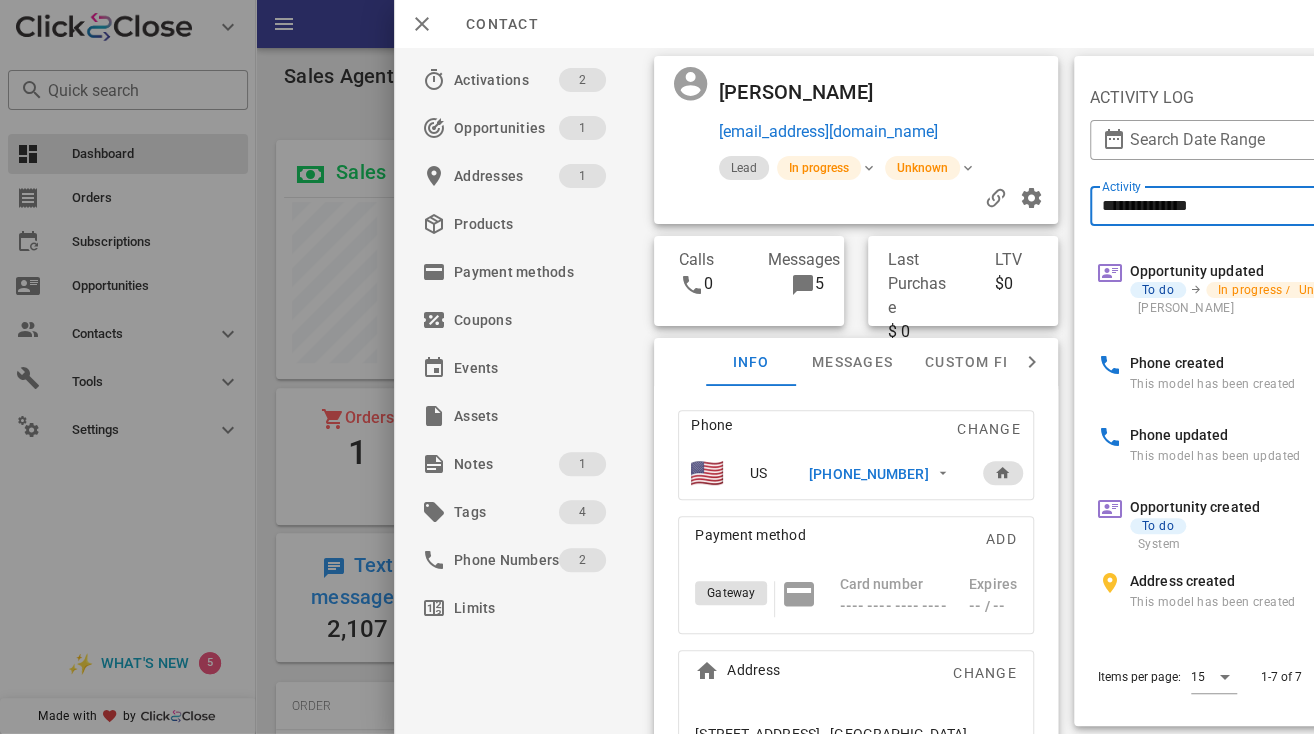 click on "Theresa Olsen" at bounding box center (801, 92) 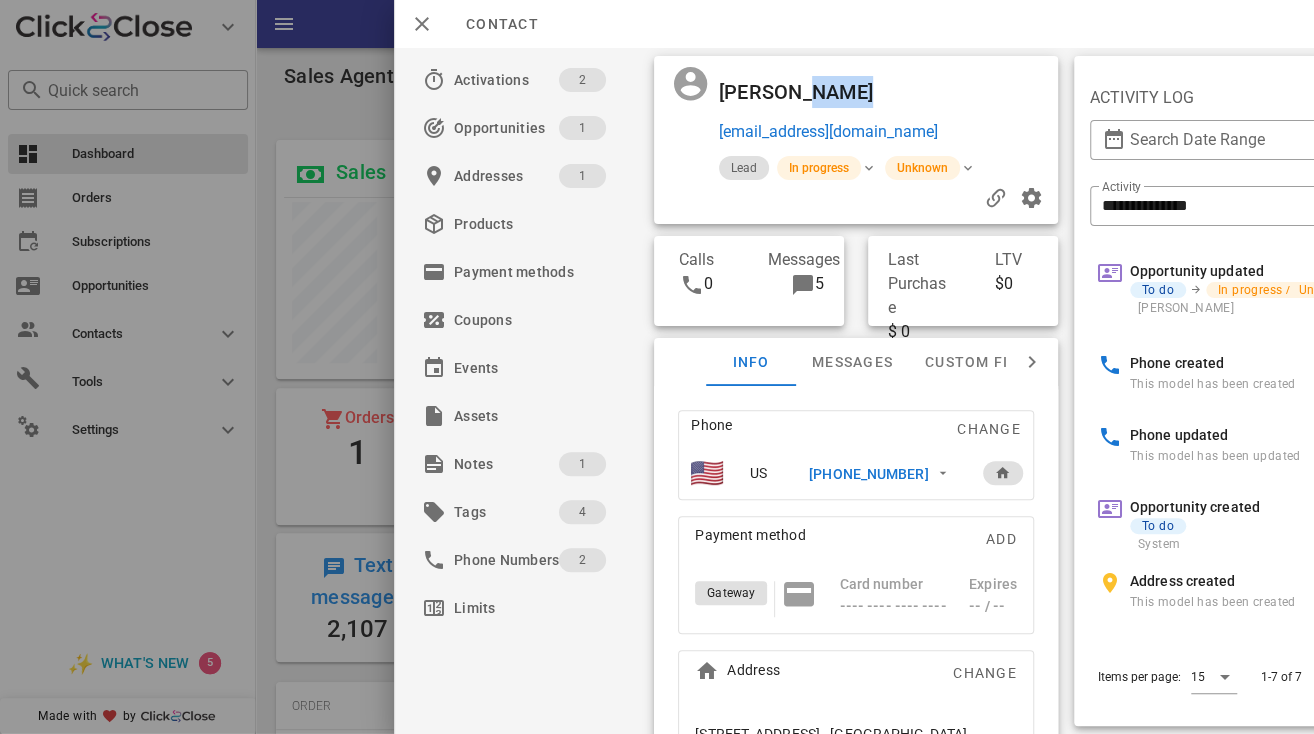 click on "Theresa Olsen" at bounding box center (801, 92) 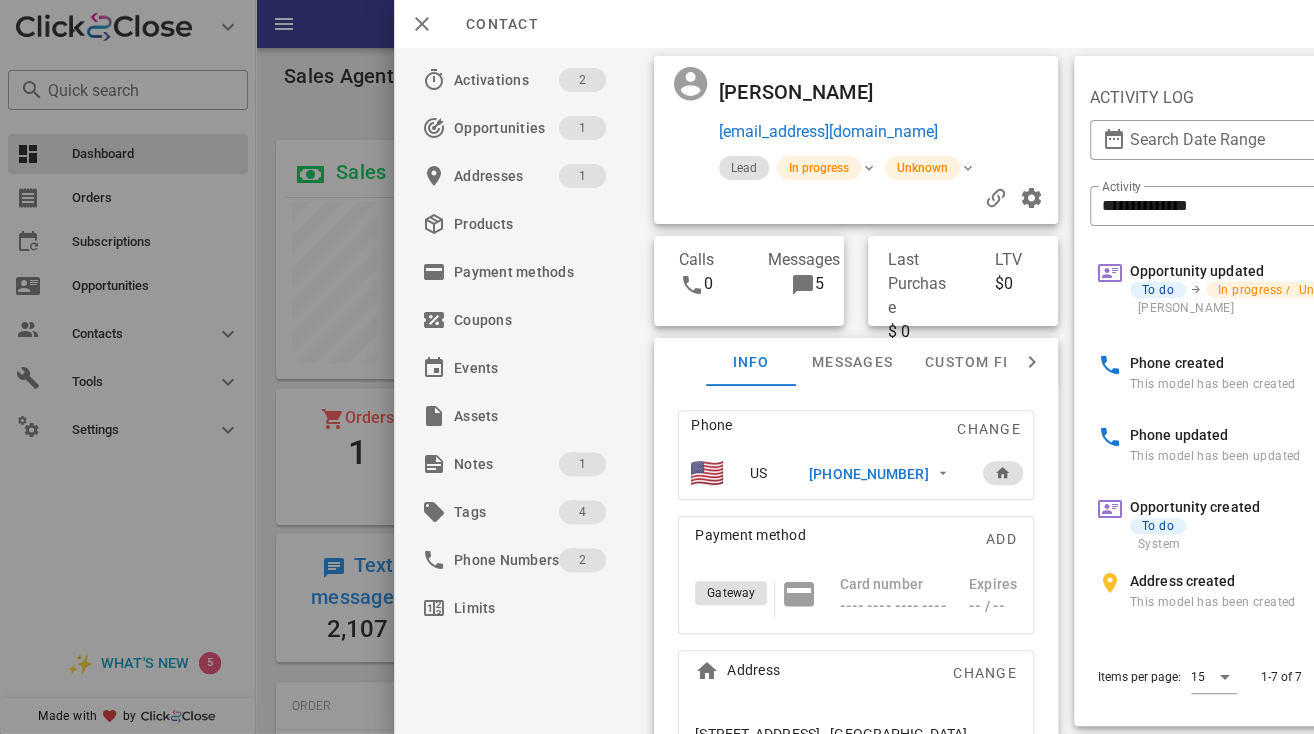 click on "Theresa Olsen" at bounding box center (801, 92) 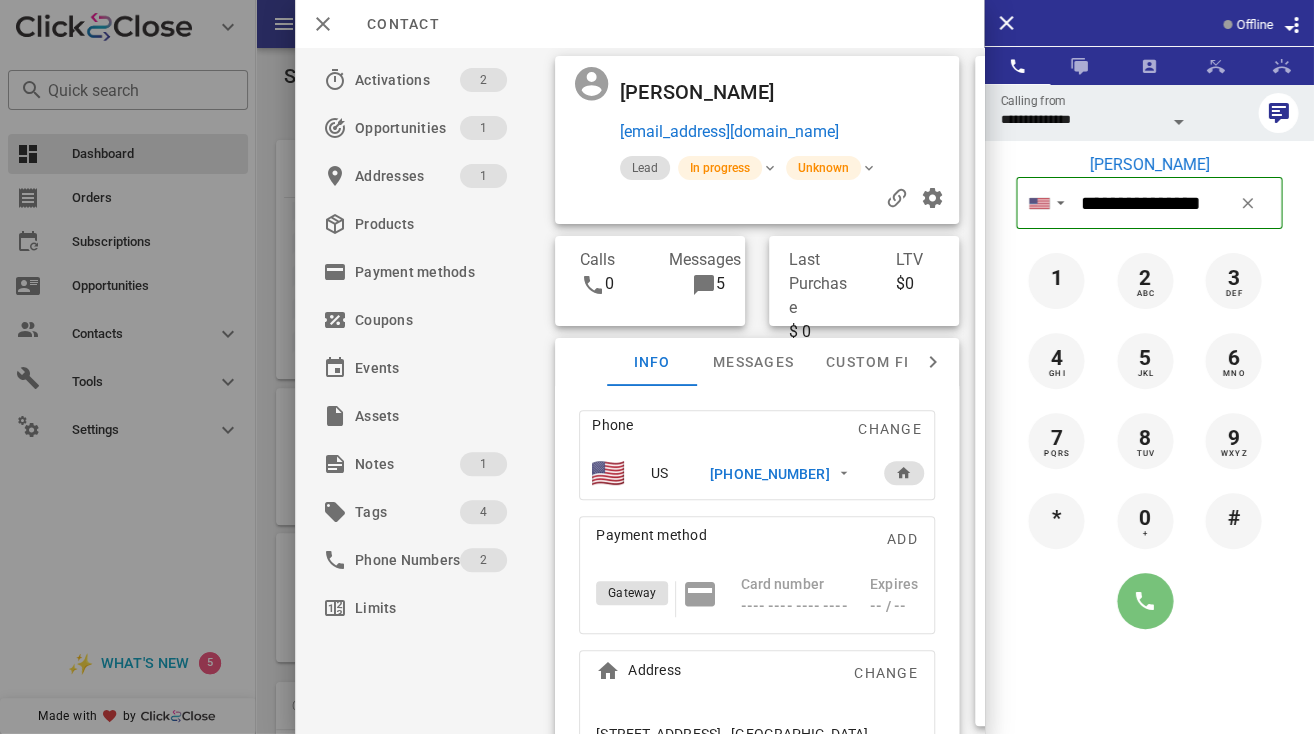 click at bounding box center [1145, 601] 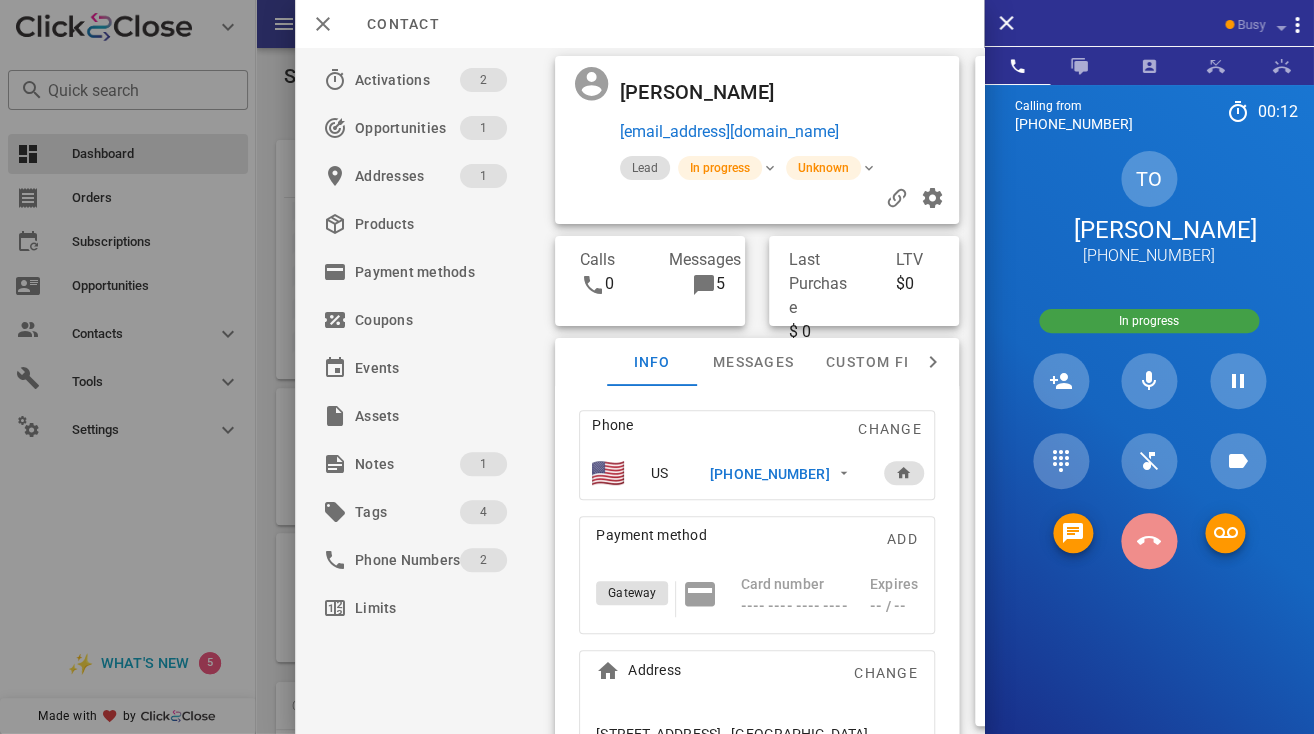 click at bounding box center [1149, 541] 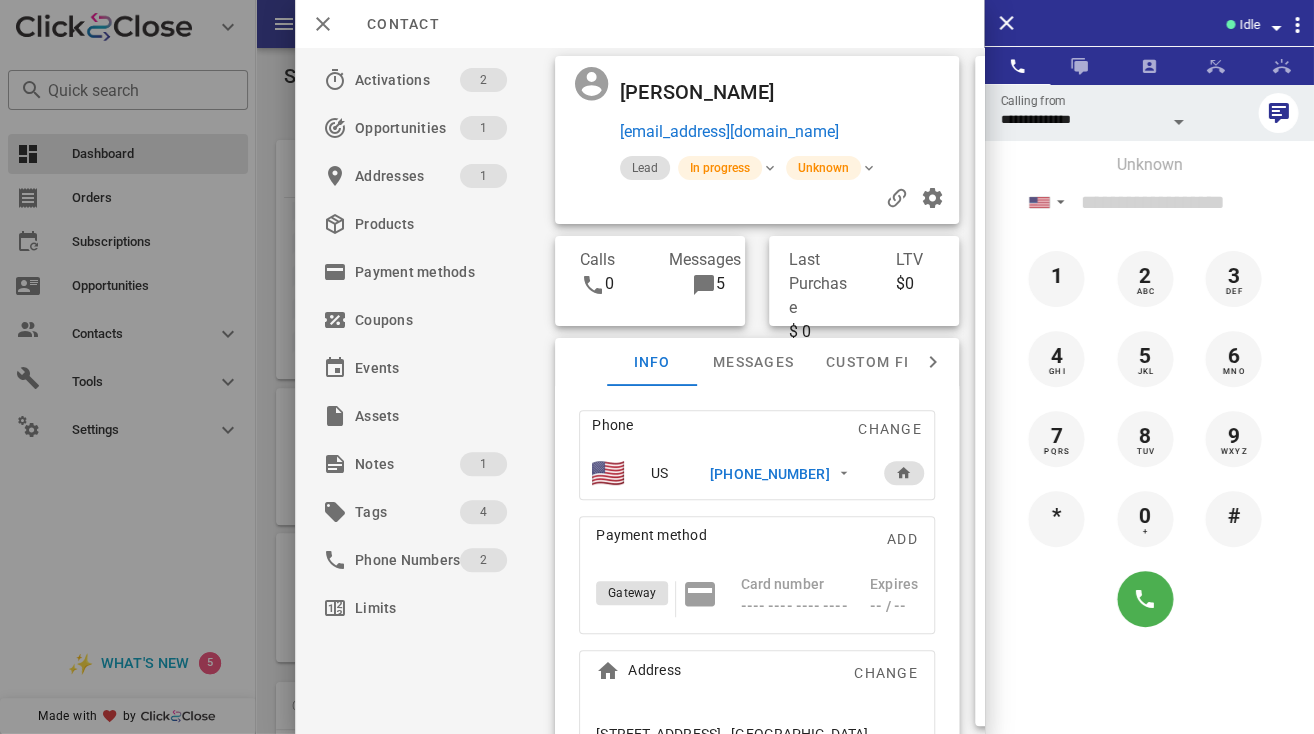 click on "+19085788694" at bounding box center (769, 474) 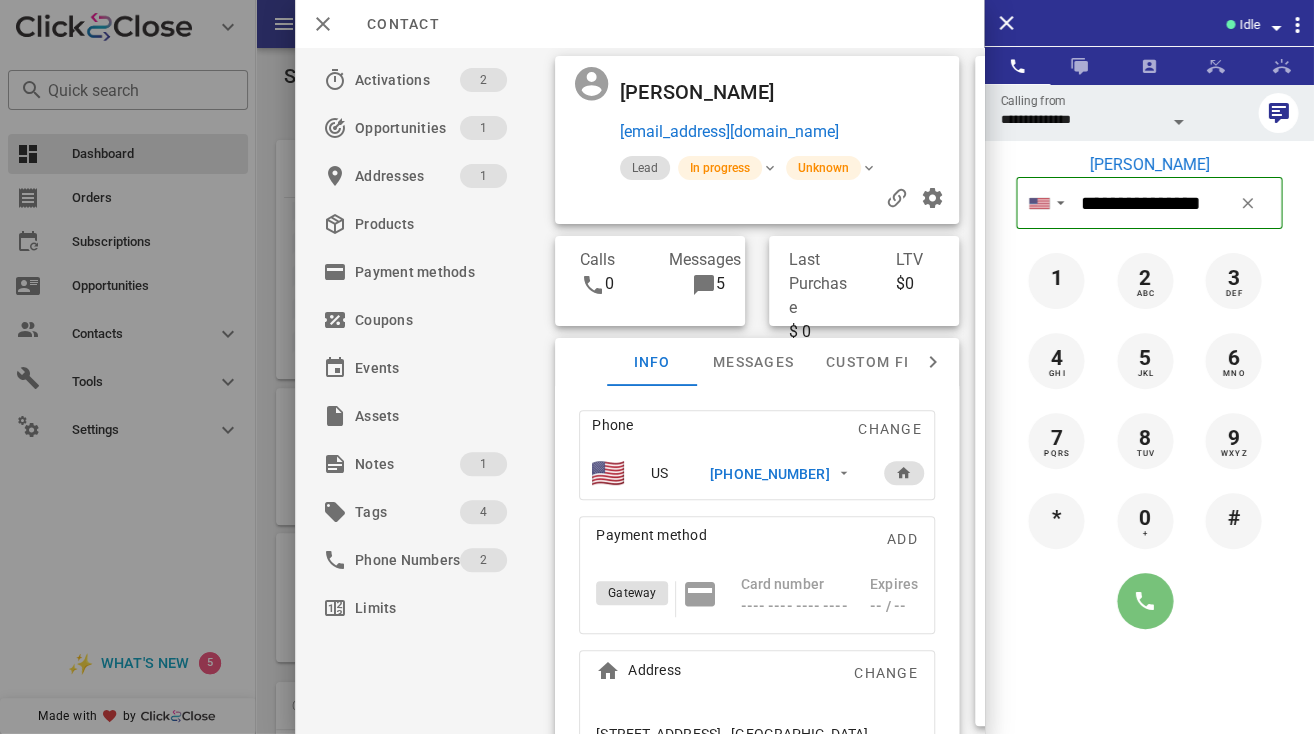click at bounding box center [1145, 601] 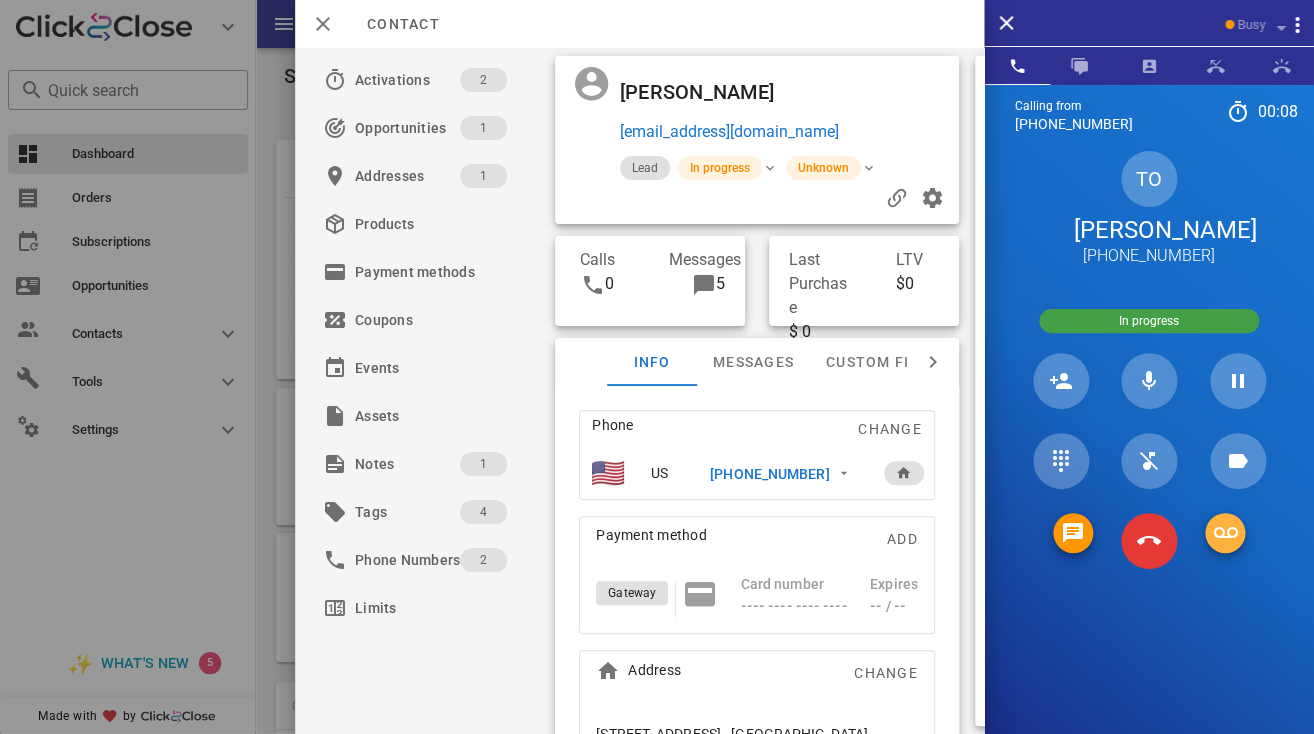 click at bounding box center (1225, 533) 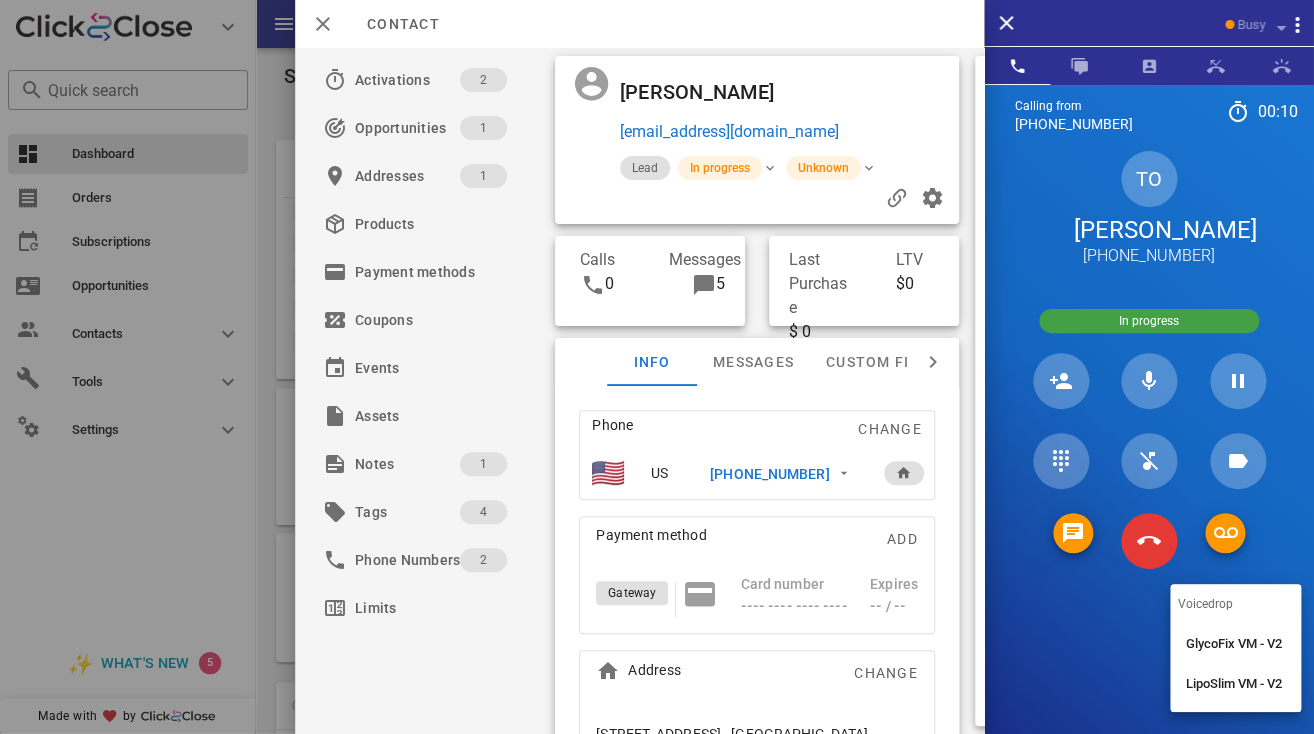click on "LipoSlim VM - V2" at bounding box center [1235, 684] 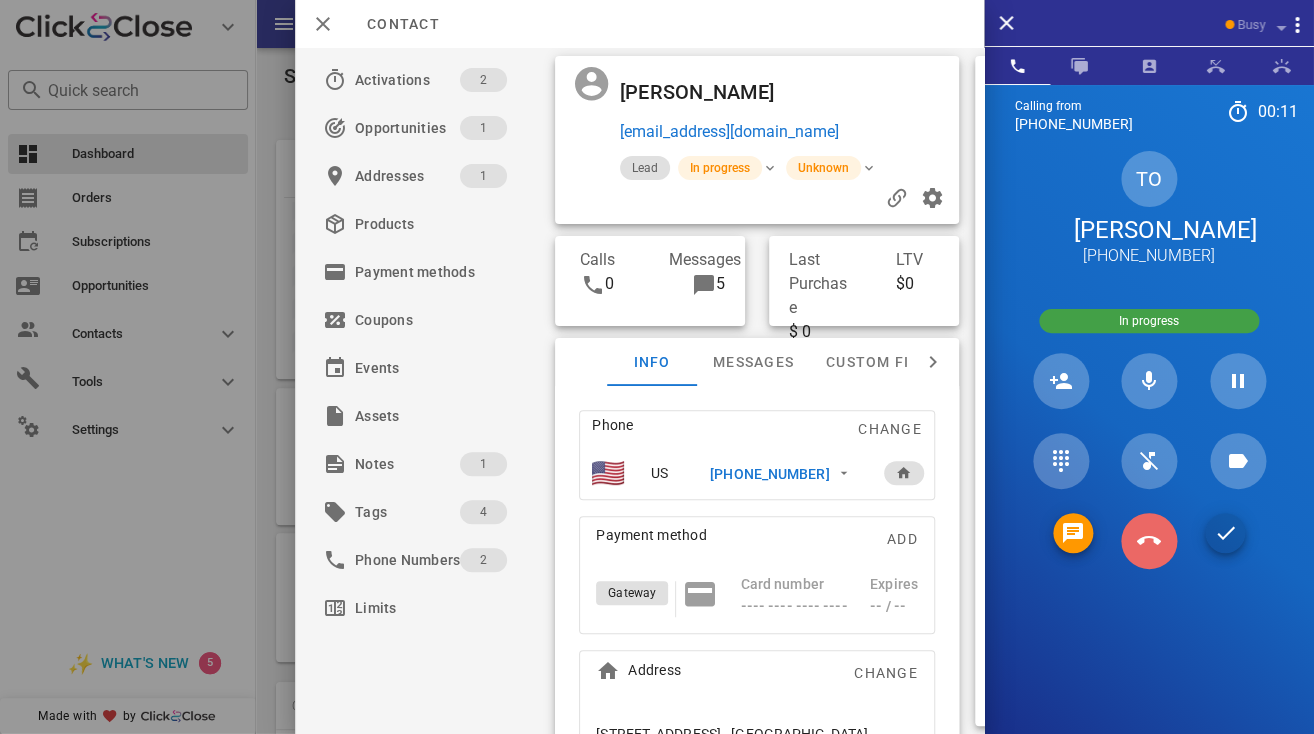 click at bounding box center [1149, 541] 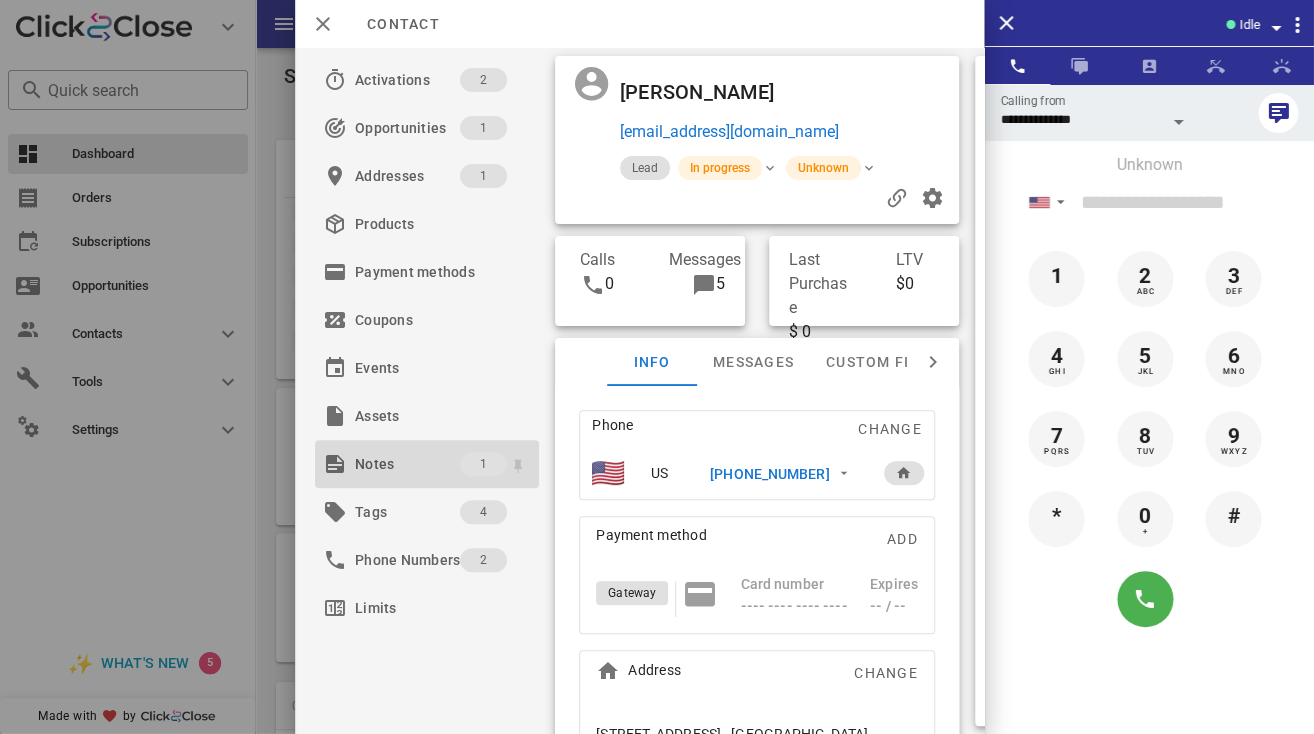 click on "Notes" at bounding box center [407, 464] 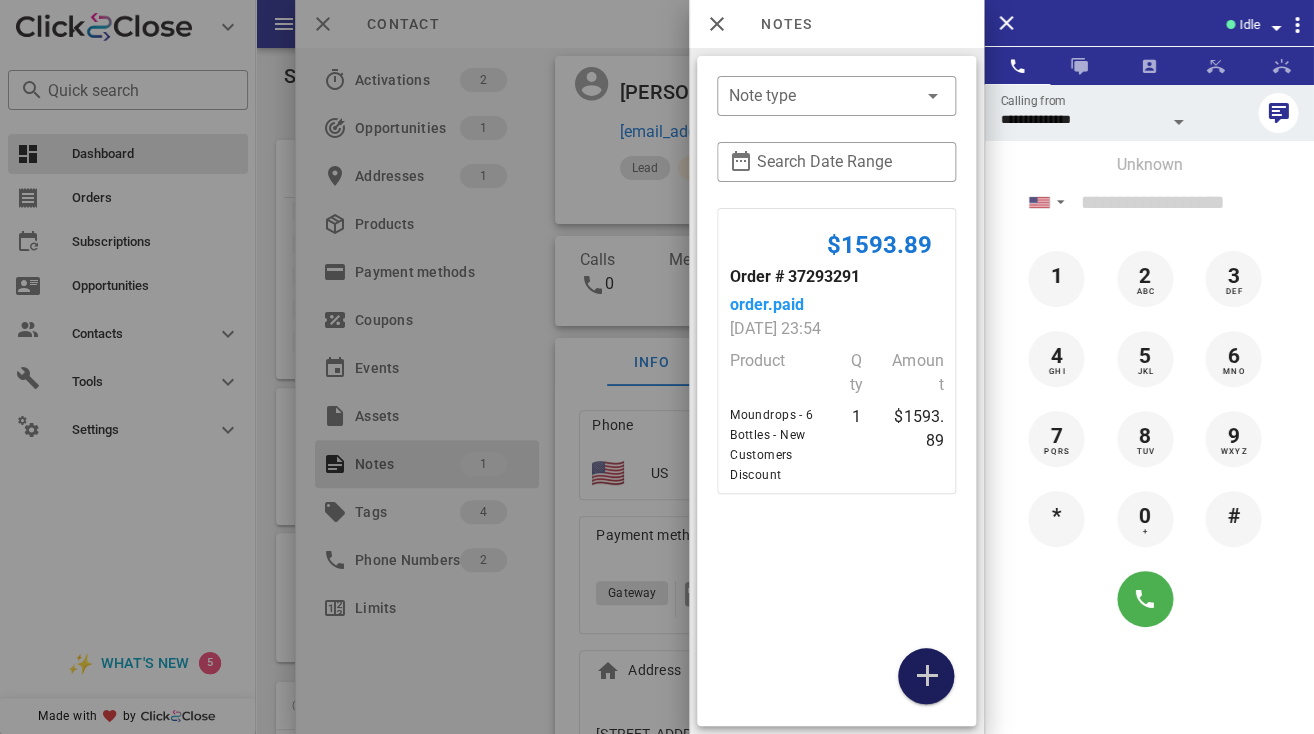 click at bounding box center (926, 676) 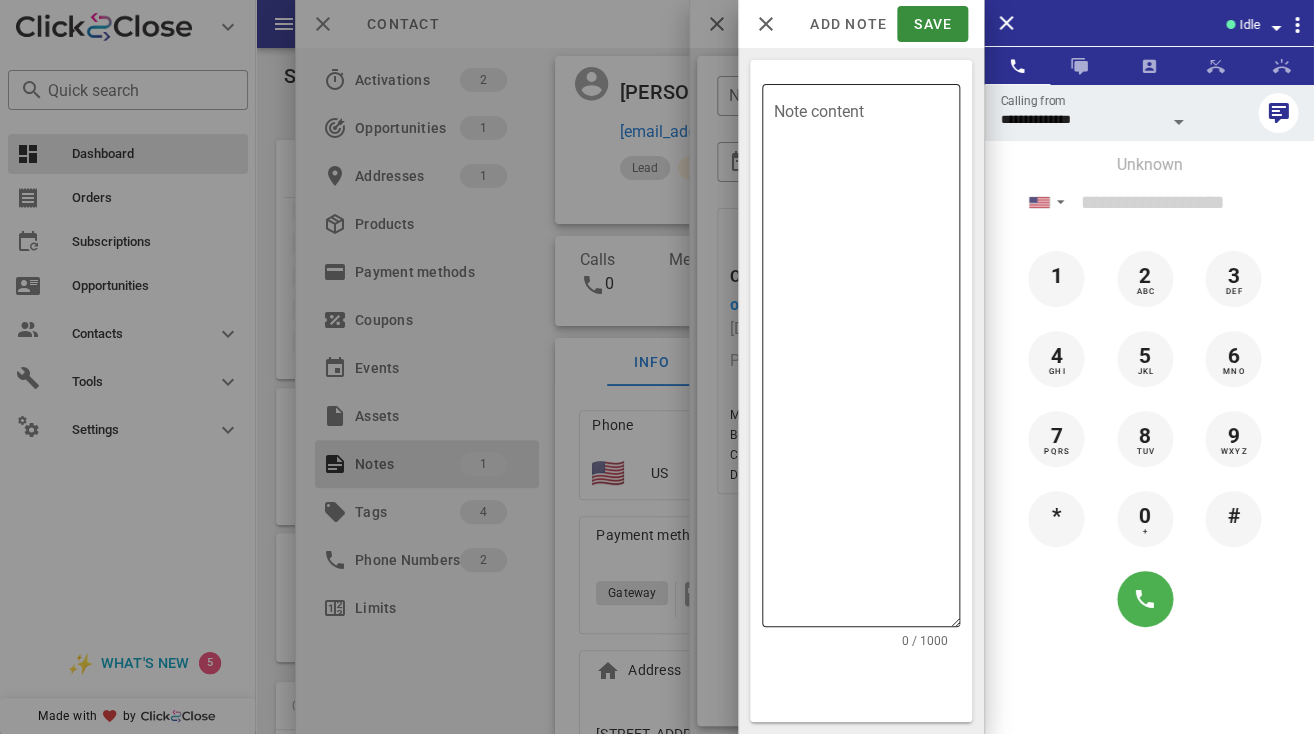 click on "Note content" at bounding box center [867, 360] 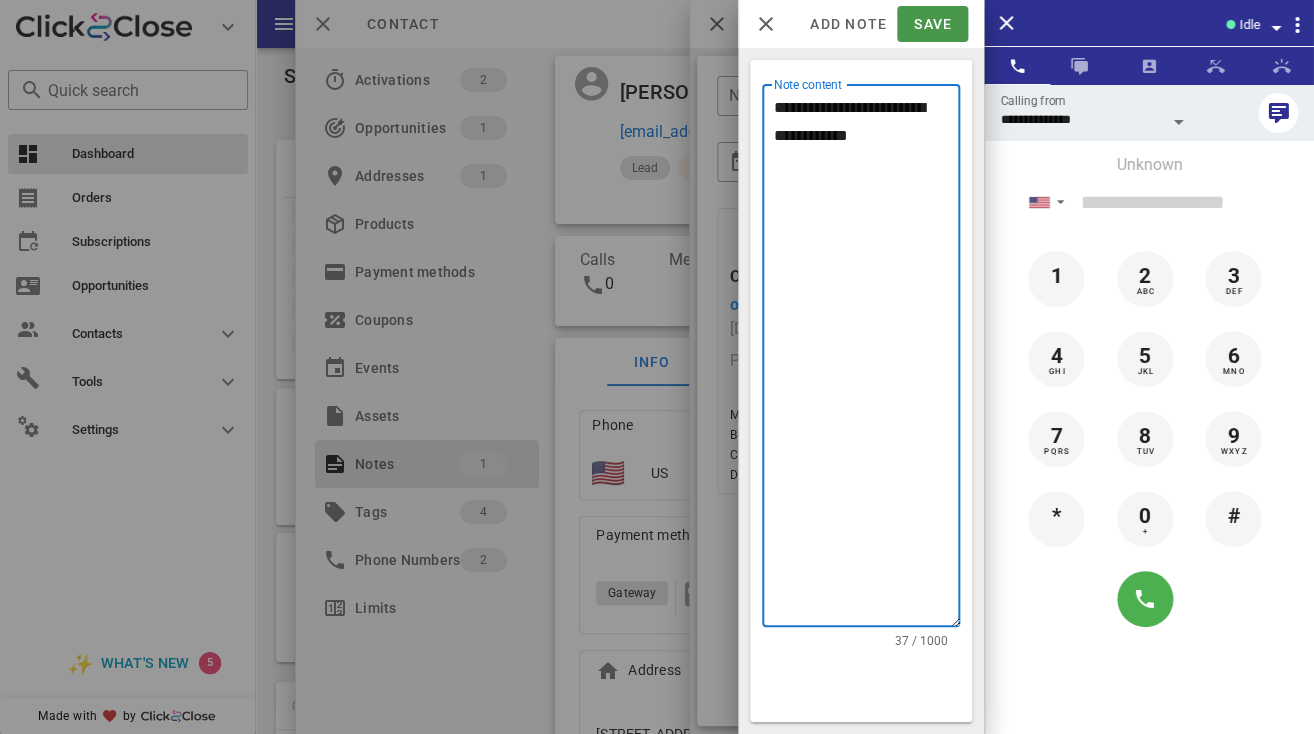 type on "**********" 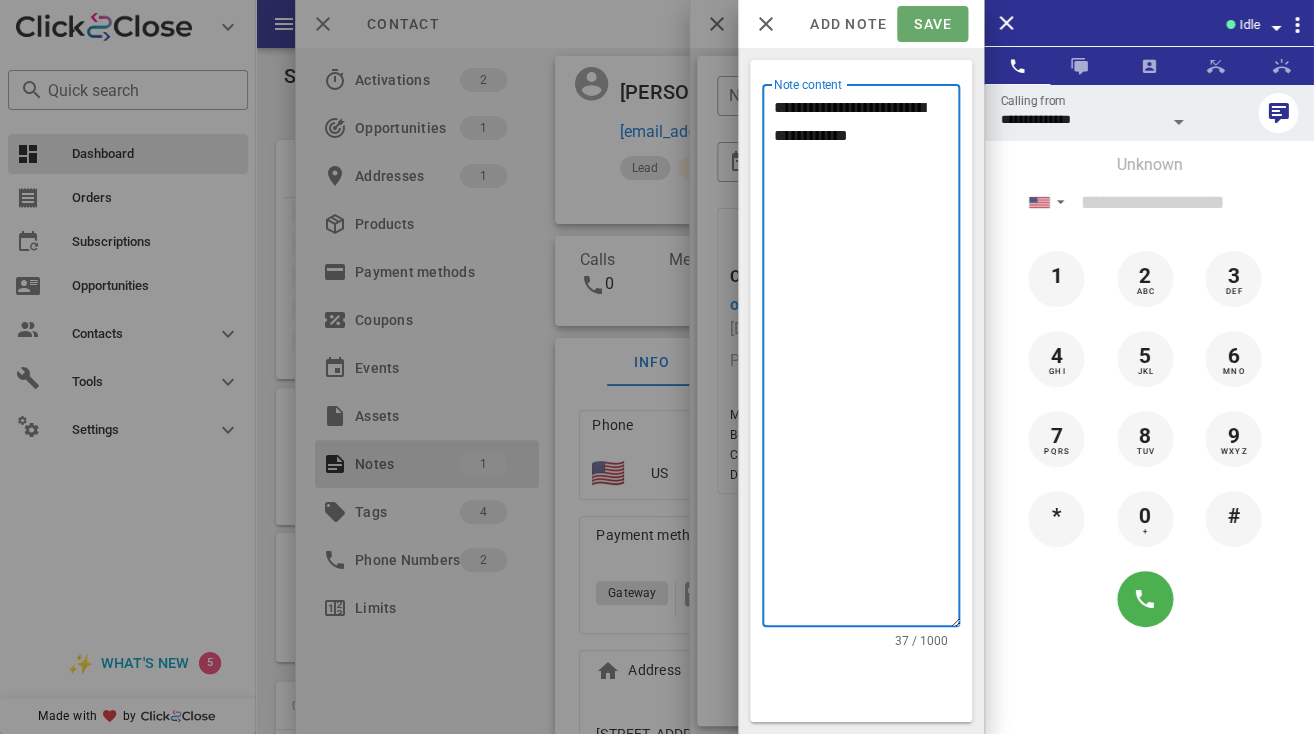 click on "Save" at bounding box center [932, 24] 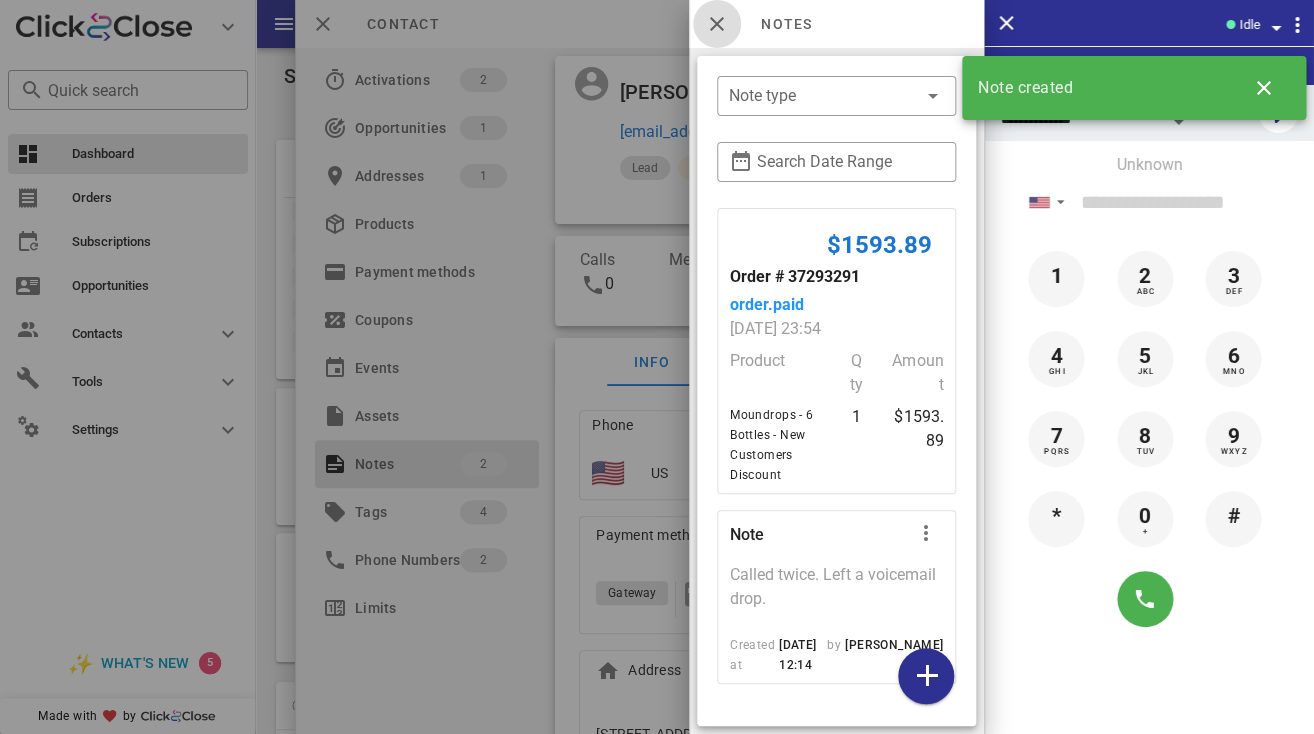 click at bounding box center [717, 24] 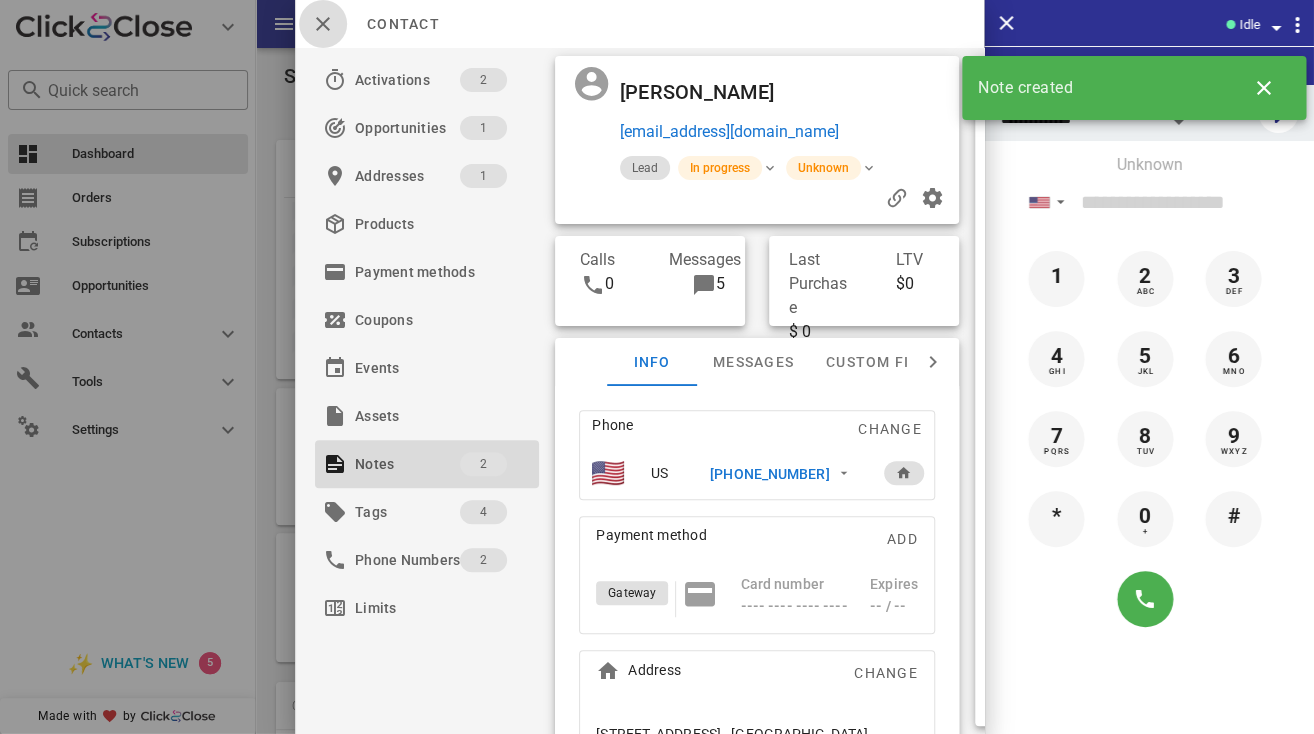click at bounding box center [323, 24] 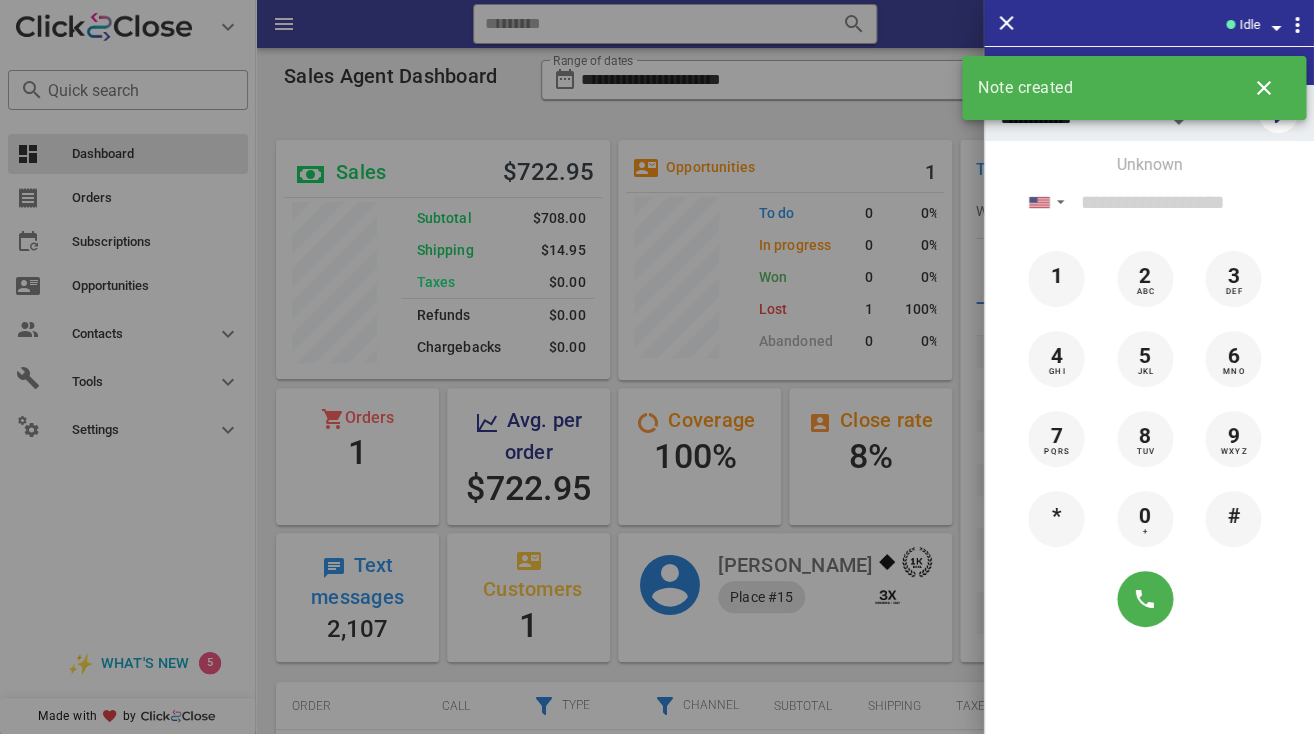 click at bounding box center (657, 367) 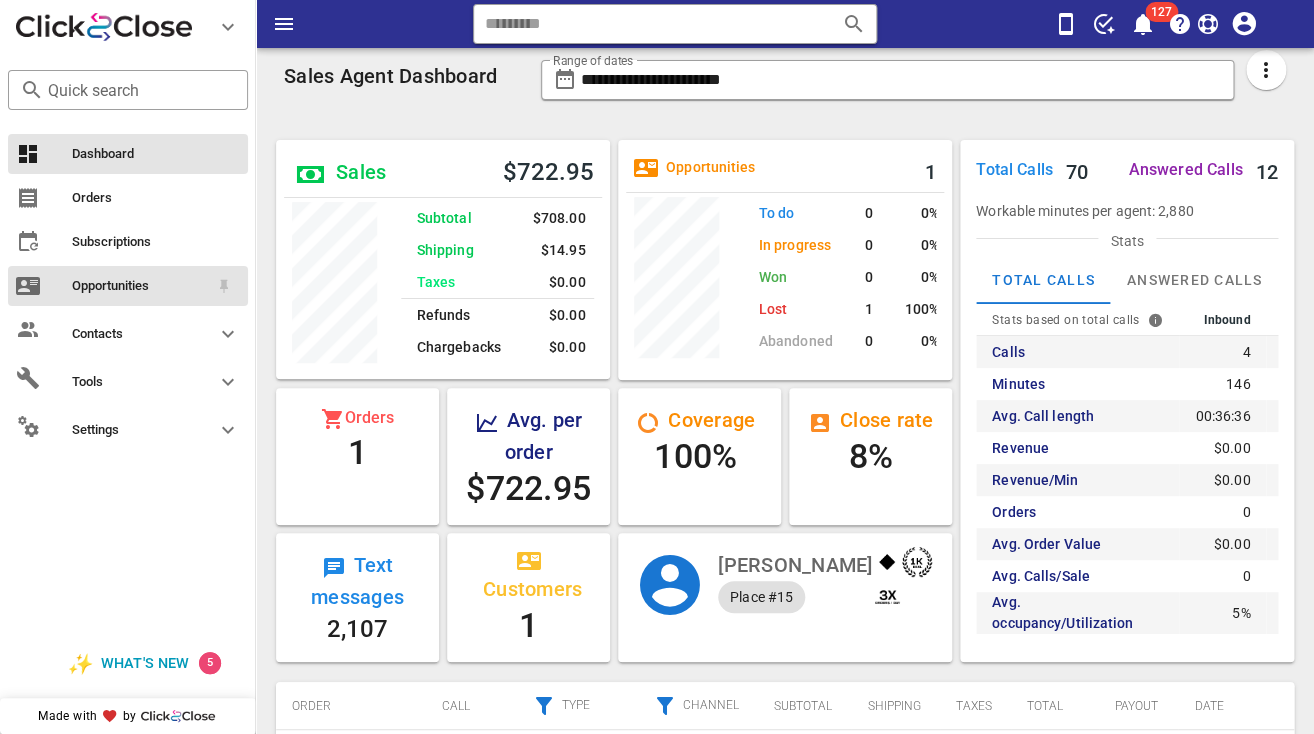 click on "Opportunities" at bounding box center (128, 286) 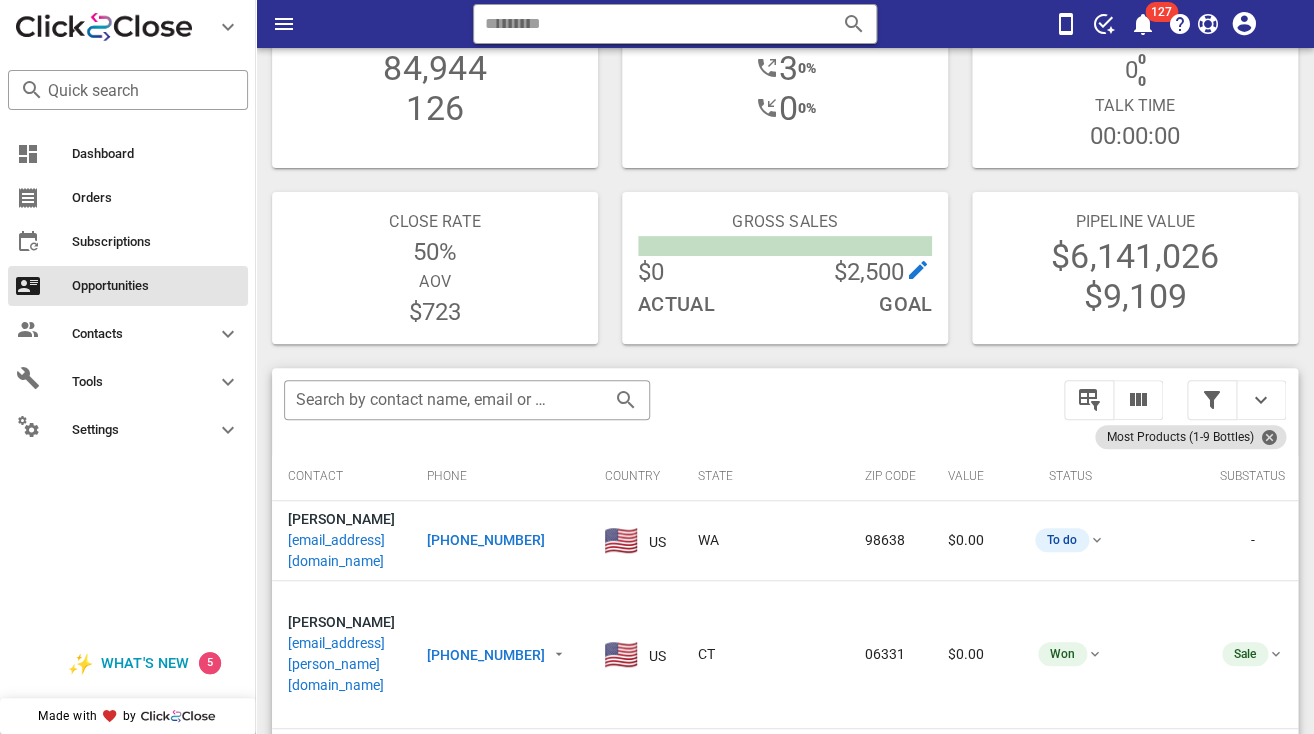 scroll, scrollTop: 216, scrollLeft: 0, axis: vertical 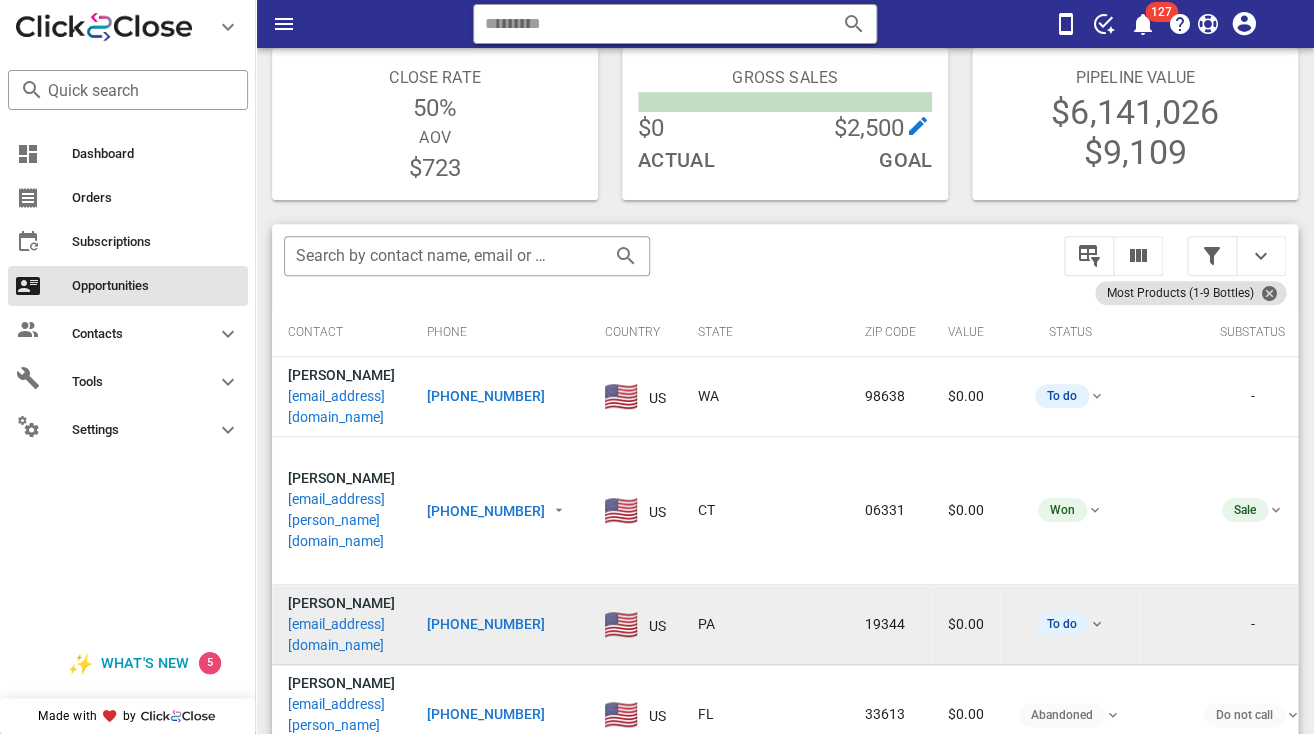 click on "hillnear@ptd.net" at bounding box center [341, 635] 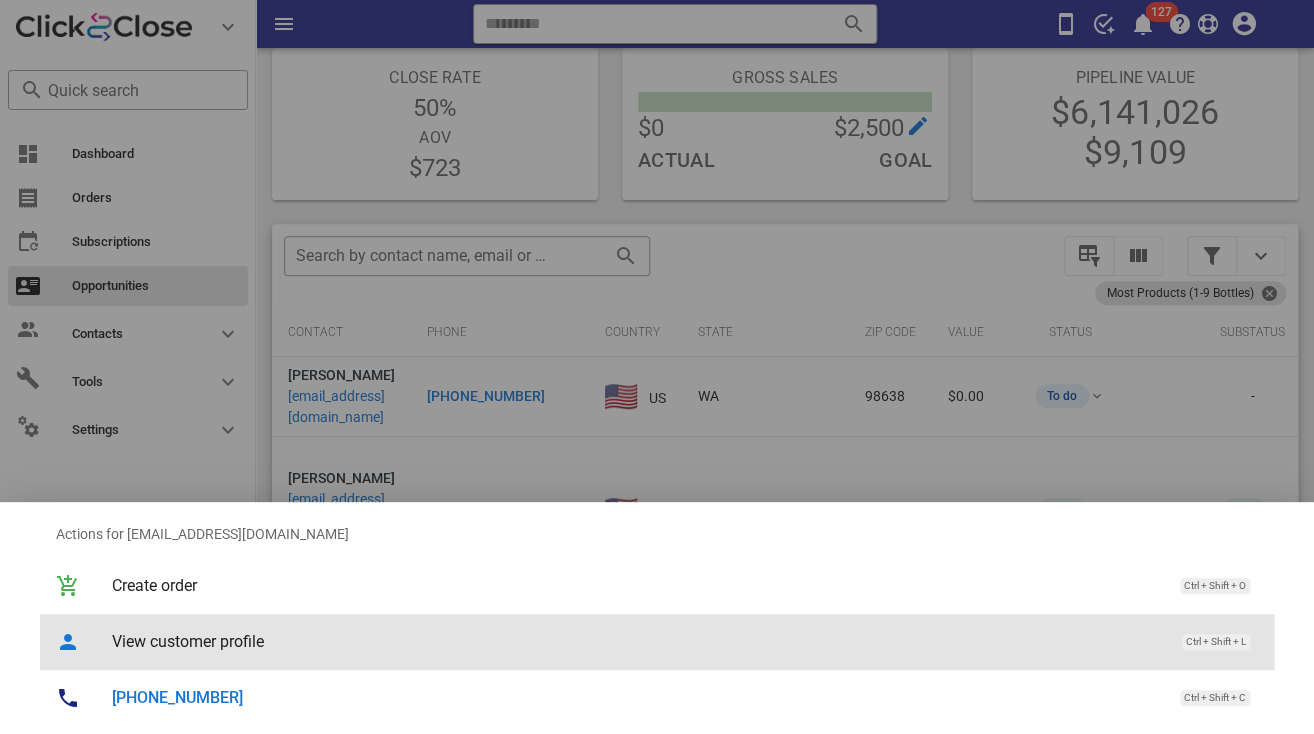 click on "View customer profile" at bounding box center (637, 641) 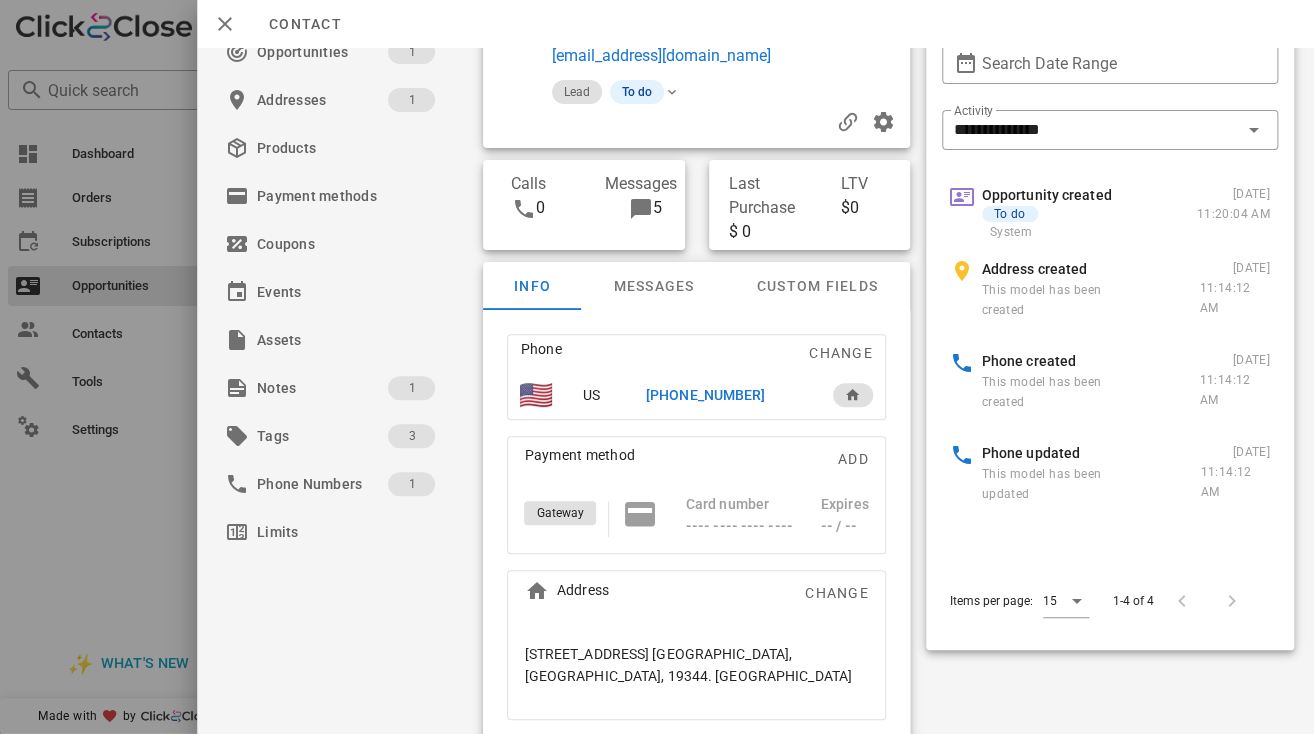 scroll, scrollTop: 97, scrollLeft: 0, axis: vertical 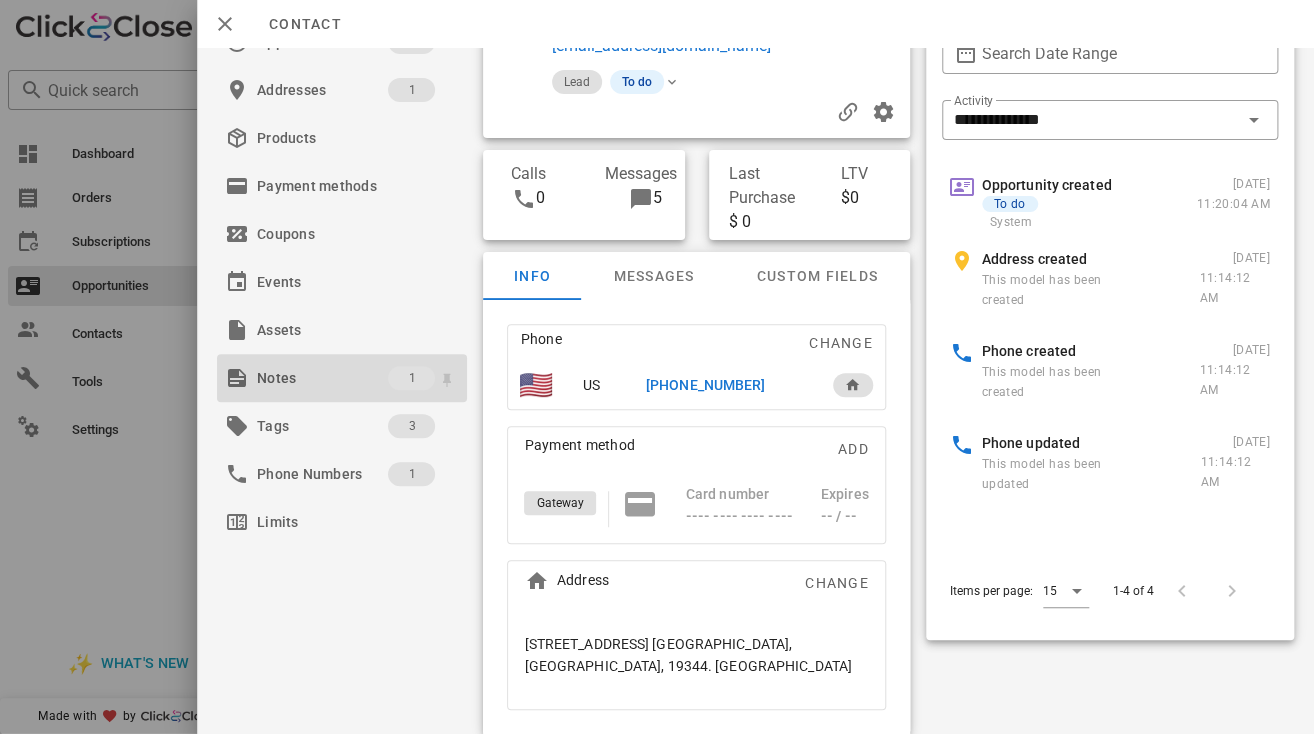 click on "Notes" at bounding box center (322, 378) 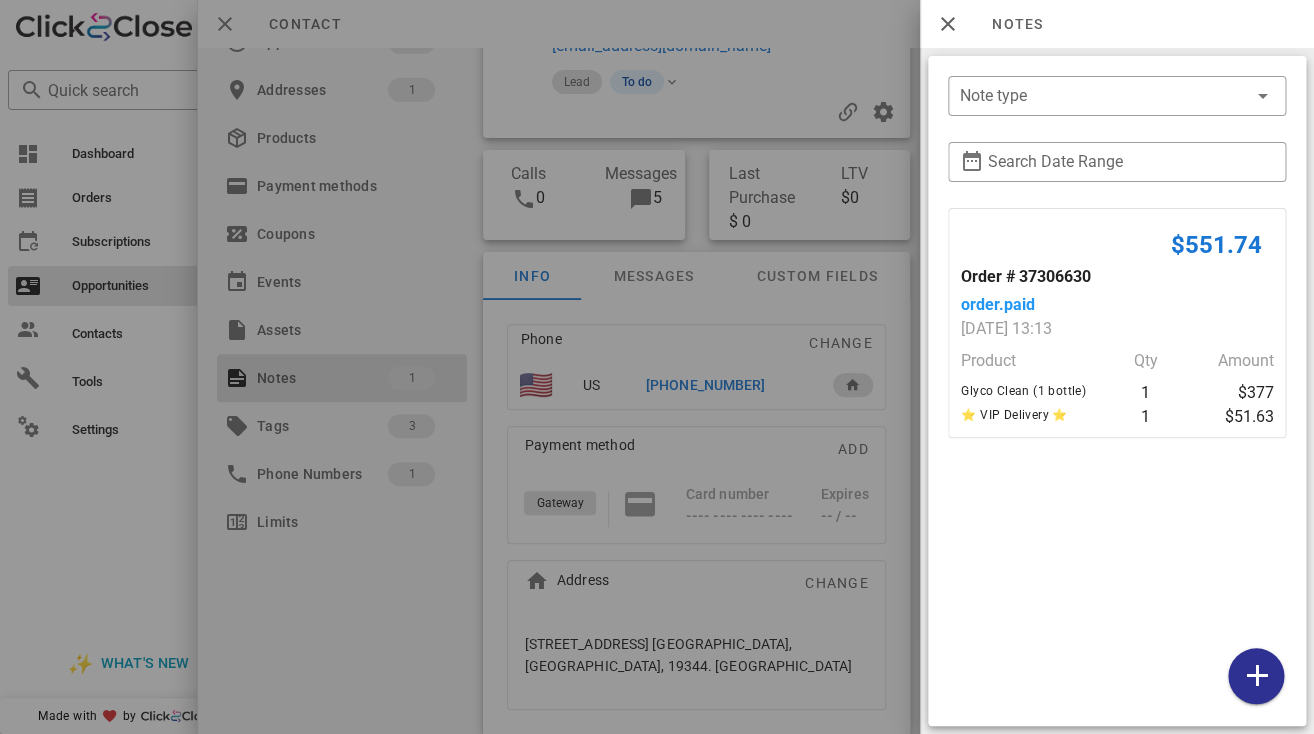 click at bounding box center [657, 367] 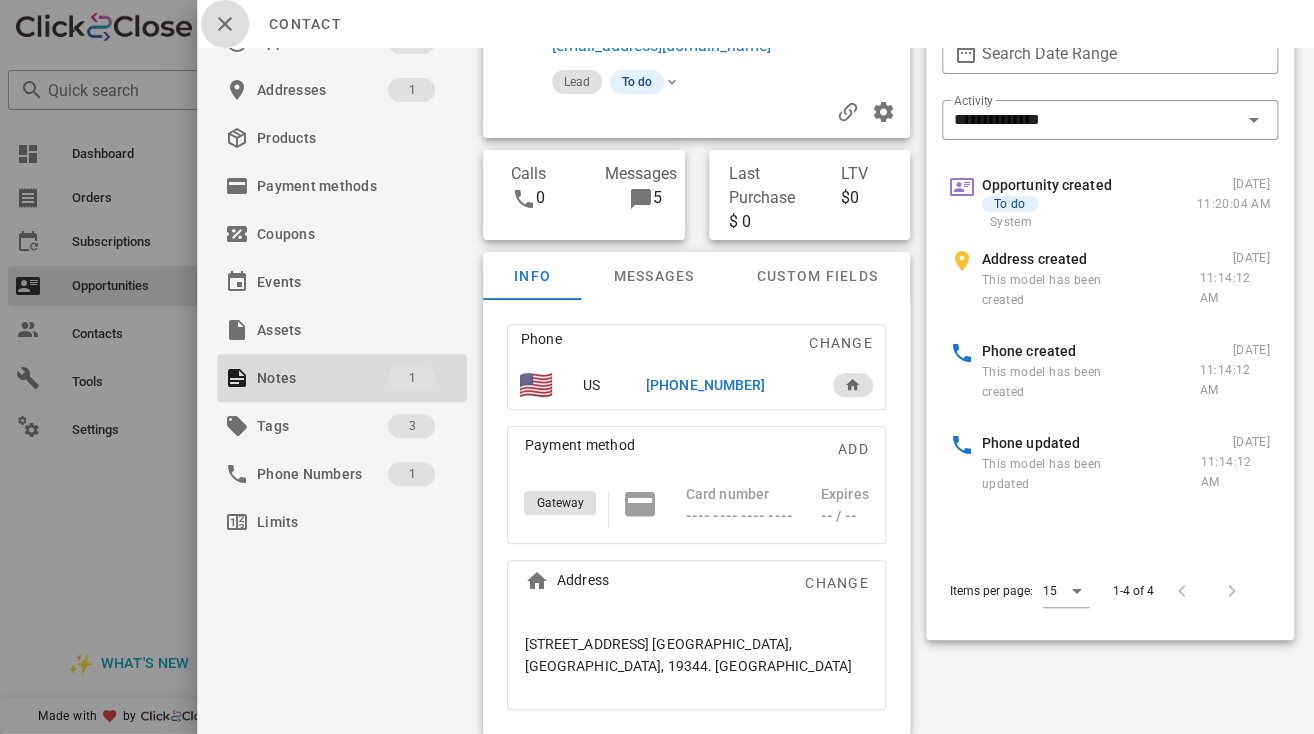 click at bounding box center [225, 24] 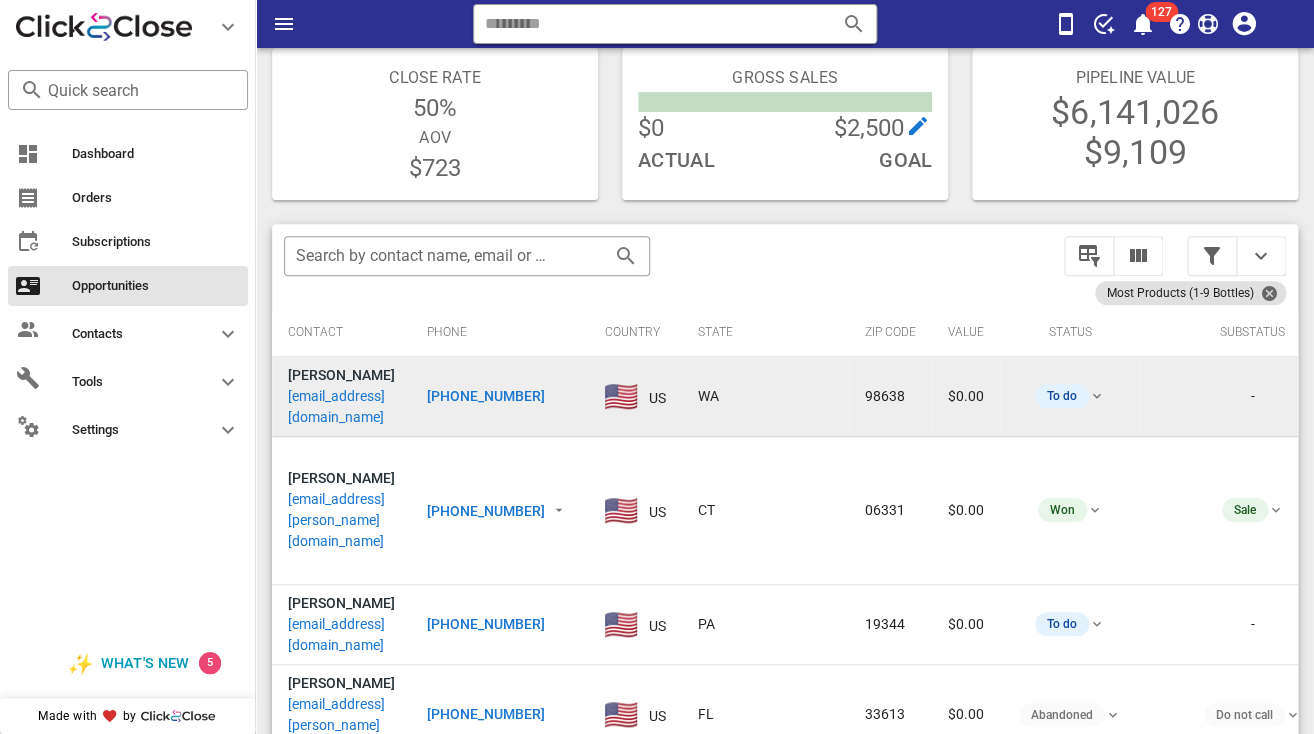click on "cdmattsons@gmail.com" at bounding box center [341, 407] 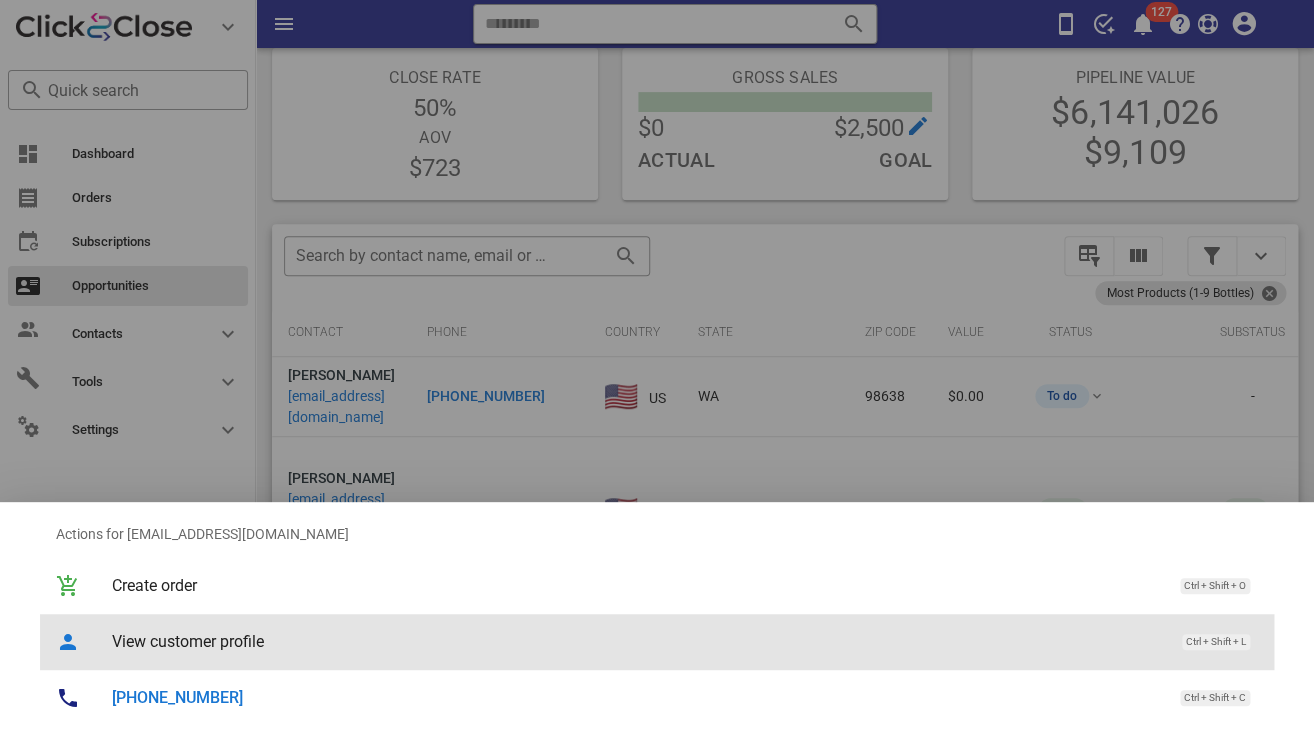 click on "View customer profile Ctrl + Shift + L" at bounding box center [685, 641] 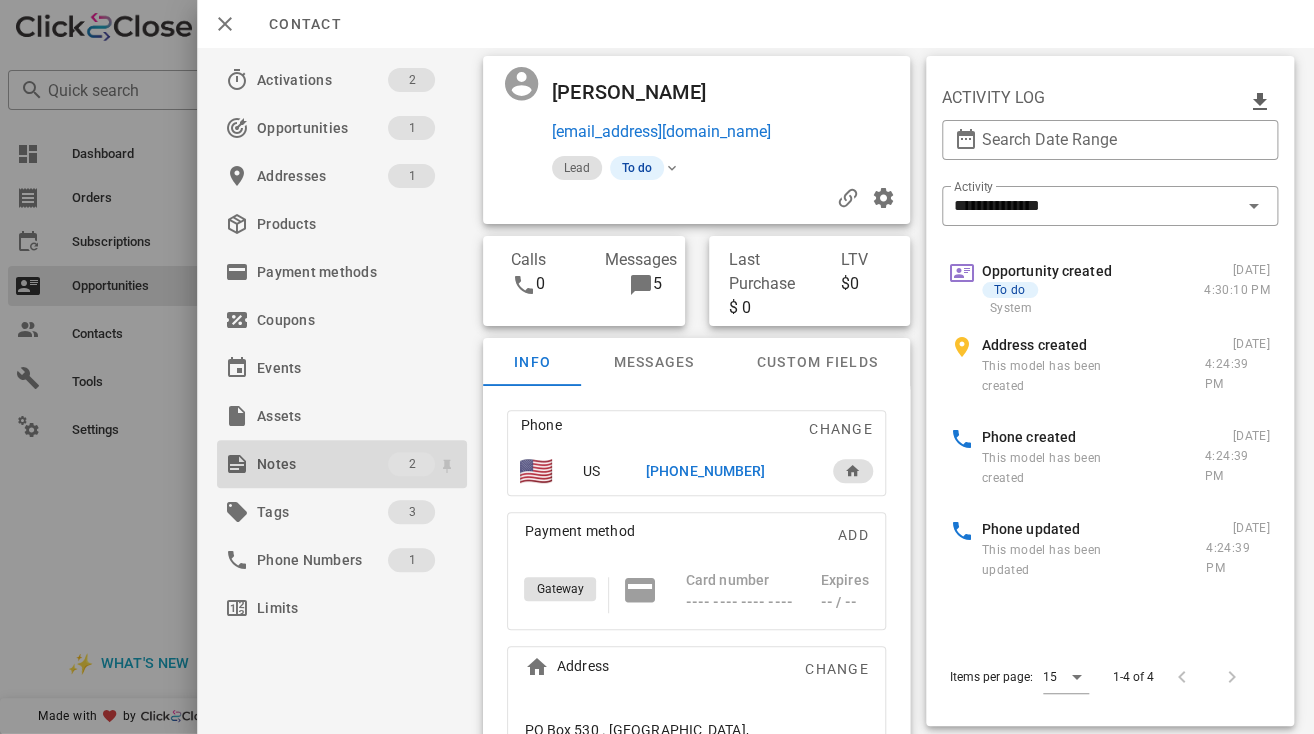 click on "Notes" at bounding box center [322, 464] 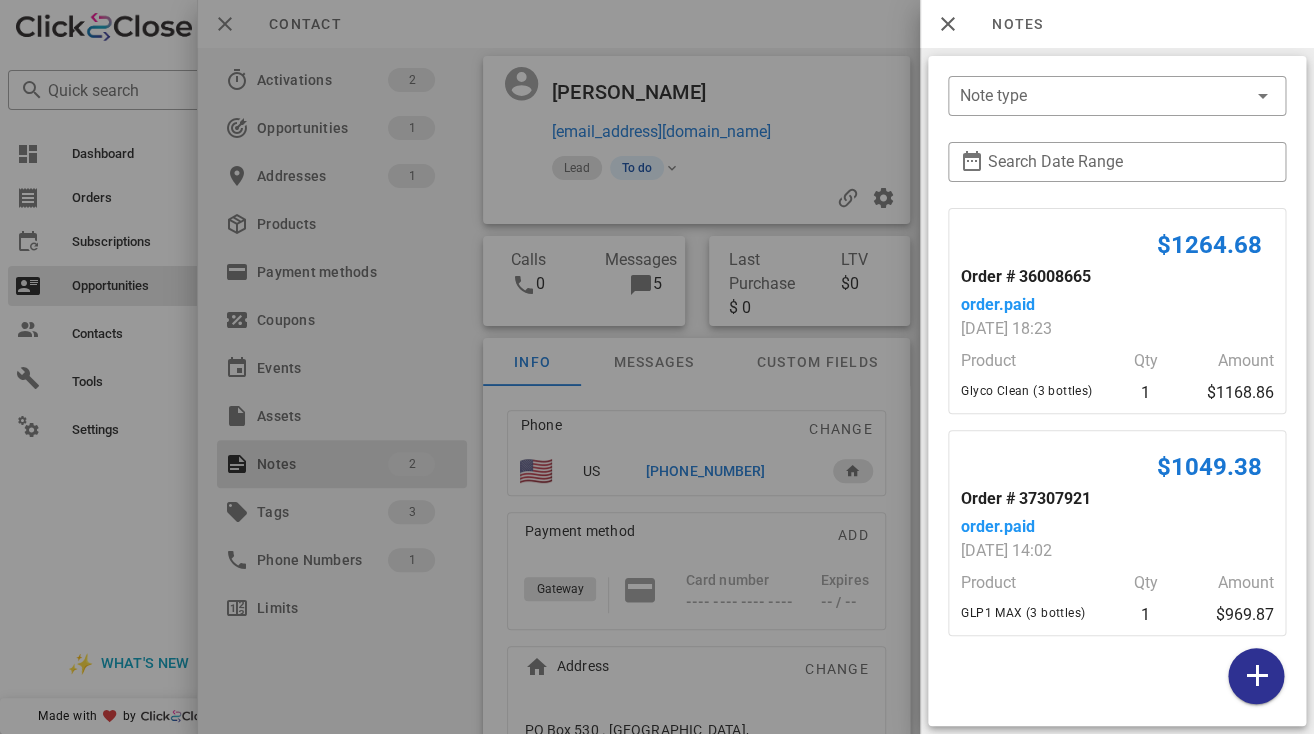 scroll, scrollTop: 248, scrollLeft: 0, axis: vertical 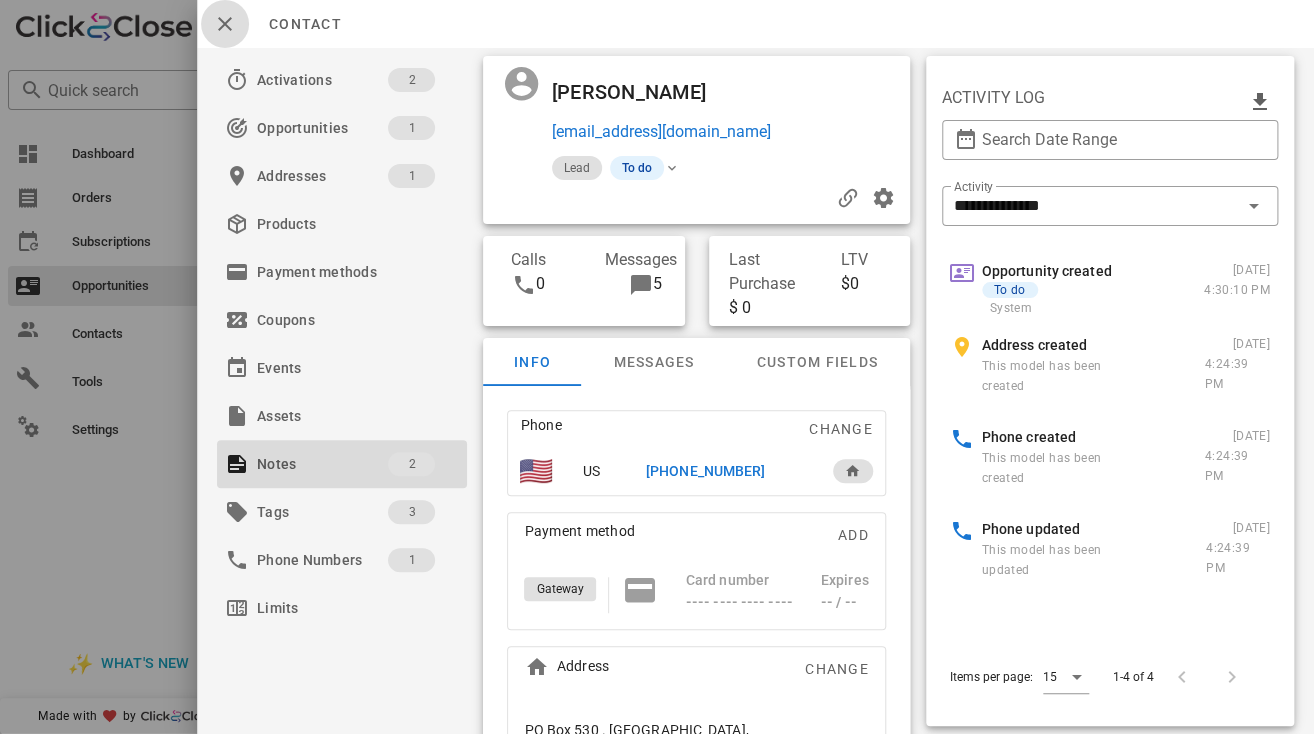 click at bounding box center [225, 24] 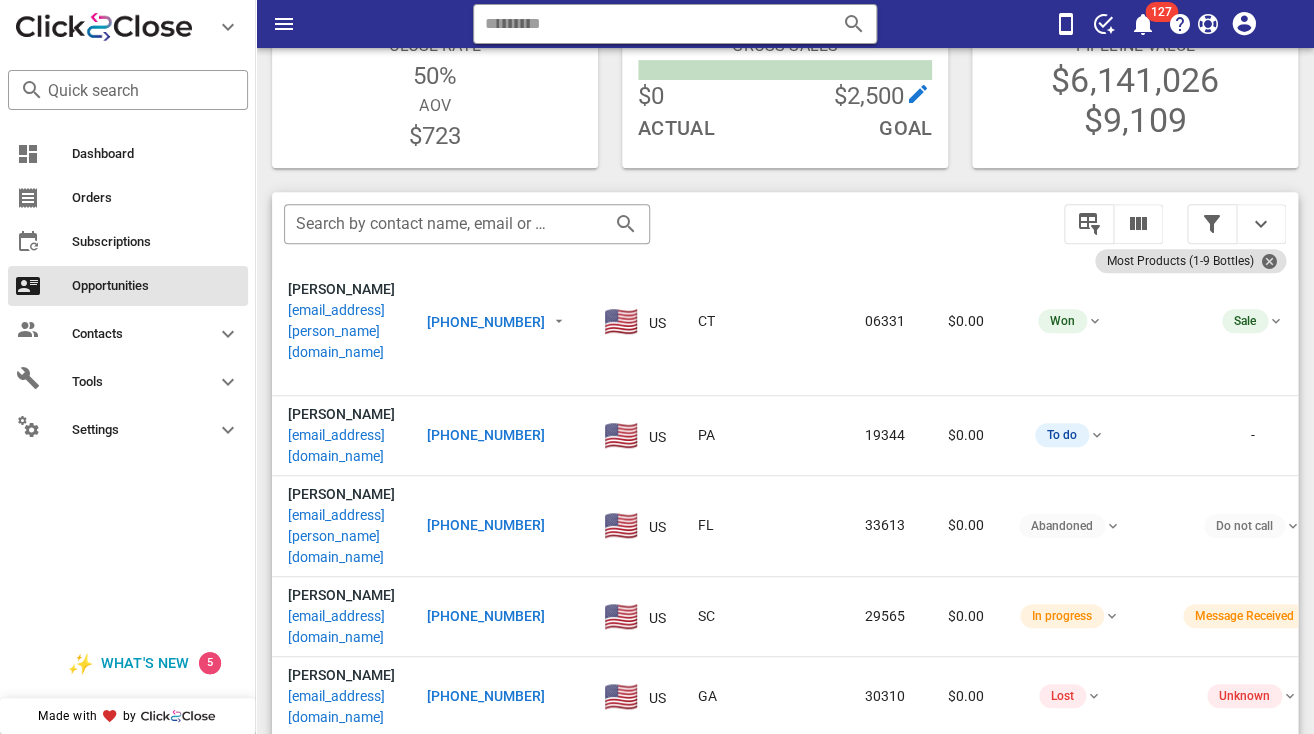 scroll, scrollTop: 161, scrollLeft: 0, axis: vertical 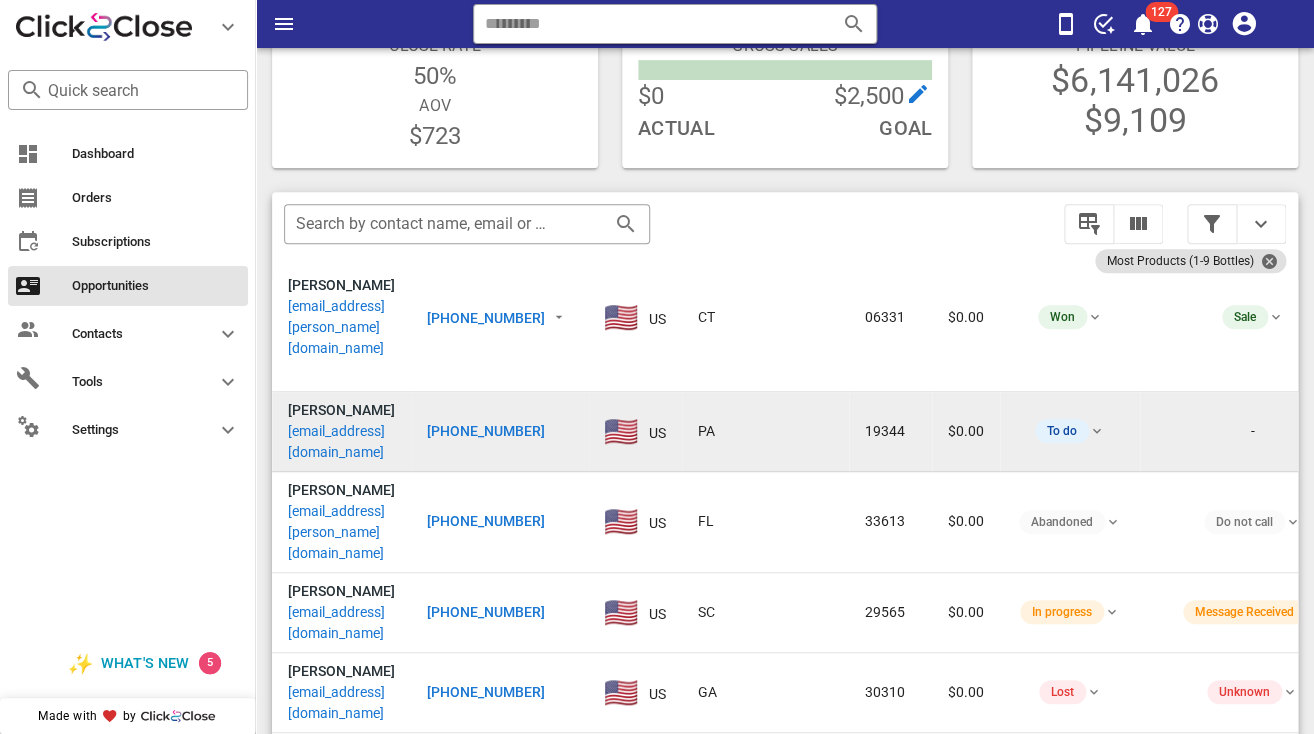 click on "hillnear@ptd.net" at bounding box center (341, 442) 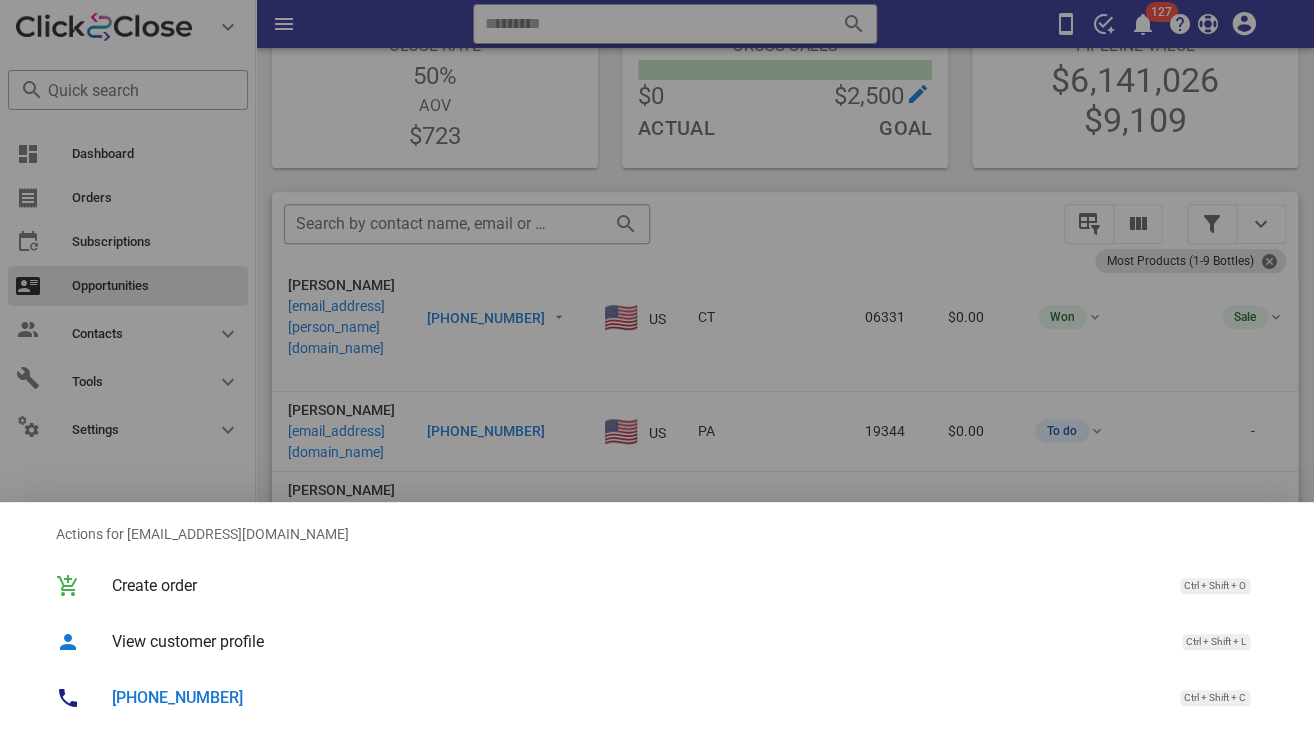 click at bounding box center (657, 367) 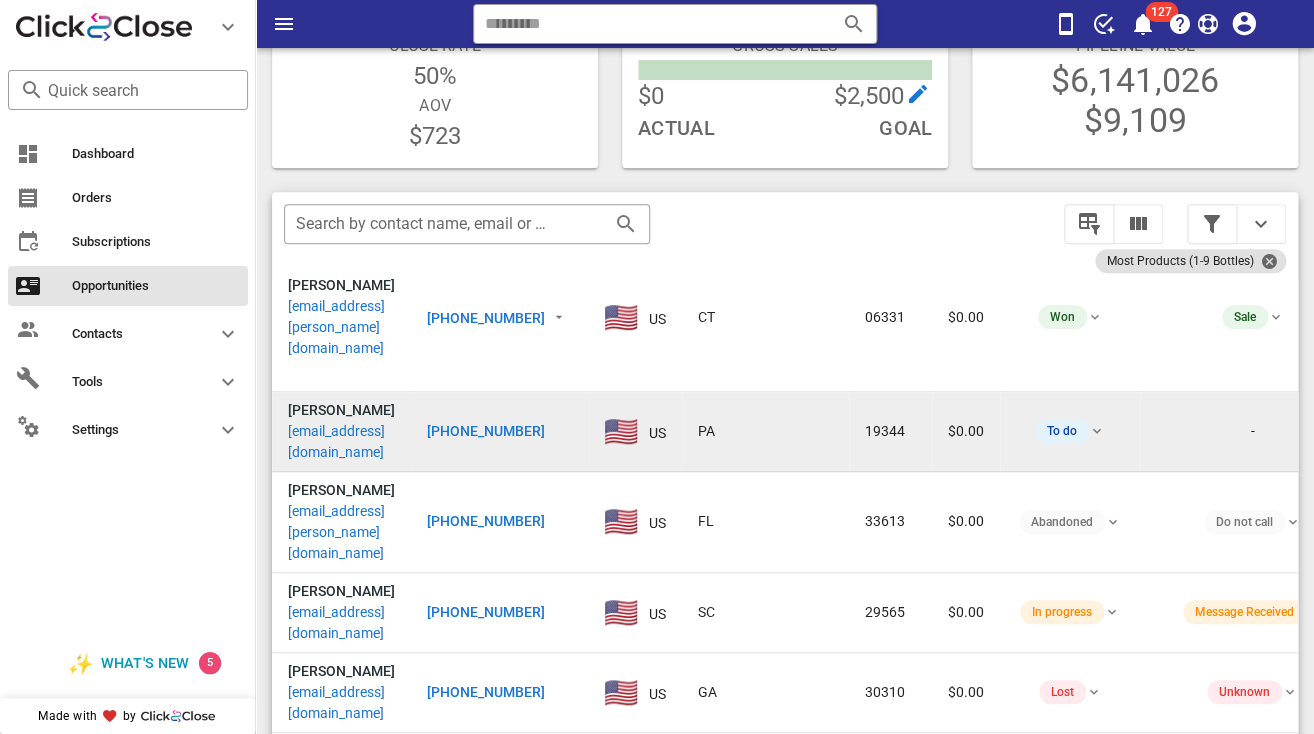 click on "hillnear@ptd.net" at bounding box center (341, 442) 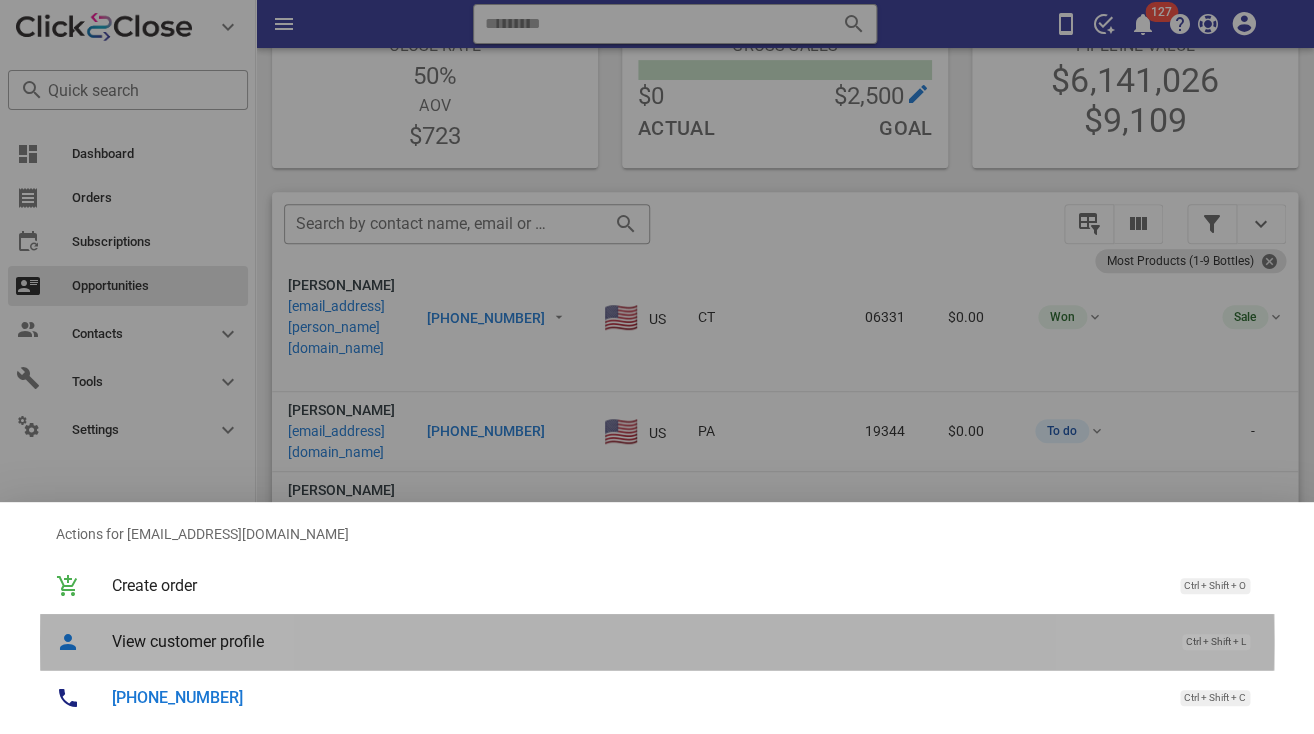 click on "View customer profile" at bounding box center (637, 641) 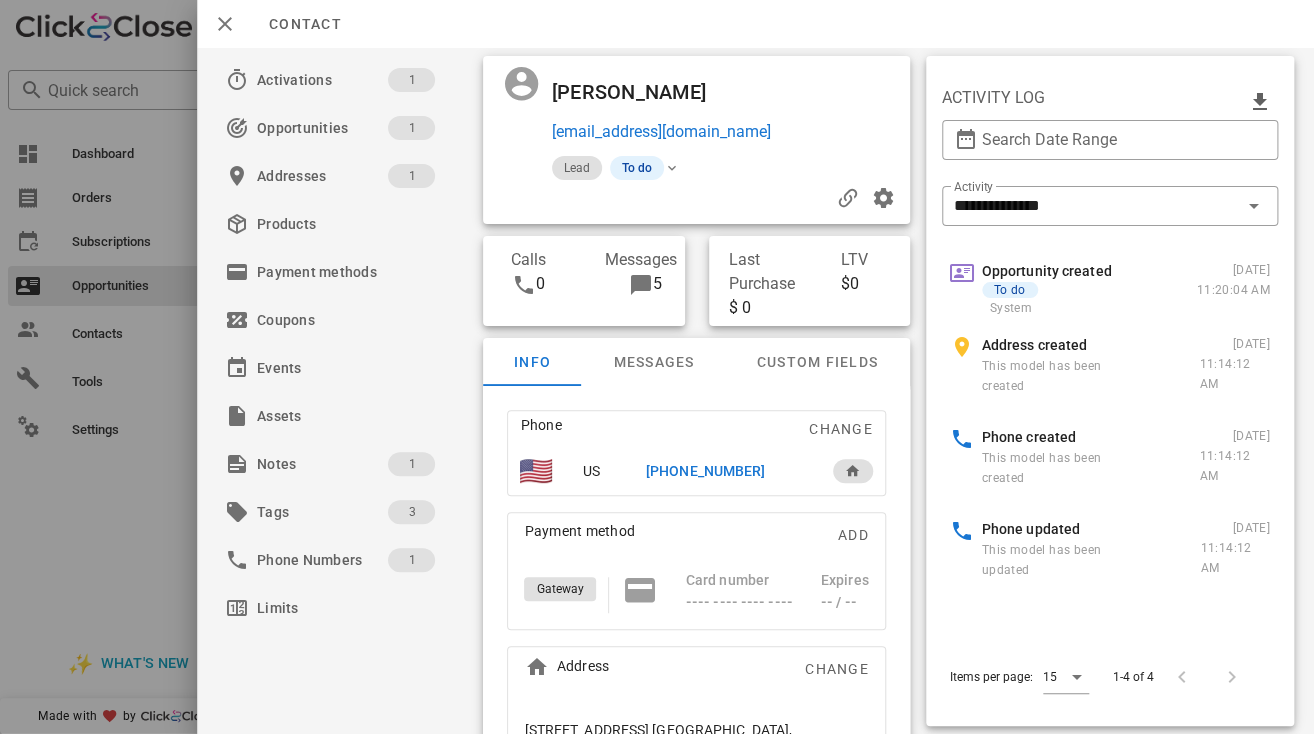 click at bounding box center (697, 198) 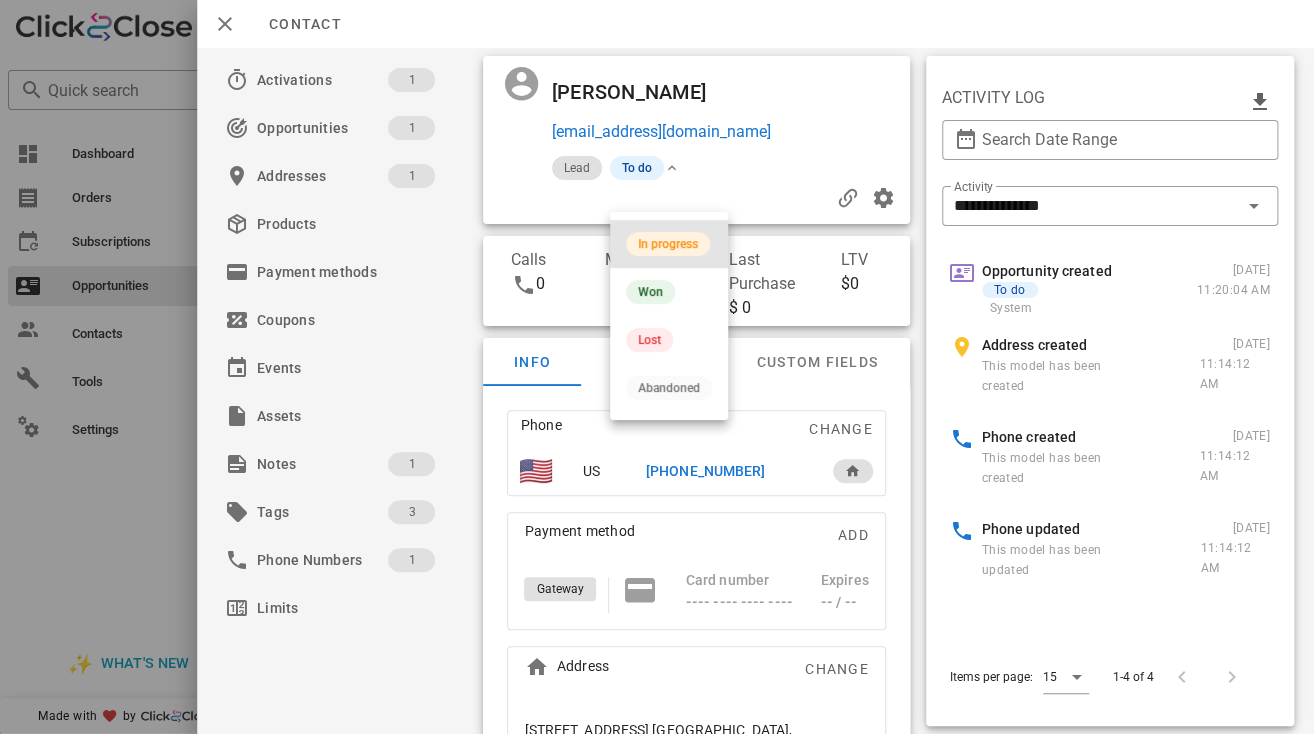 click on "In progress" at bounding box center [668, 244] 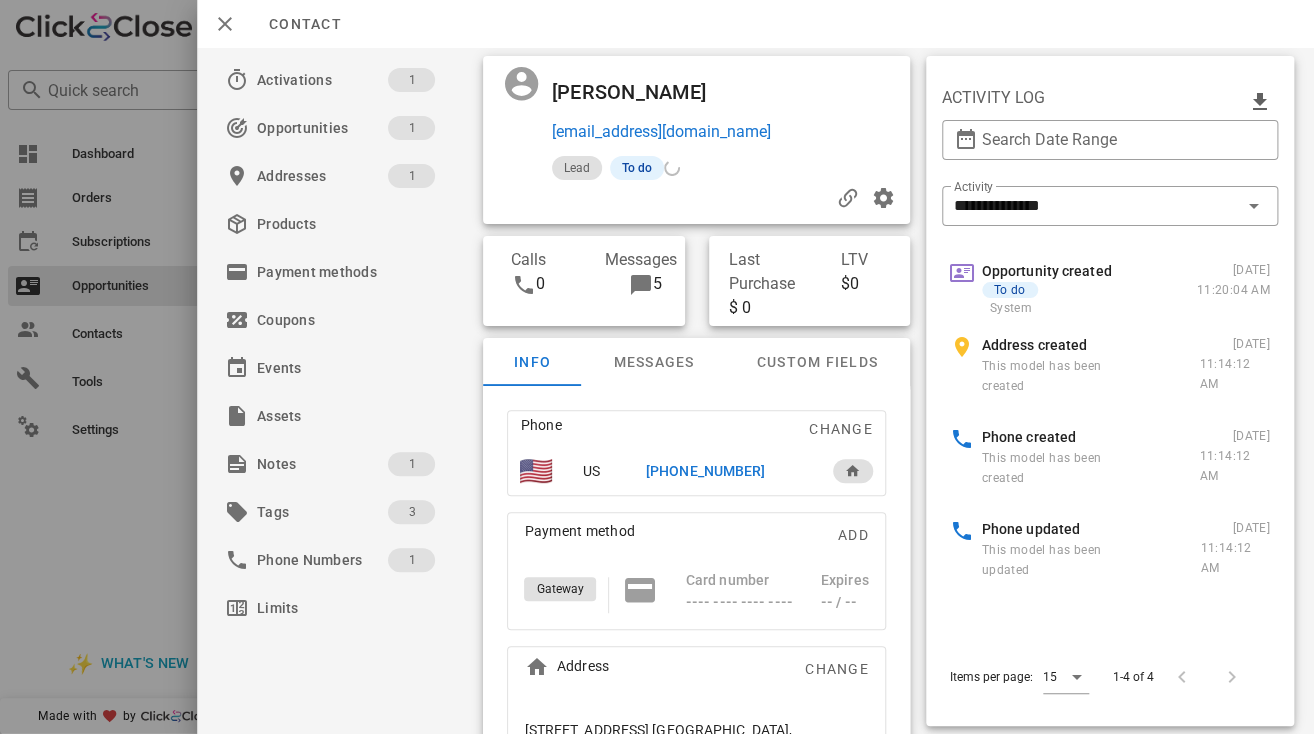 click on "Phoebe McElhenny" at bounding box center [639, 92] 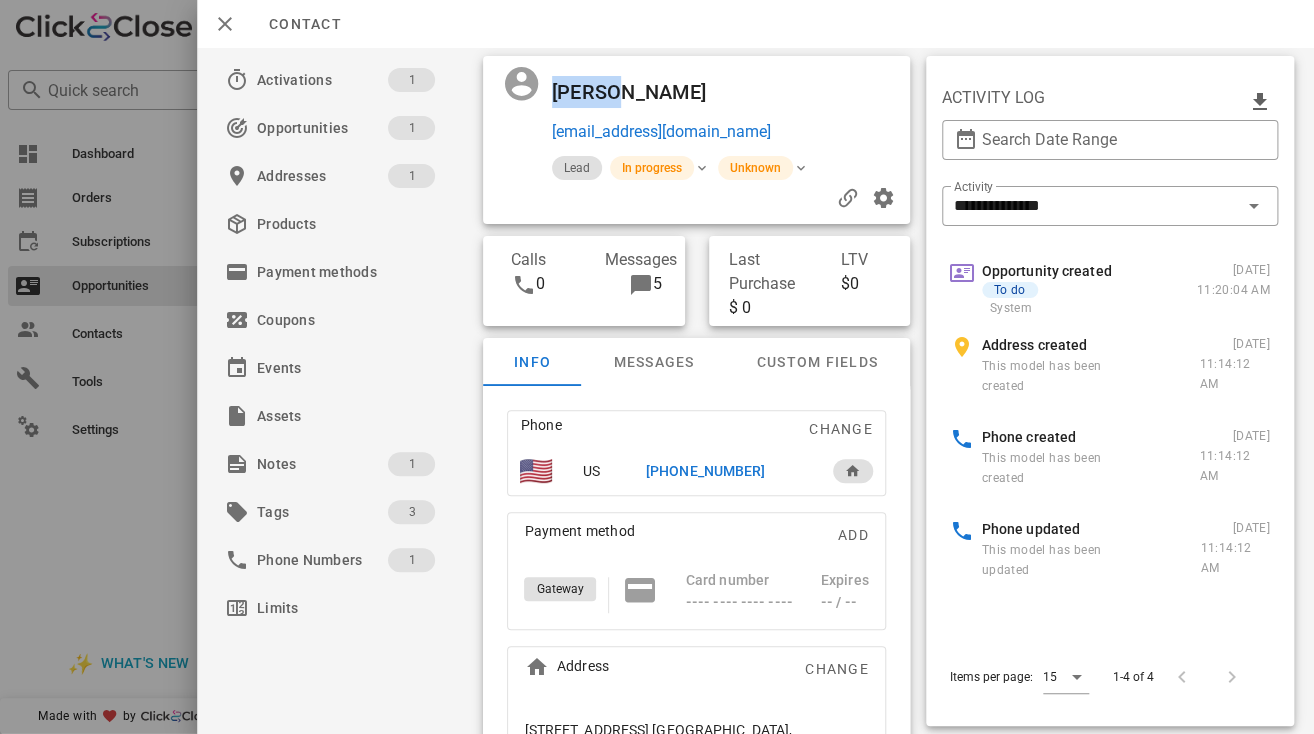 click on "Phoebe McElhenny" at bounding box center [639, 92] 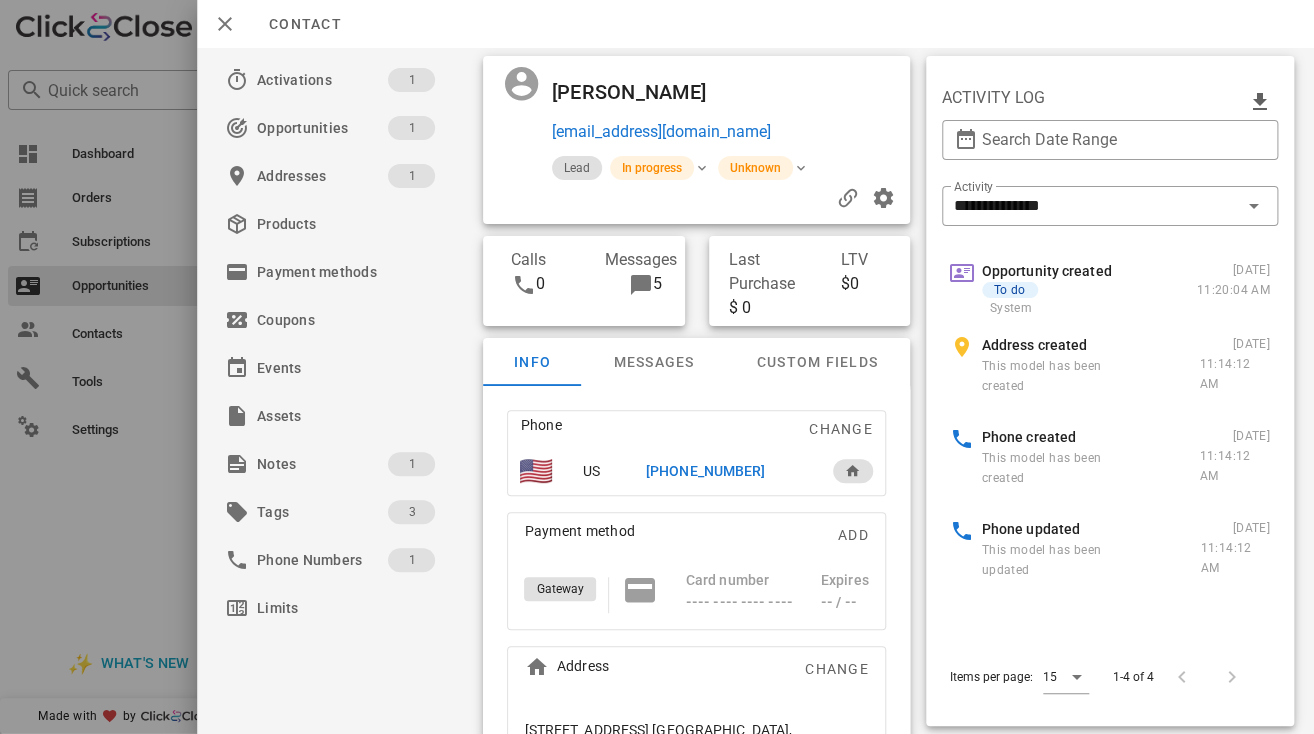 click on "Phoebe McElhenny" at bounding box center [639, 92] 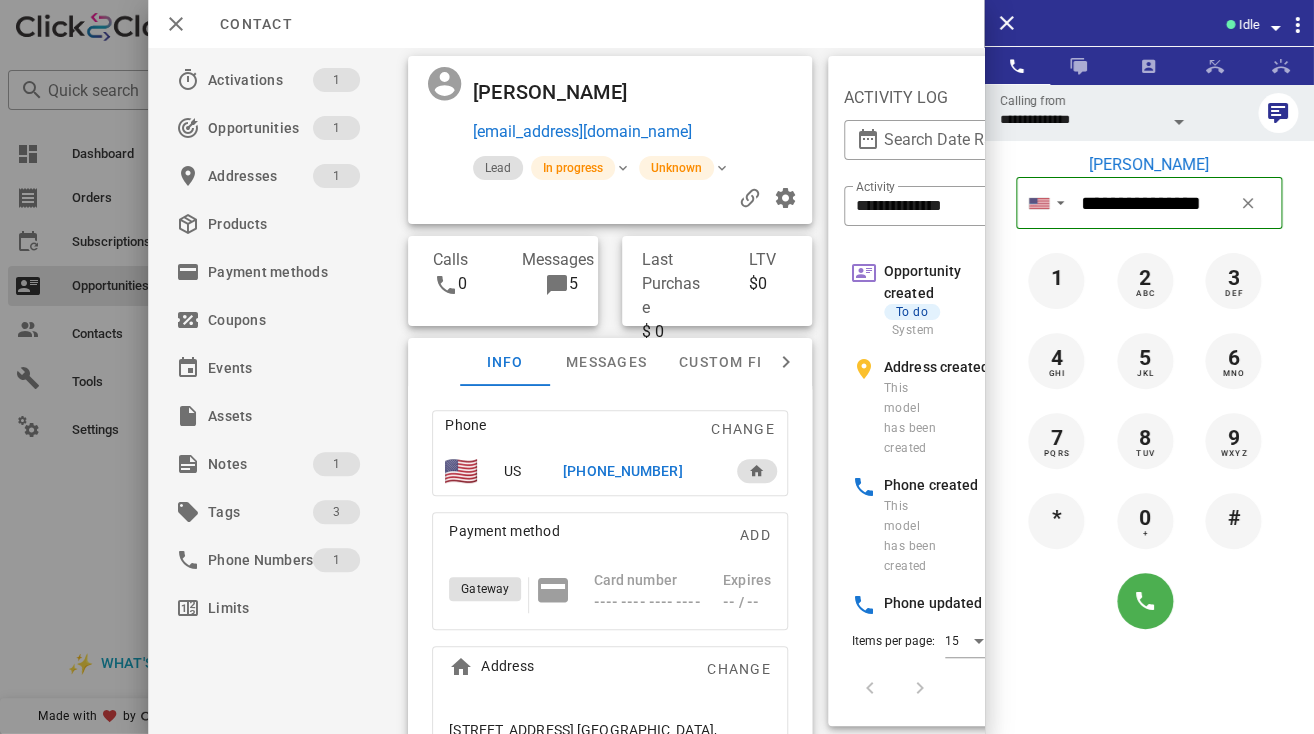 click on "+14847987486" at bounding box center [622, 471] 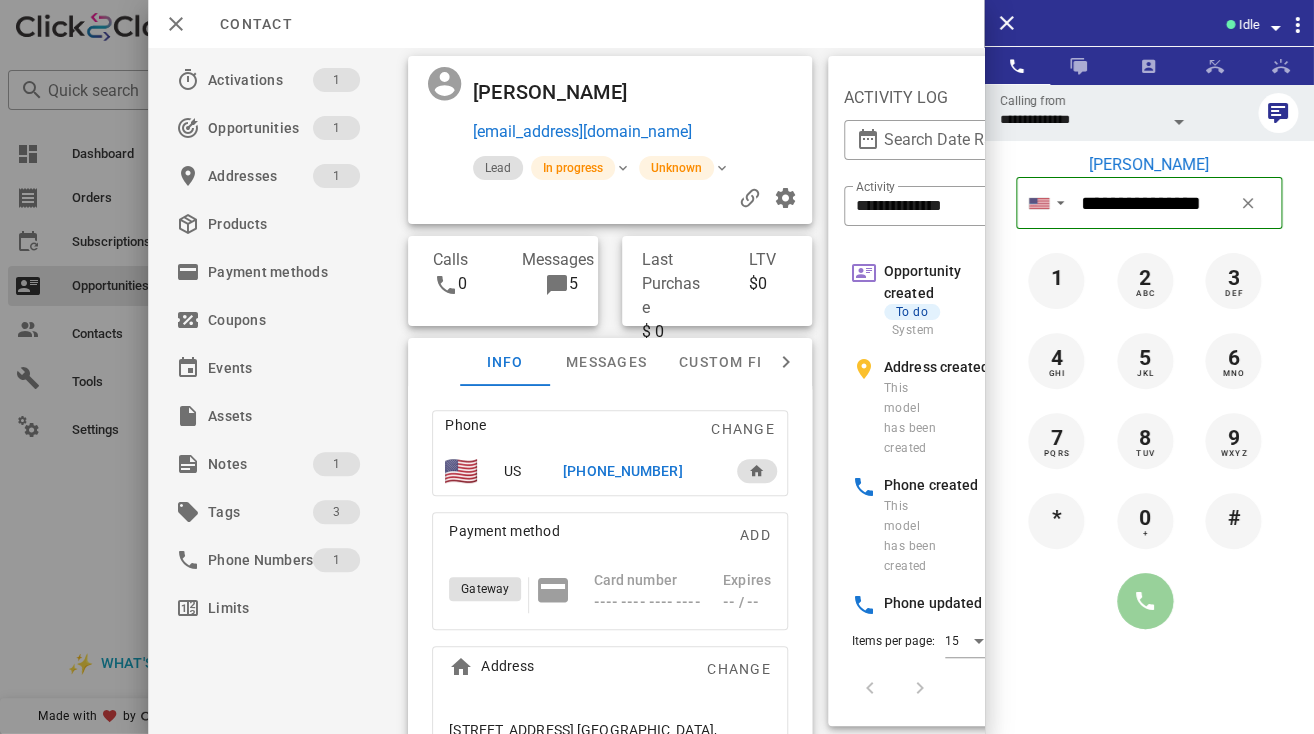 click at bounding box center (1145, 601) 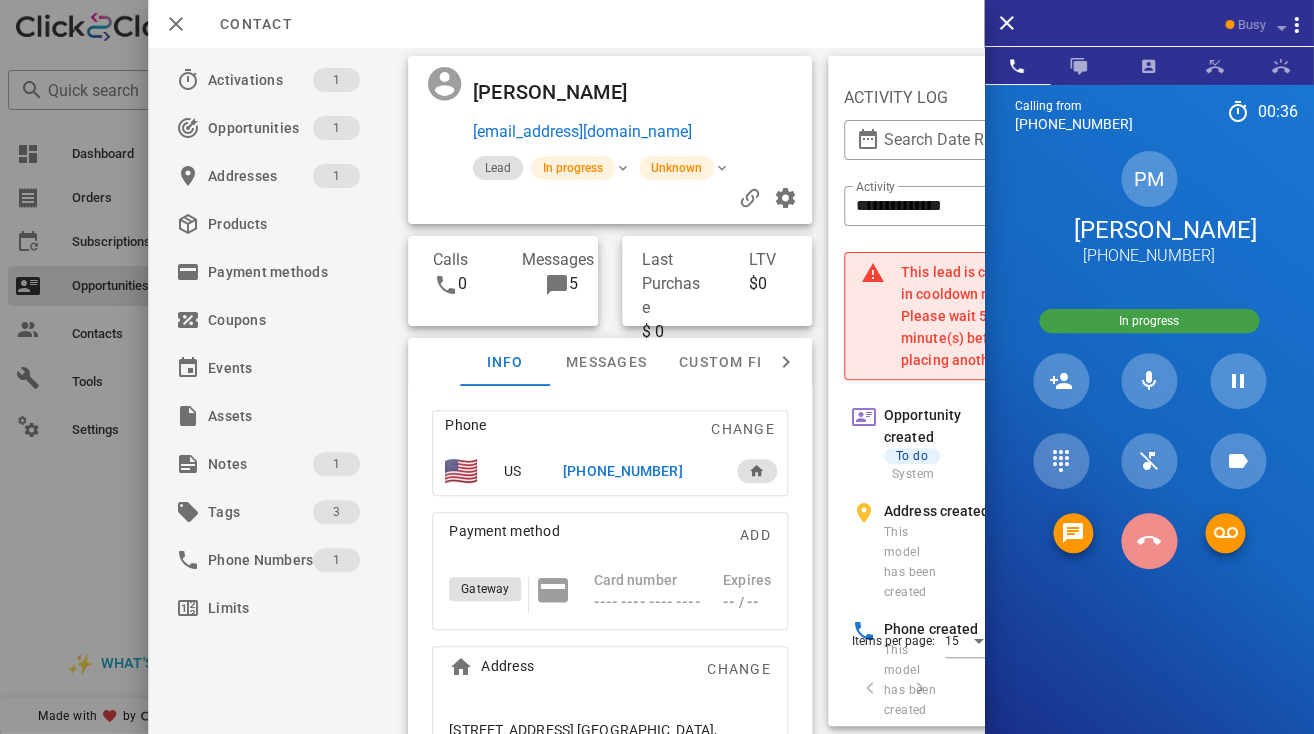 click at bounding box center [1149, 541] 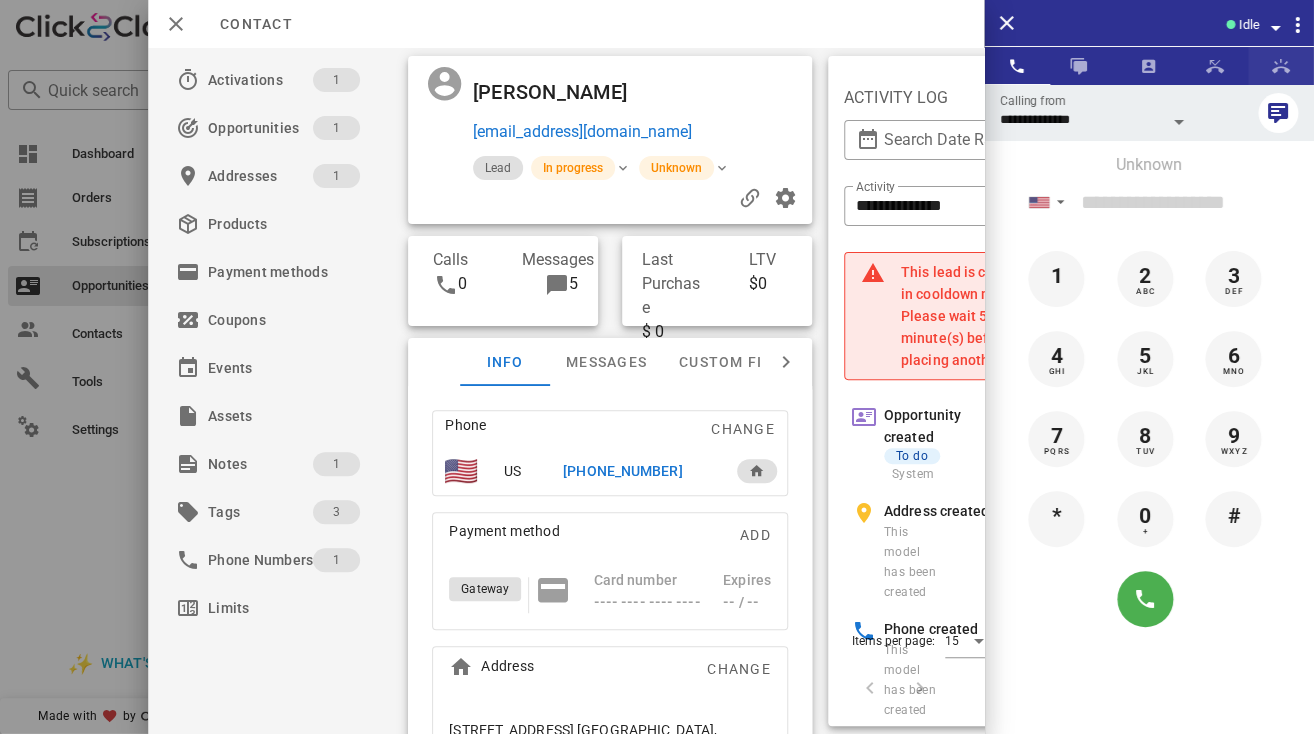 scroll, scrollTop: 102, scrollLeft: 0, axis: vertical 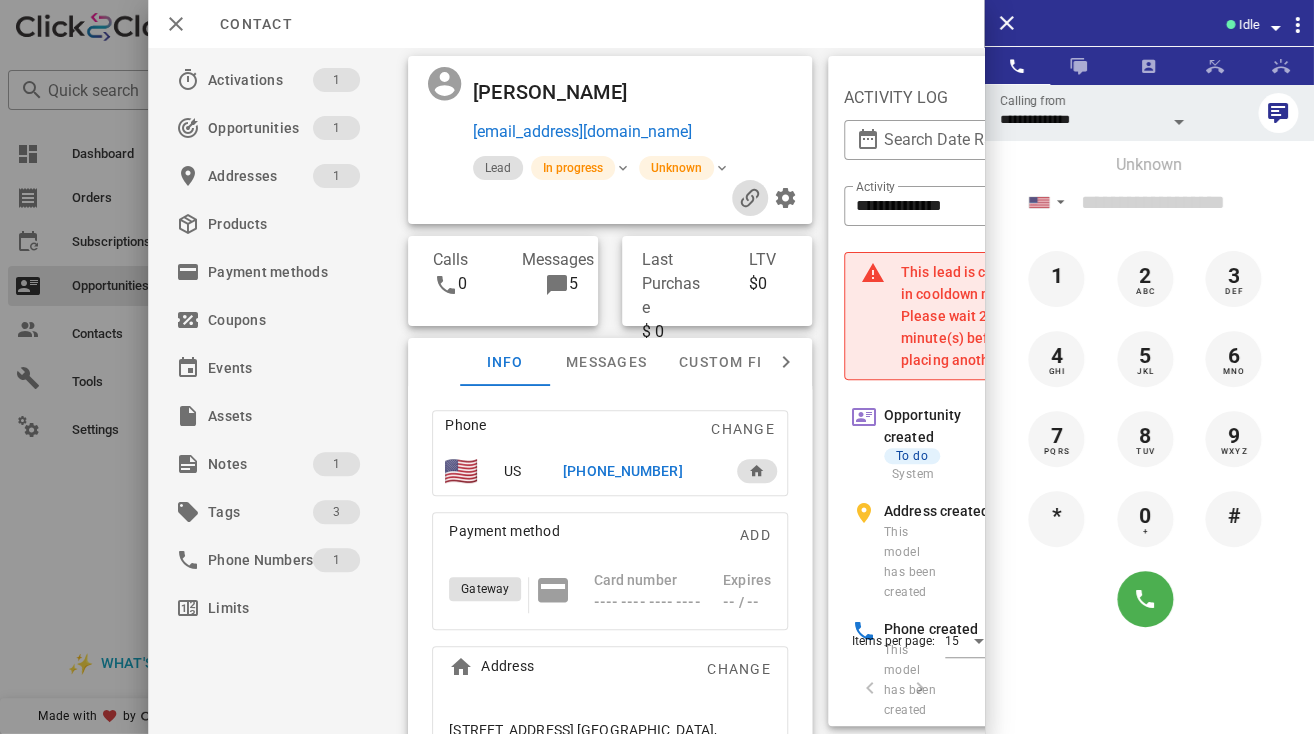 click at bounding box center [749, 198] 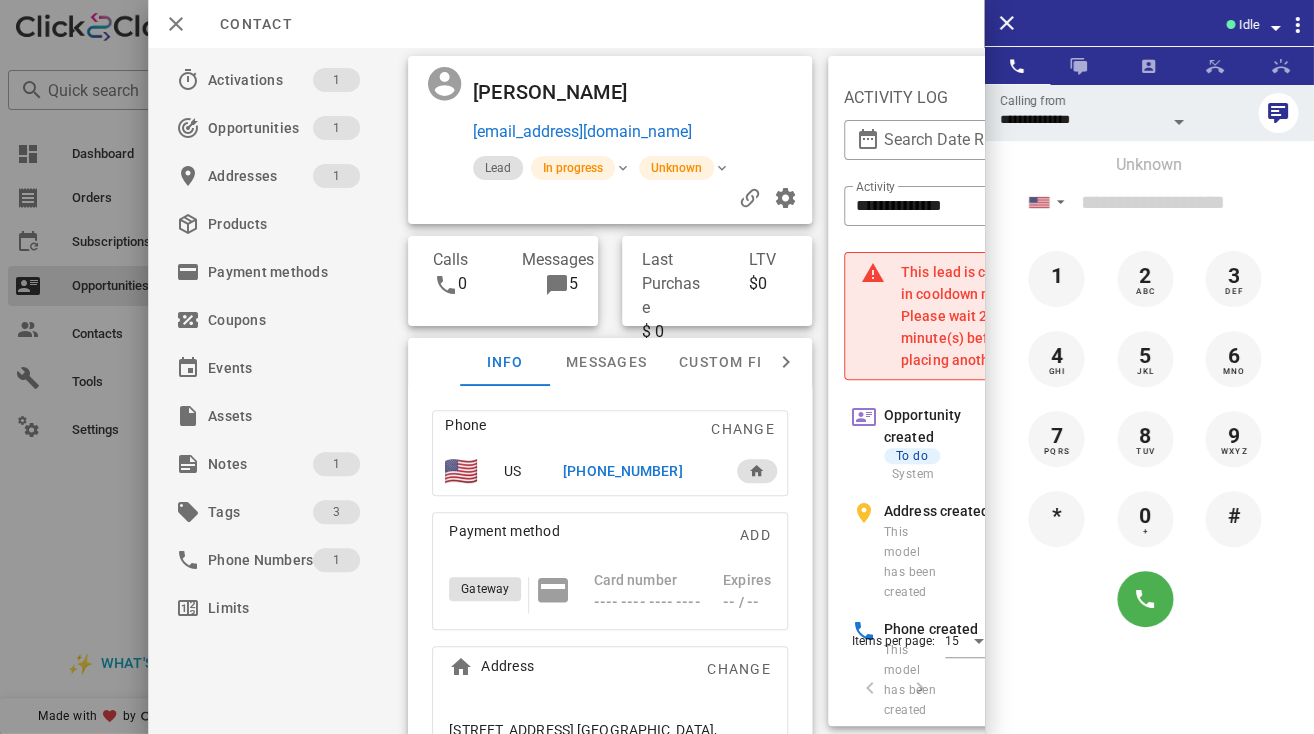 click on "+14847987486" at bounding box center [622, 471] 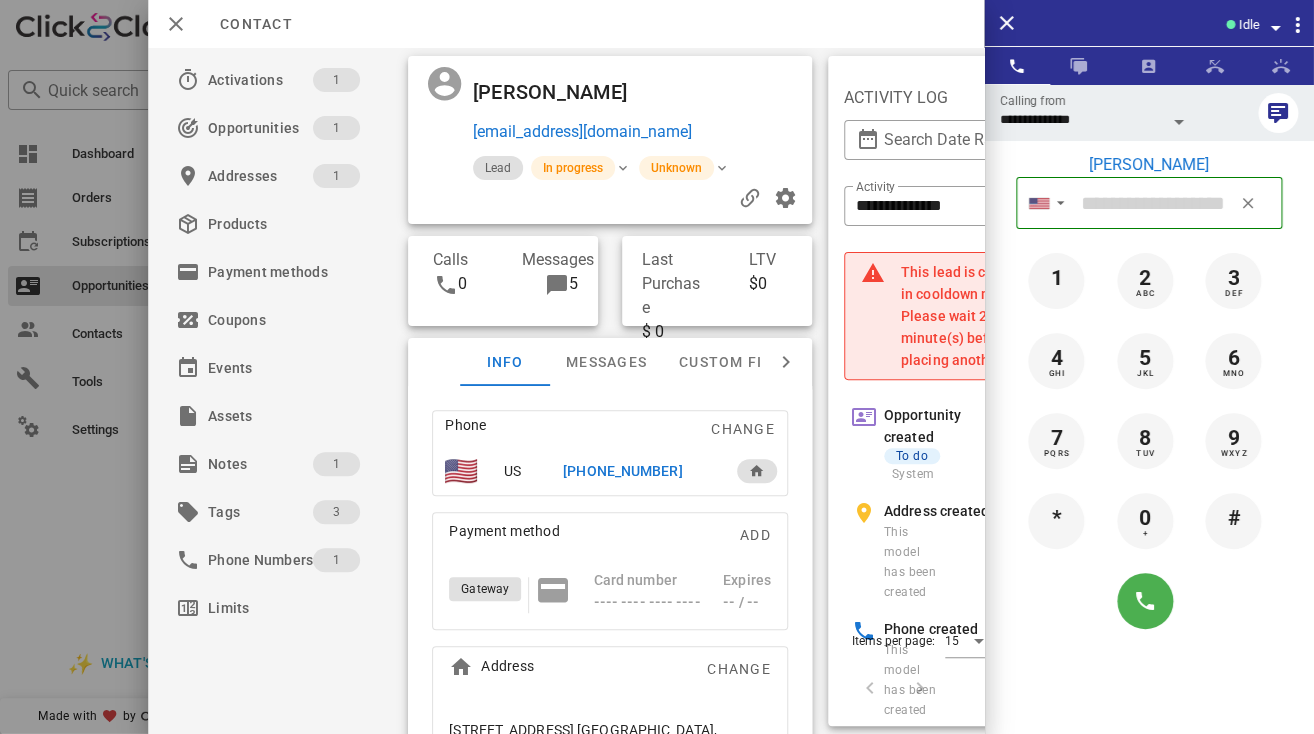 type on "**********" 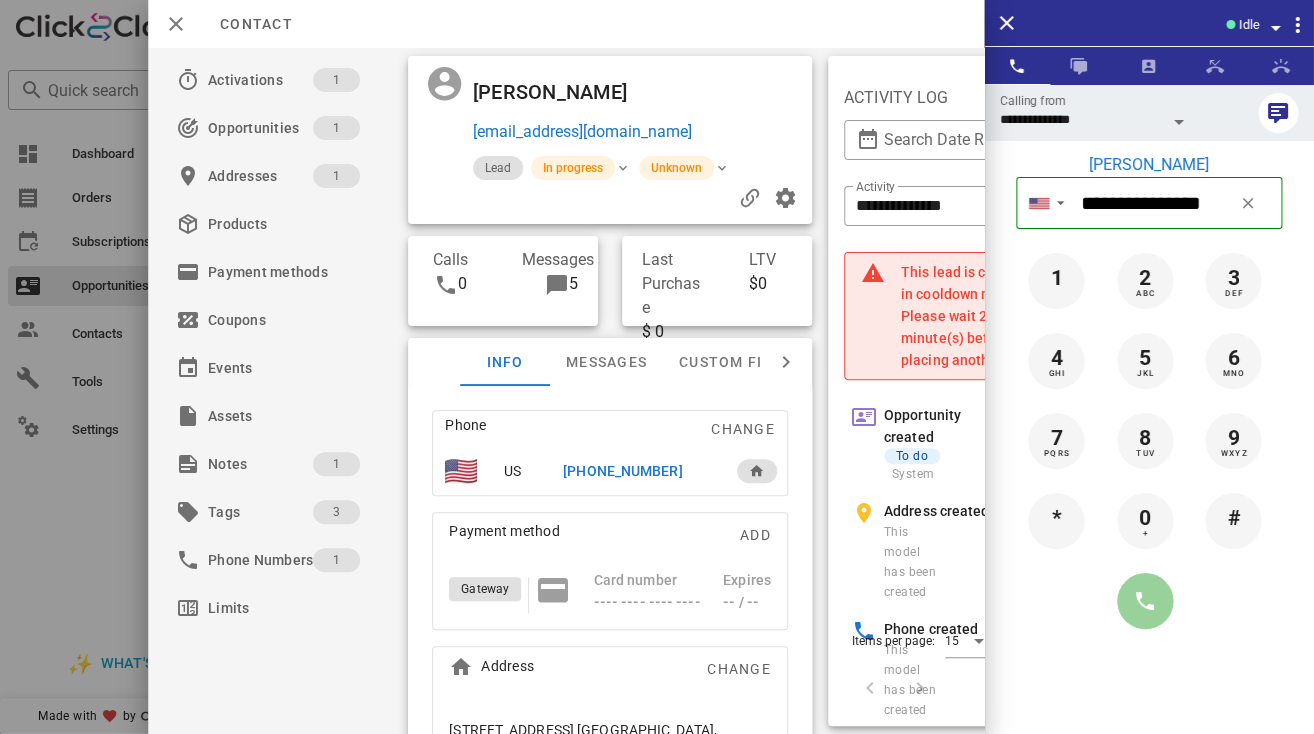 click at bounding box center (1145, 601) 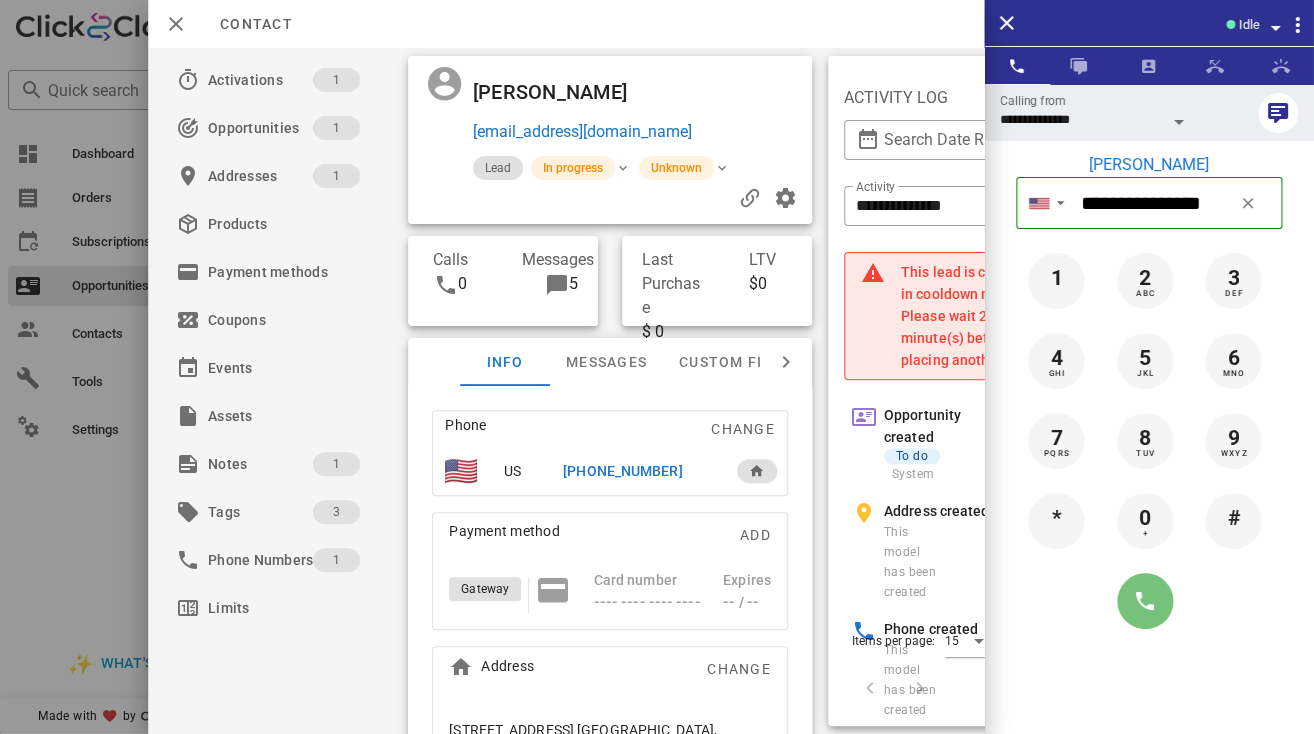 type 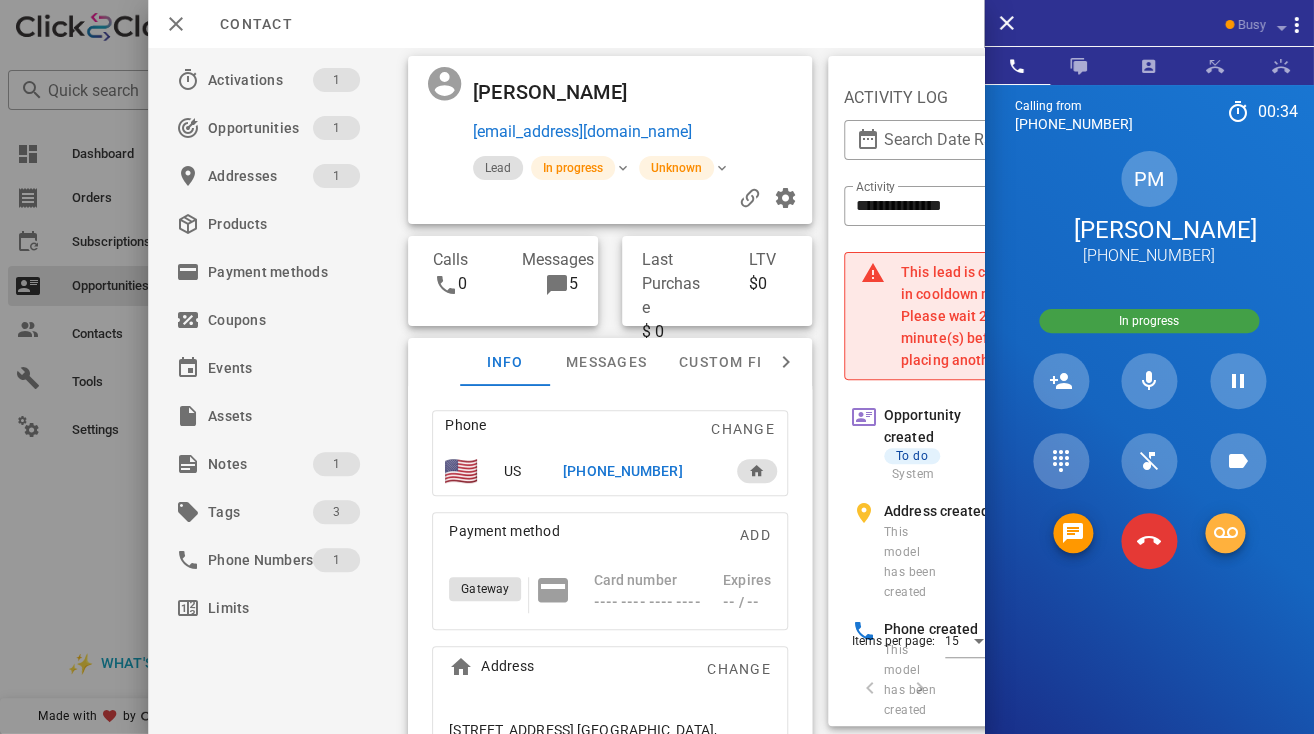 click at bounding box center [1225, 533] 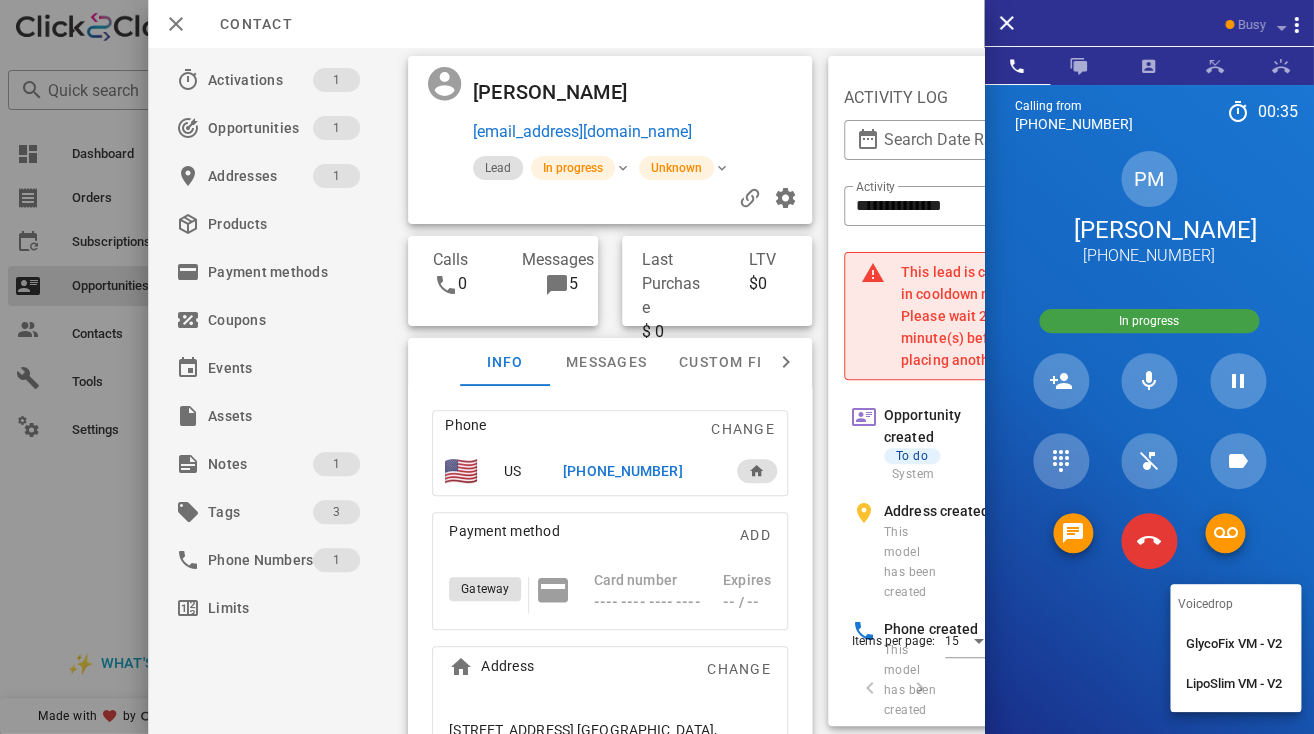 click on "GlycoFix VM - V2" at bounding box center [1235, 644] 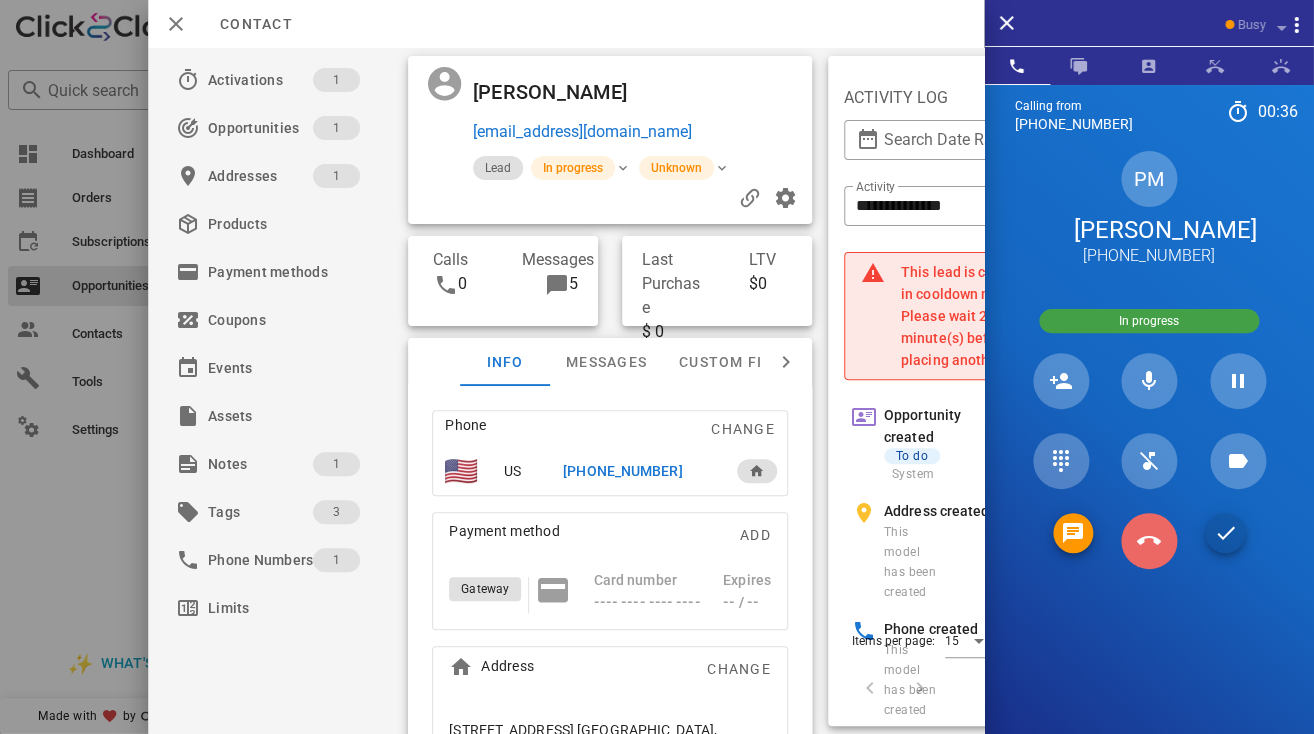 click at bounding box center [1149, 541] 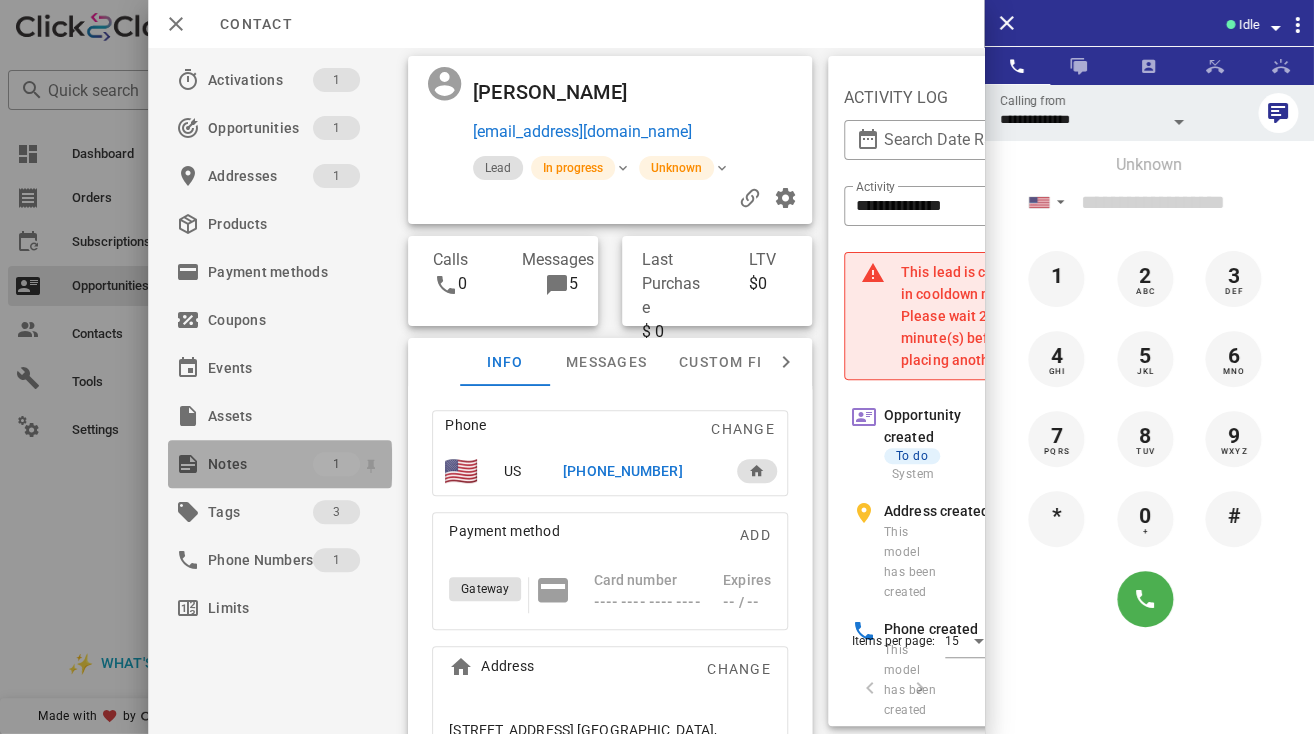 click on "Notes" at bounding box center [260, 464] 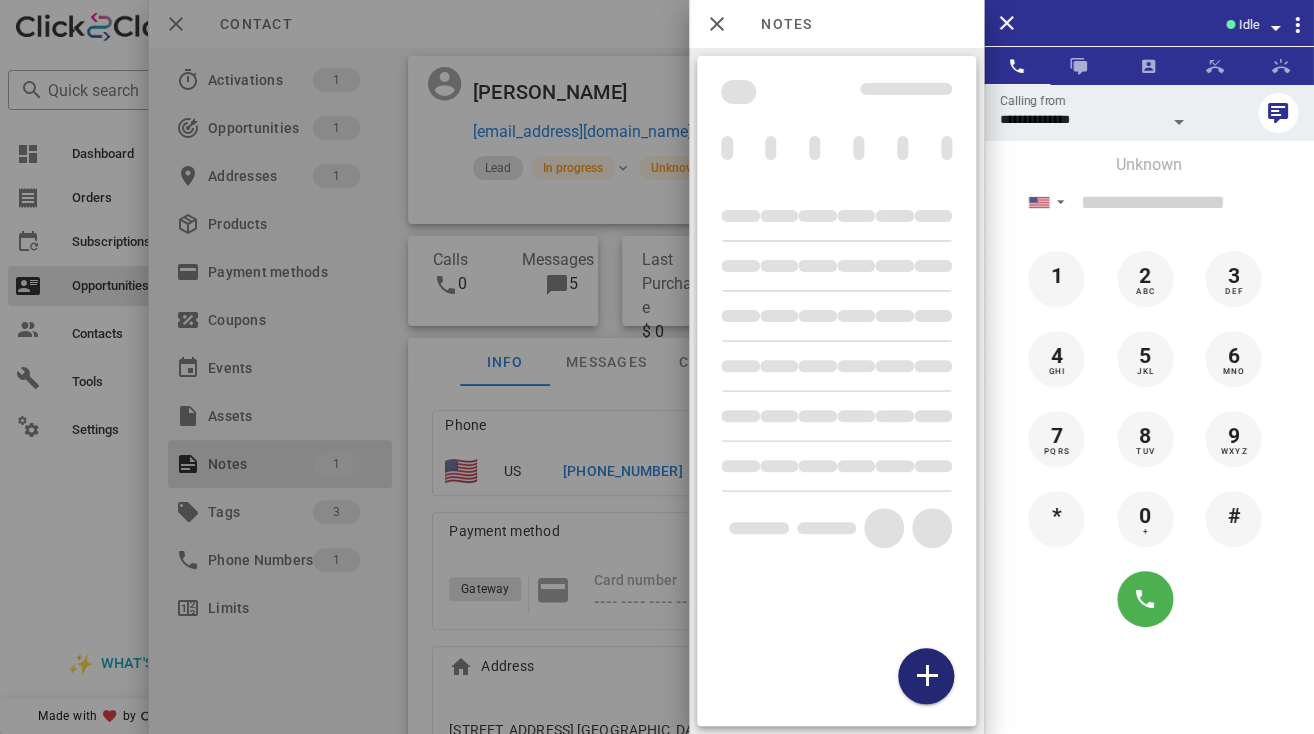 click at bounding box center (926, 676) 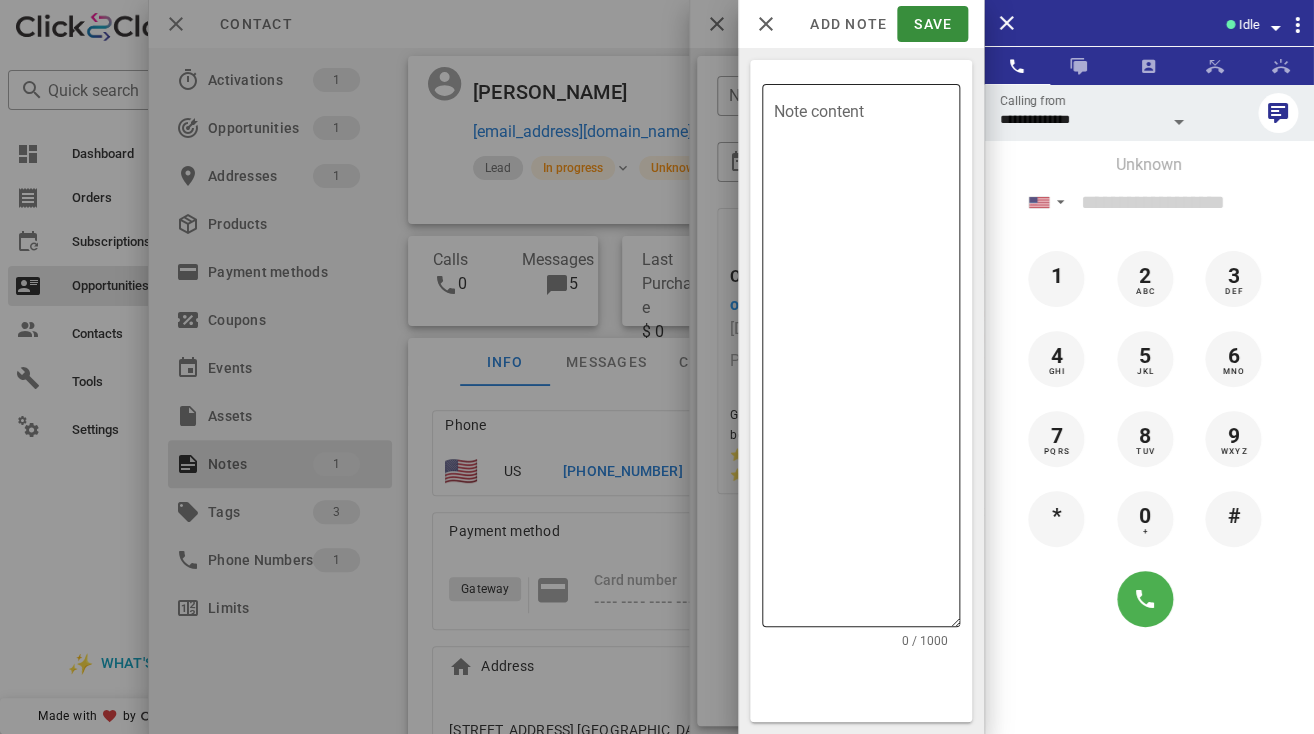 click on "Note content" at bounding box center [867, 360] 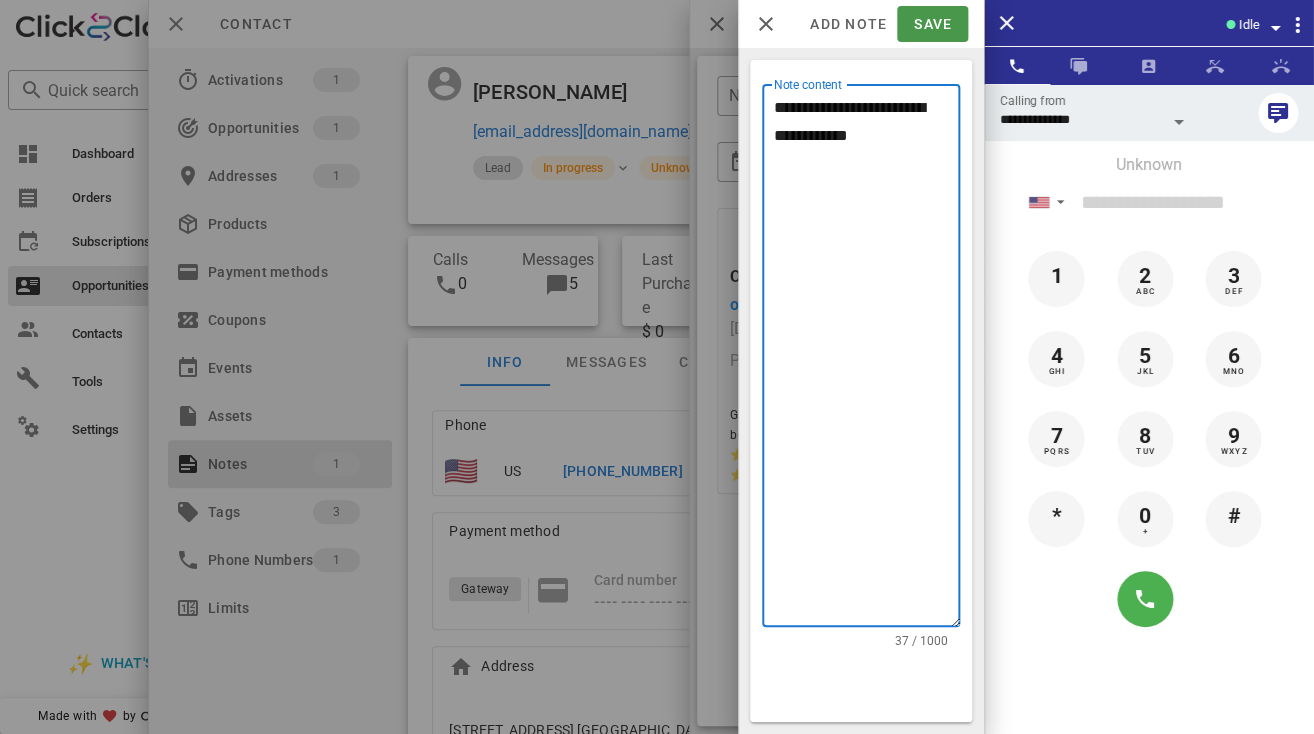 type on "**********" 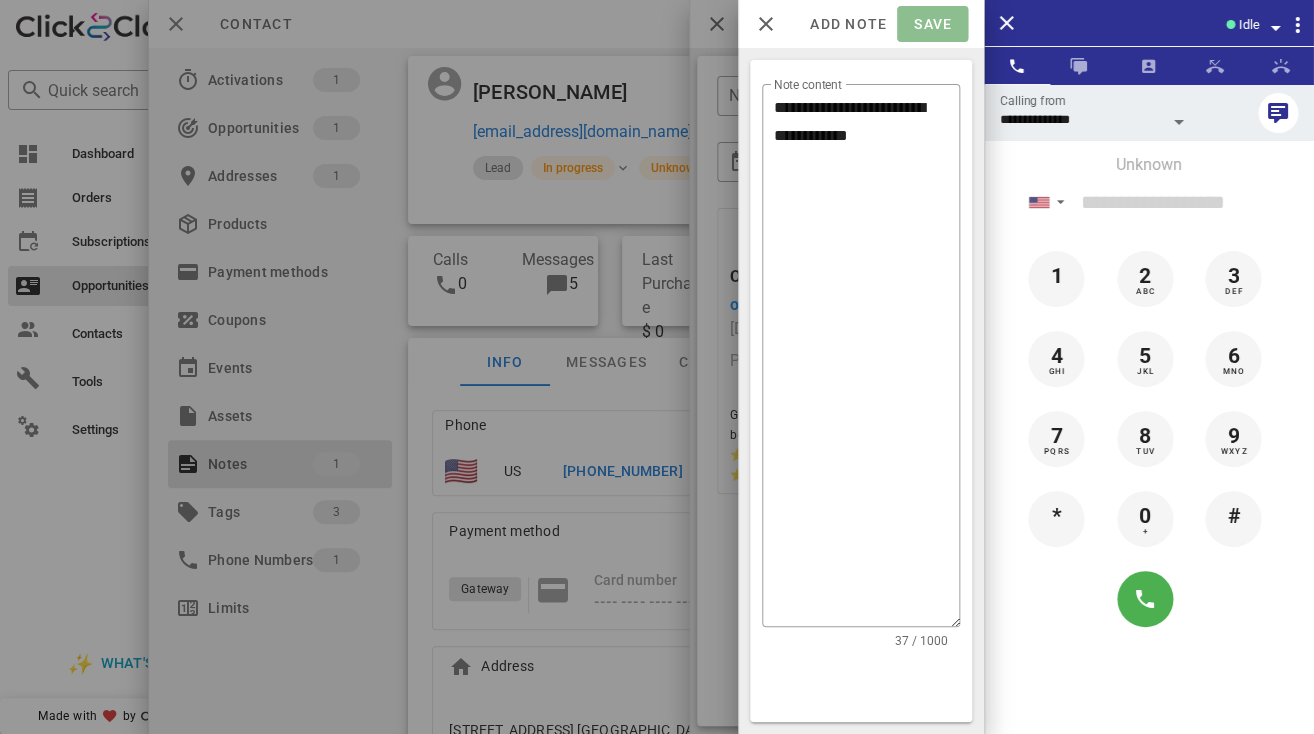 click on "Save" at bounding box center [932, 24] 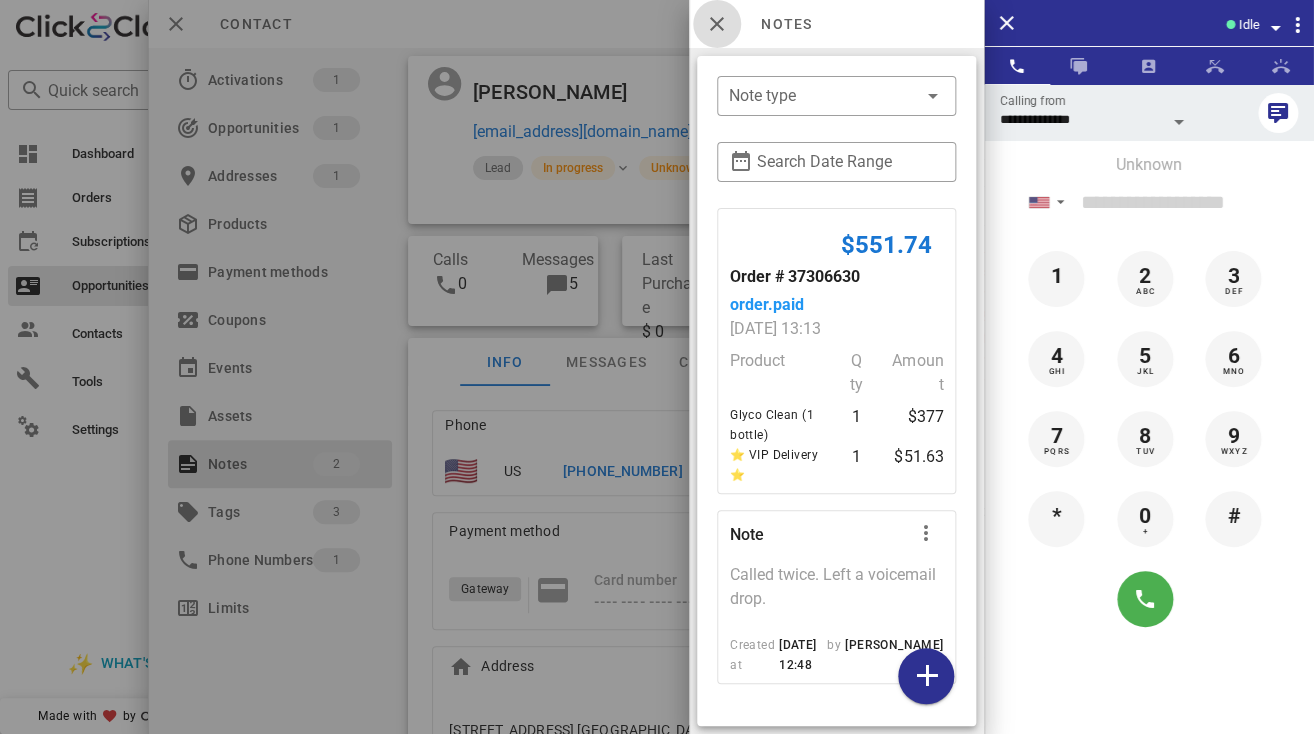click at bounding box center (717, 24) 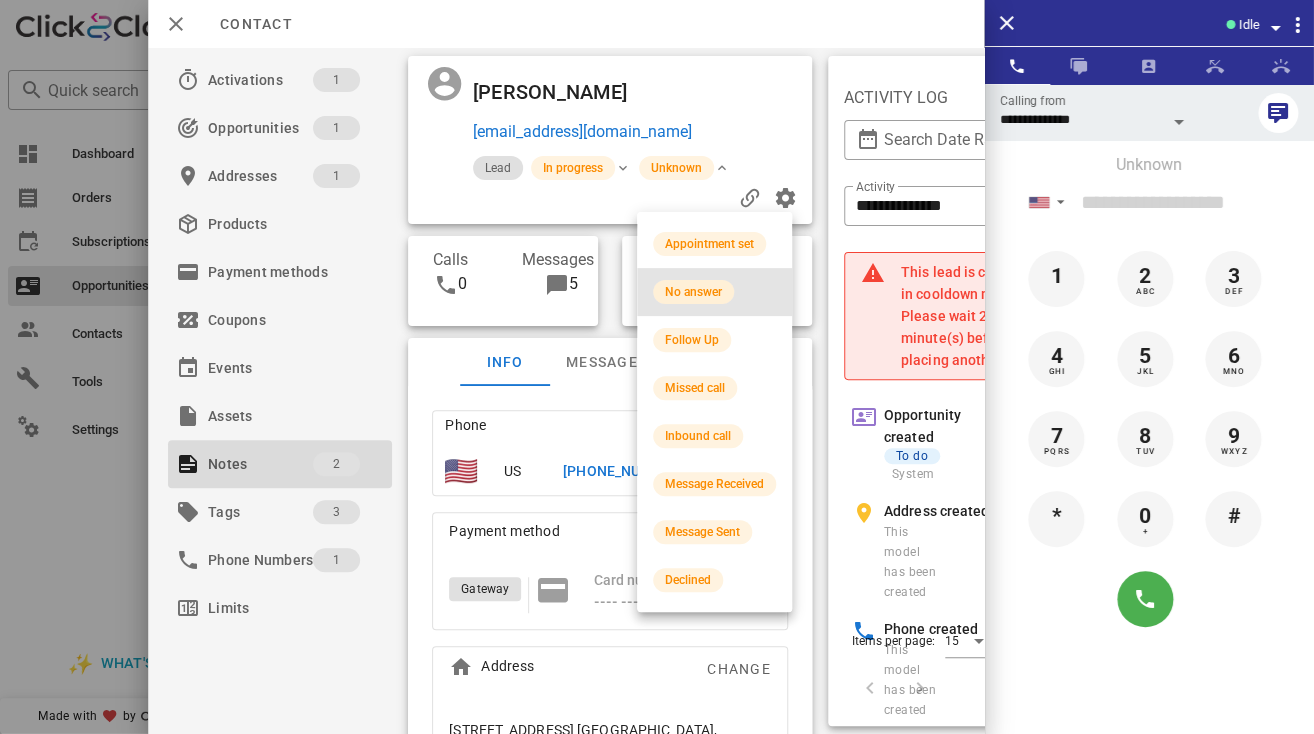 click on "No answer" at bounding box center (693, 292) 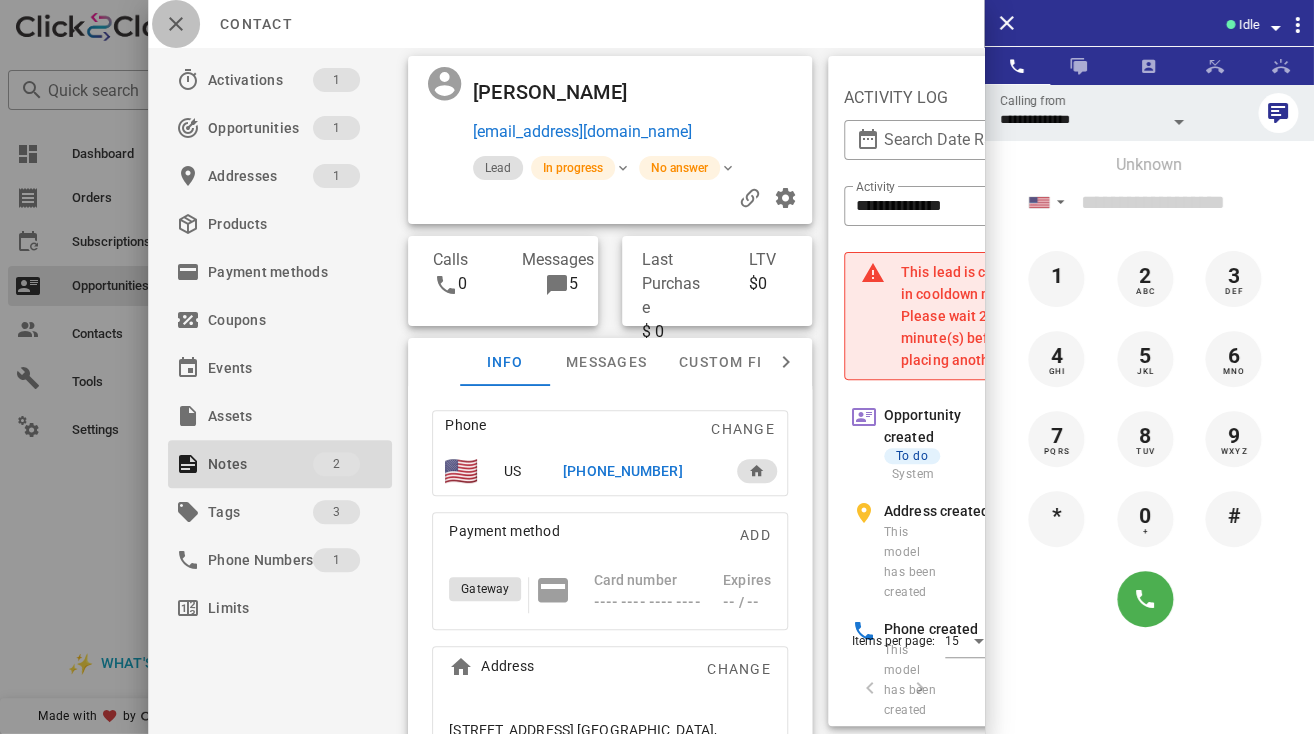 click at bounding box center [176, 24] 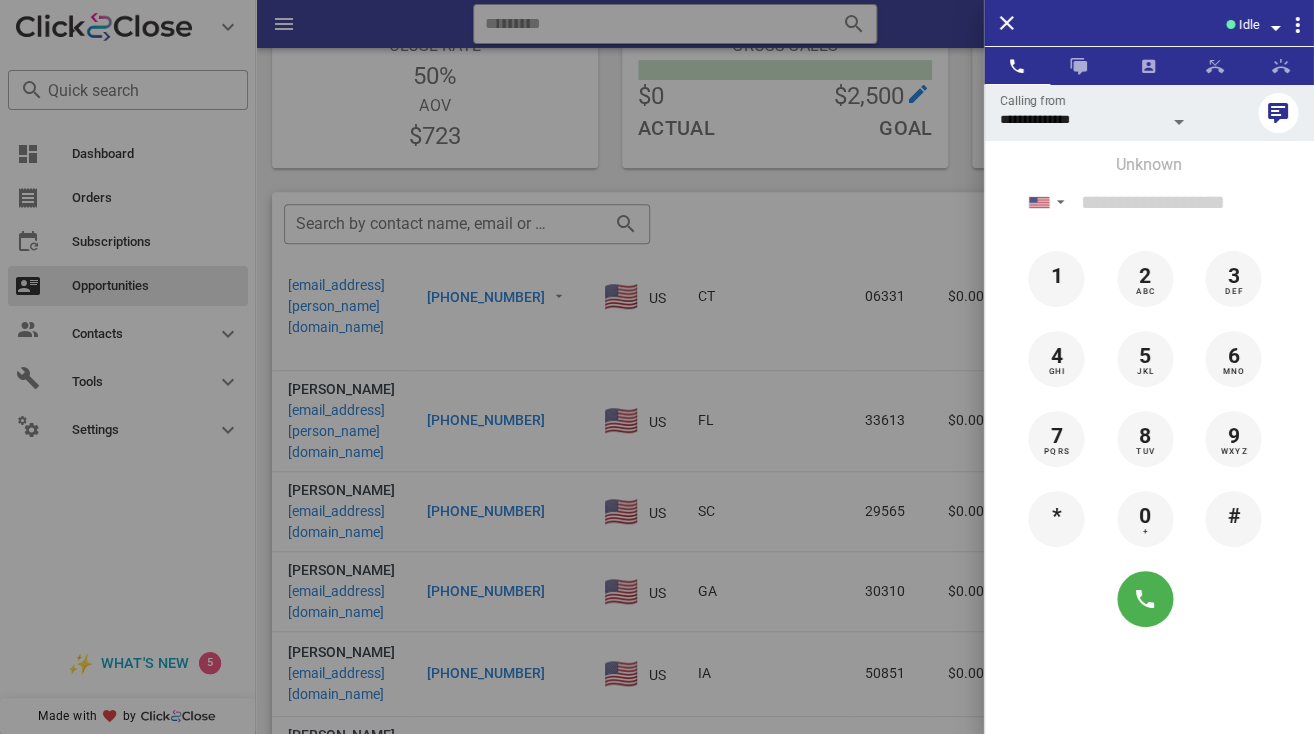 click at bounding box center (657, 367) 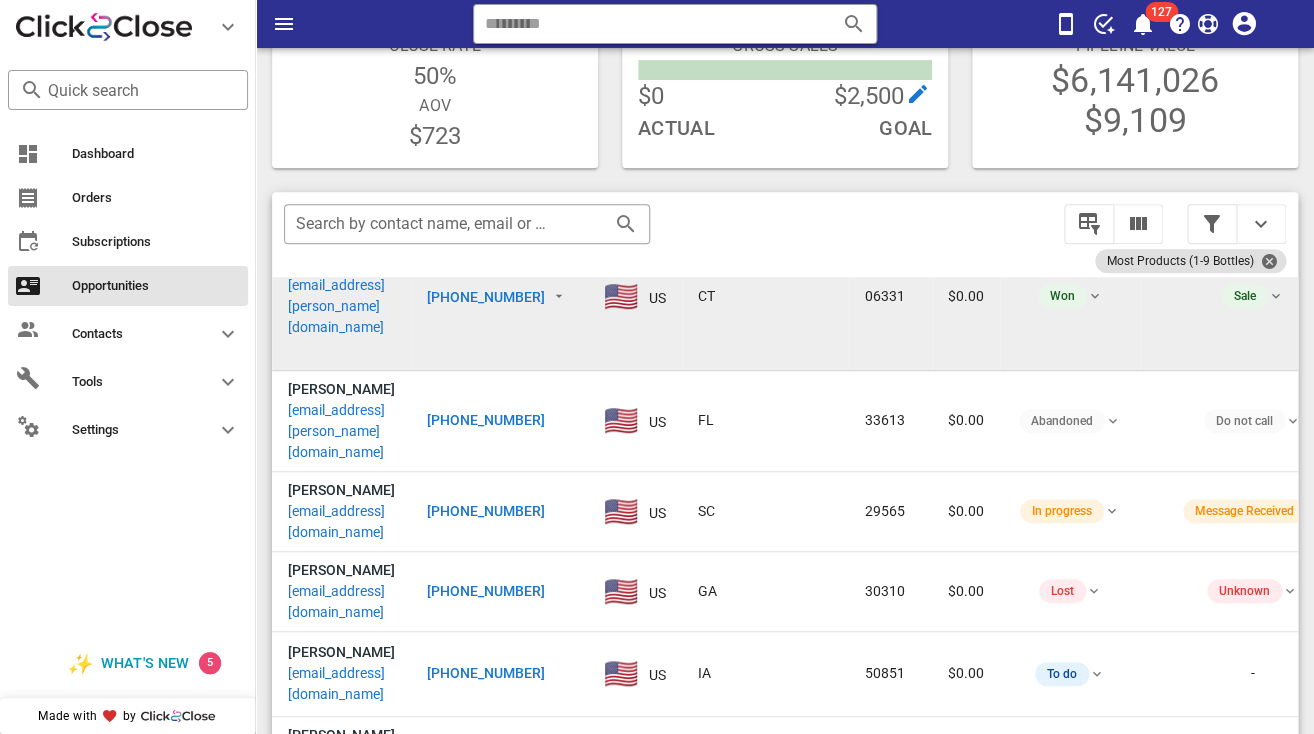 click on "wowie.kemp@gmail.com" at bounding box center (341, 306) 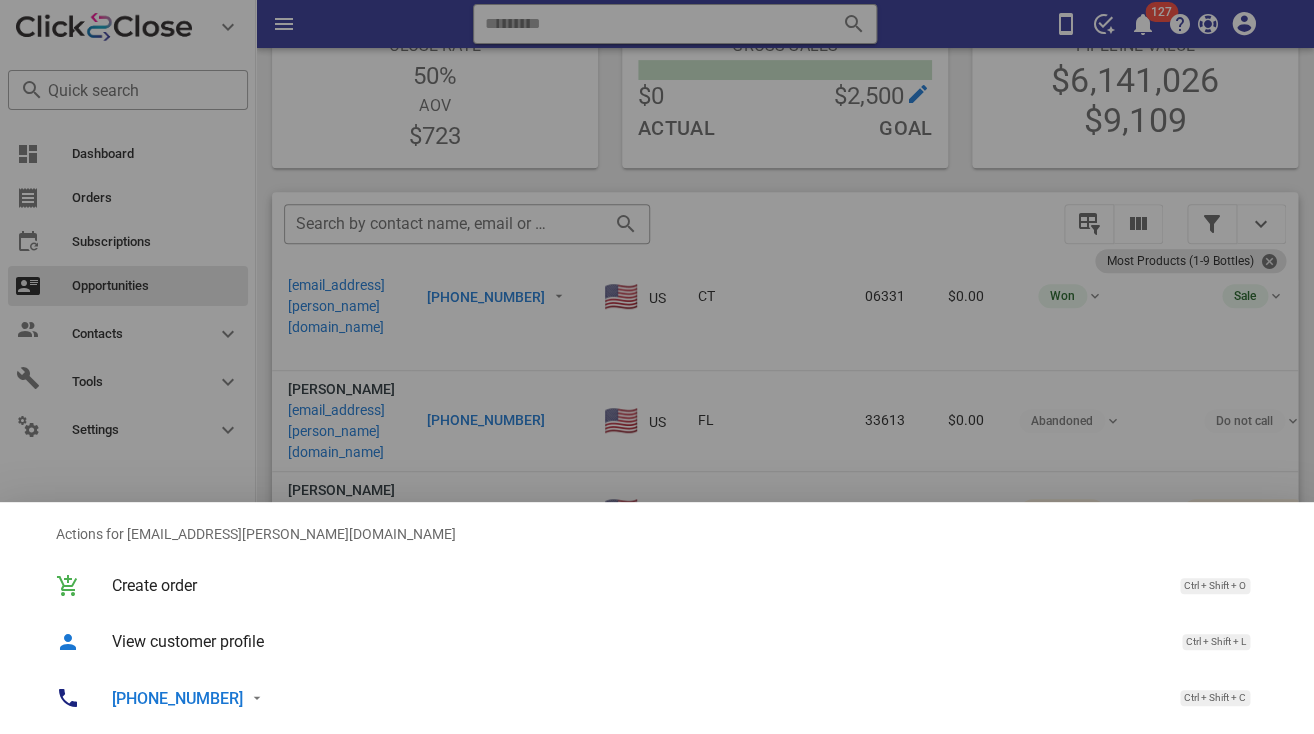 click at bounding box center (657, 367) 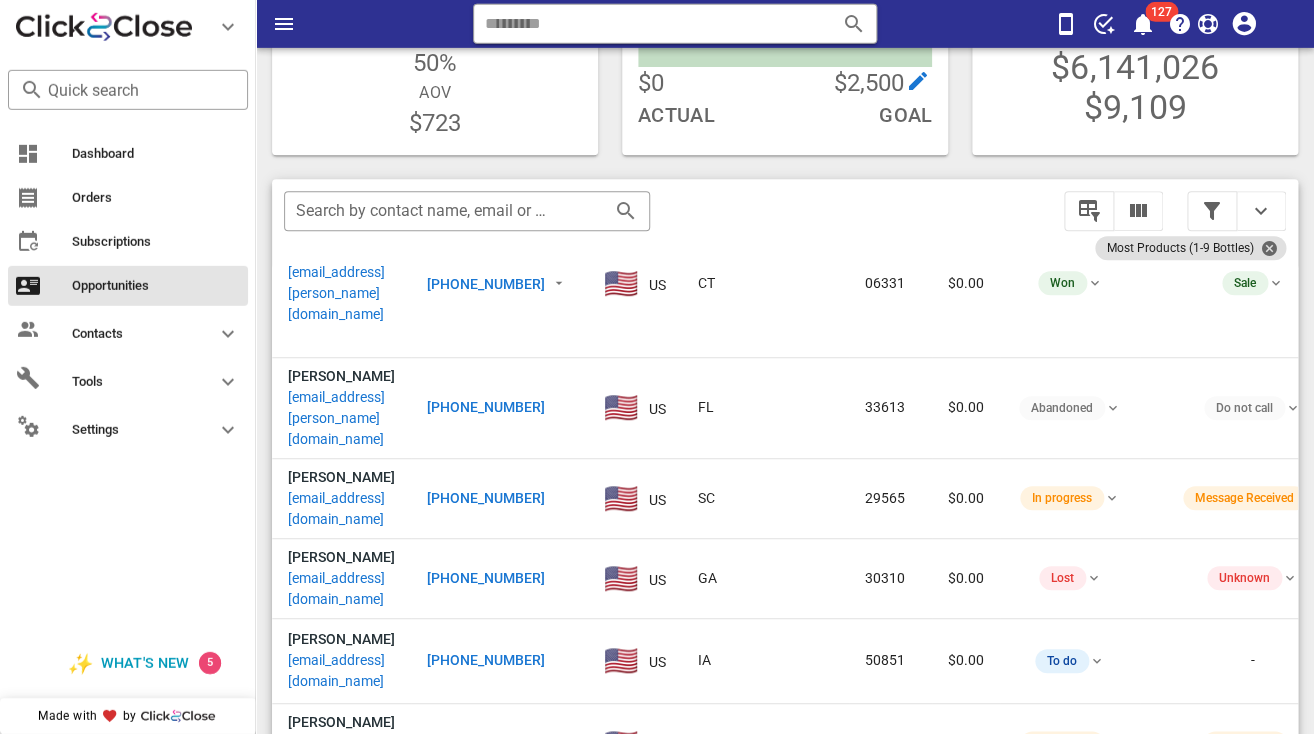 scroll, scrollTop: 262, scrollLeft: 0, axis: vertical 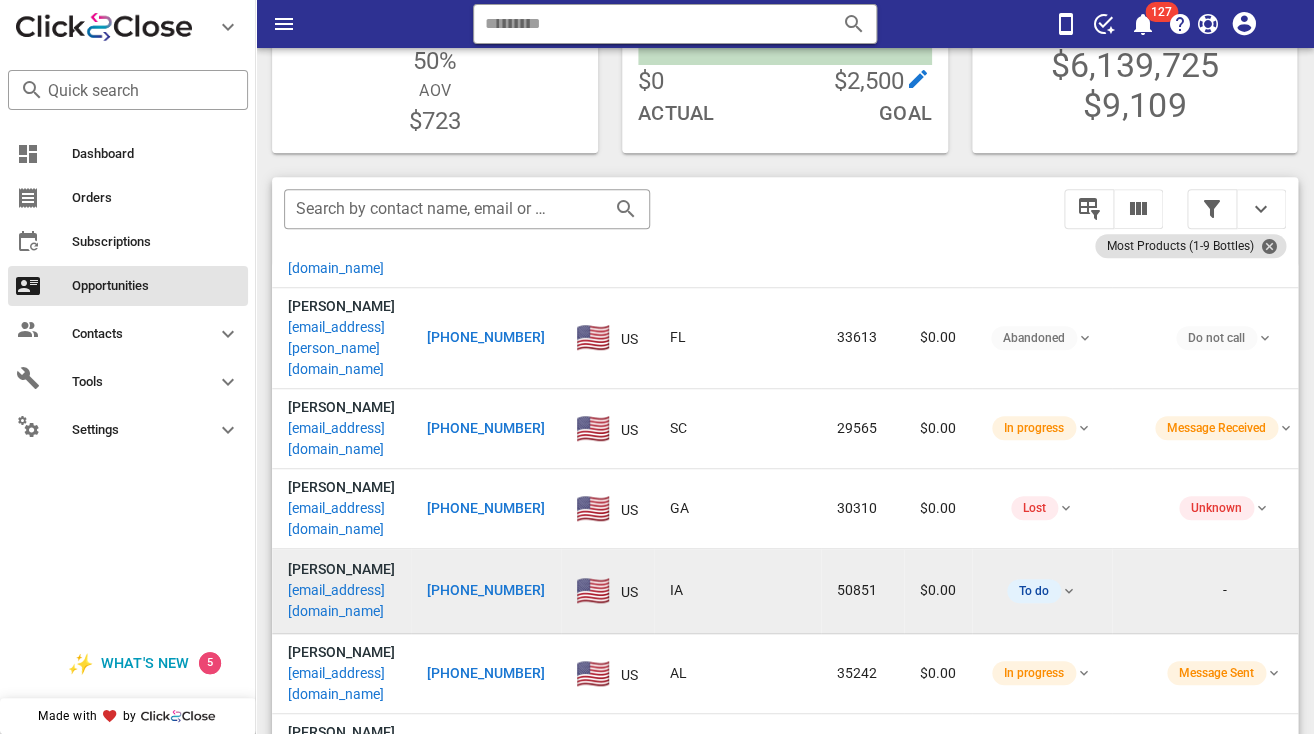 click on "[EMAIL_ADDRESS][DOMAIN_NAME]" at bounding box center (341, 601) 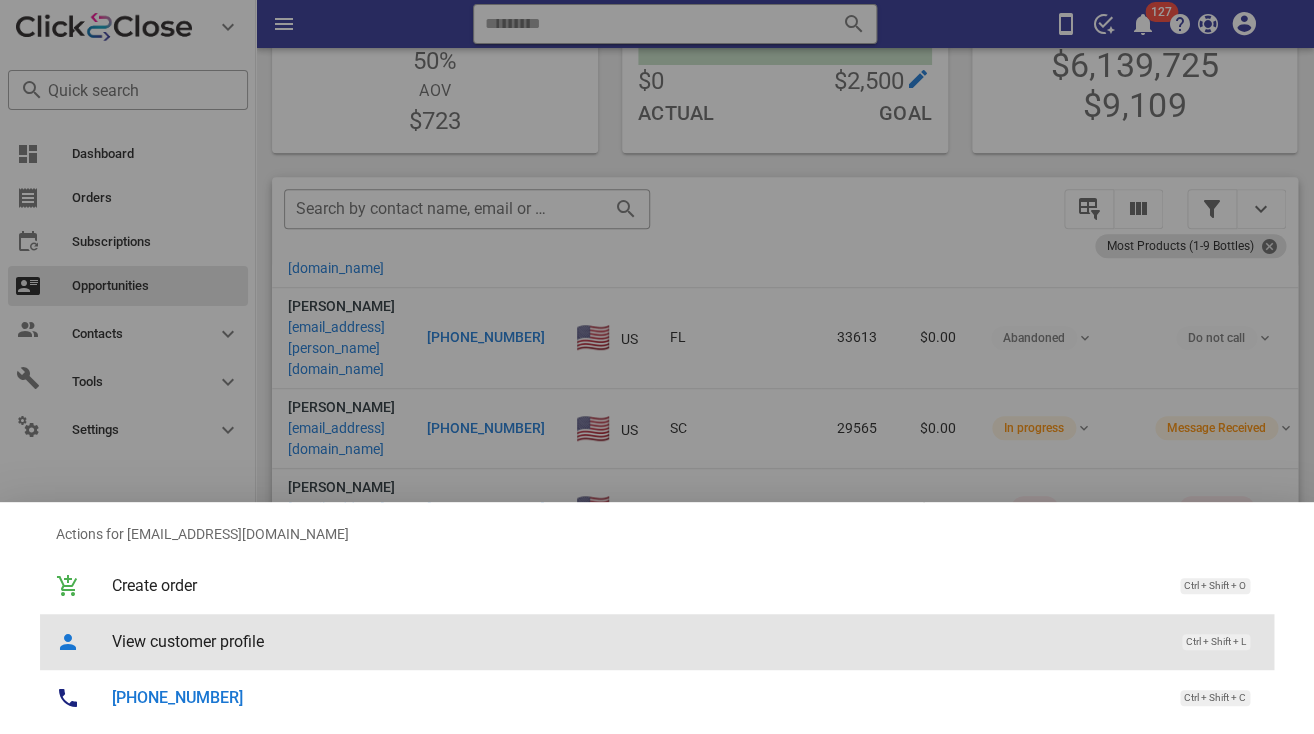 click on "View customer profile" at bounding box center [637, 641] 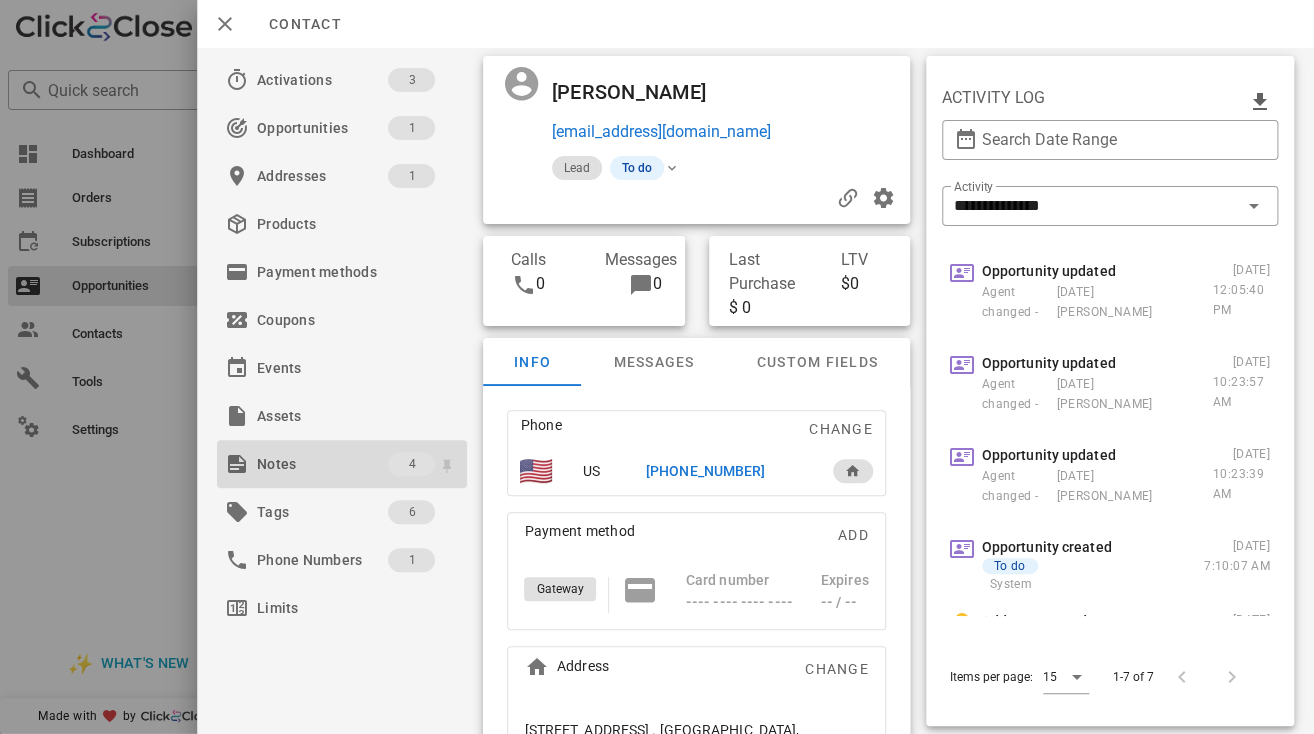 click on "Notes" at bounding box center [322, 464] 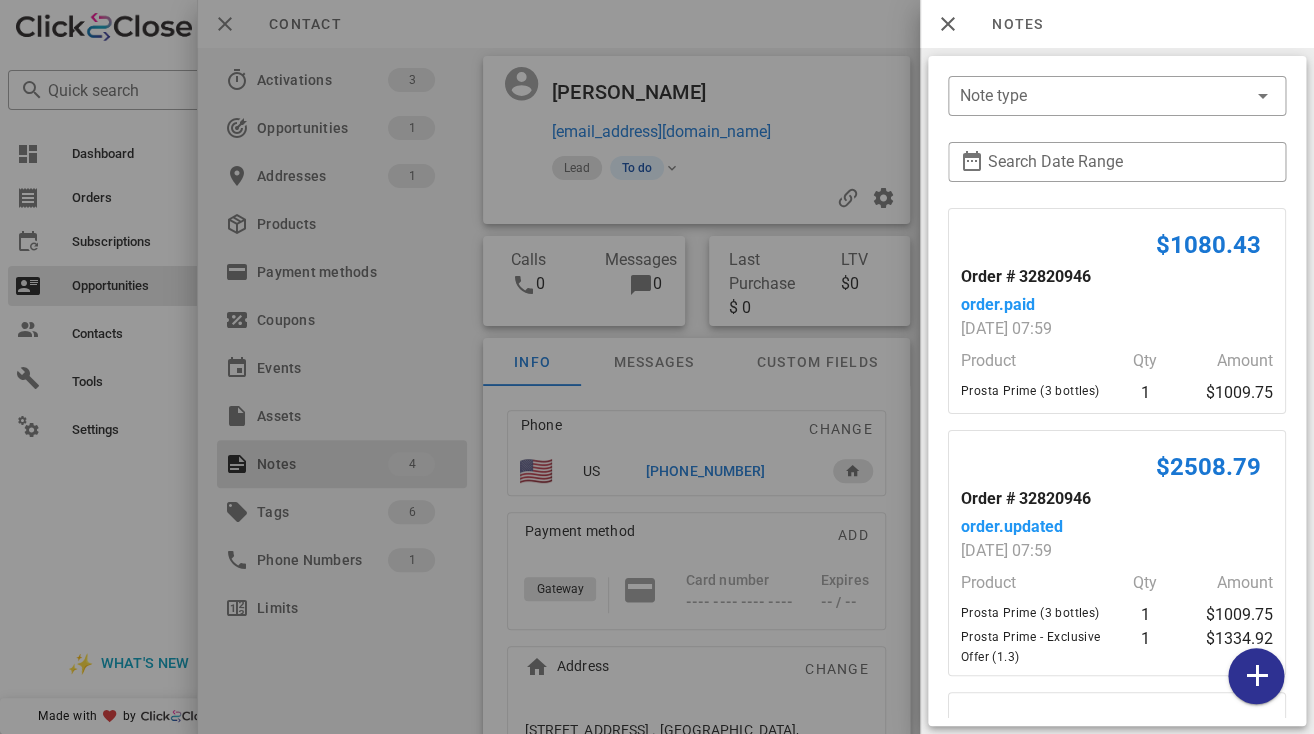 scroll, scrollTop: 496, scrollLeft: 0, axis: vertical 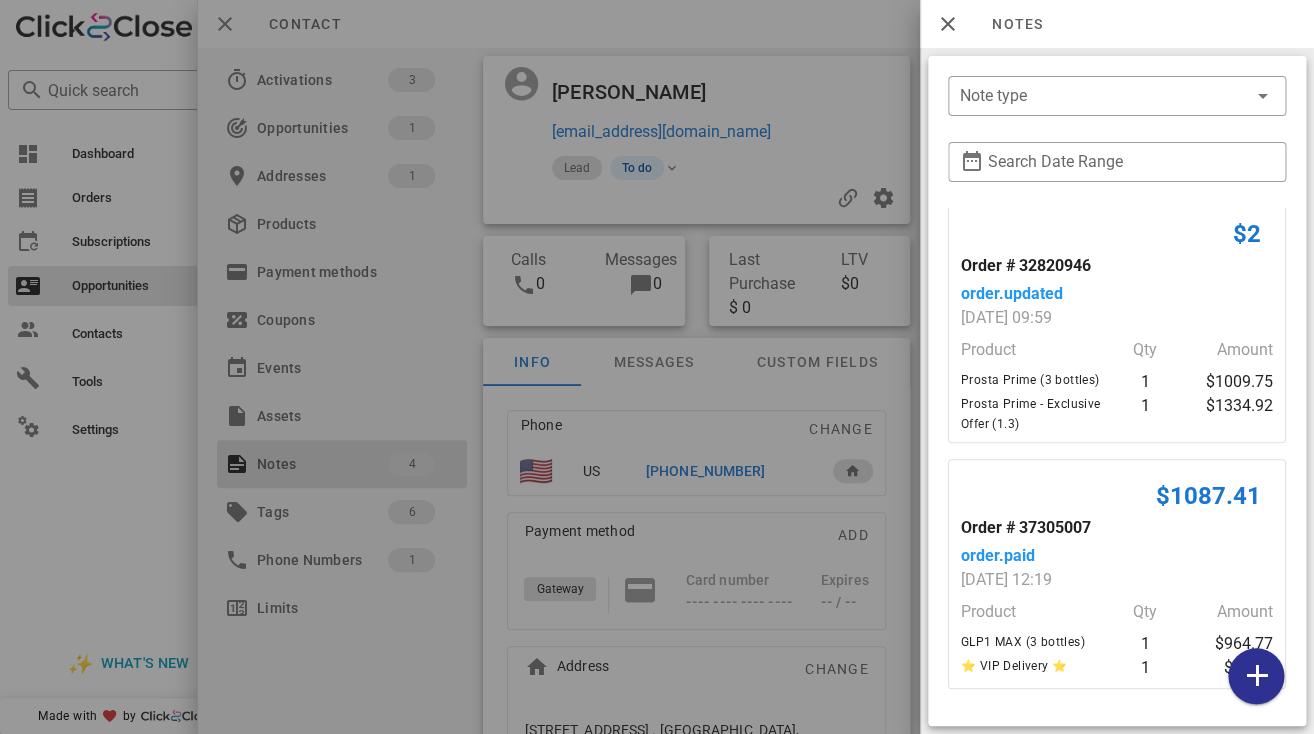 click at bounding box center [657, 367] 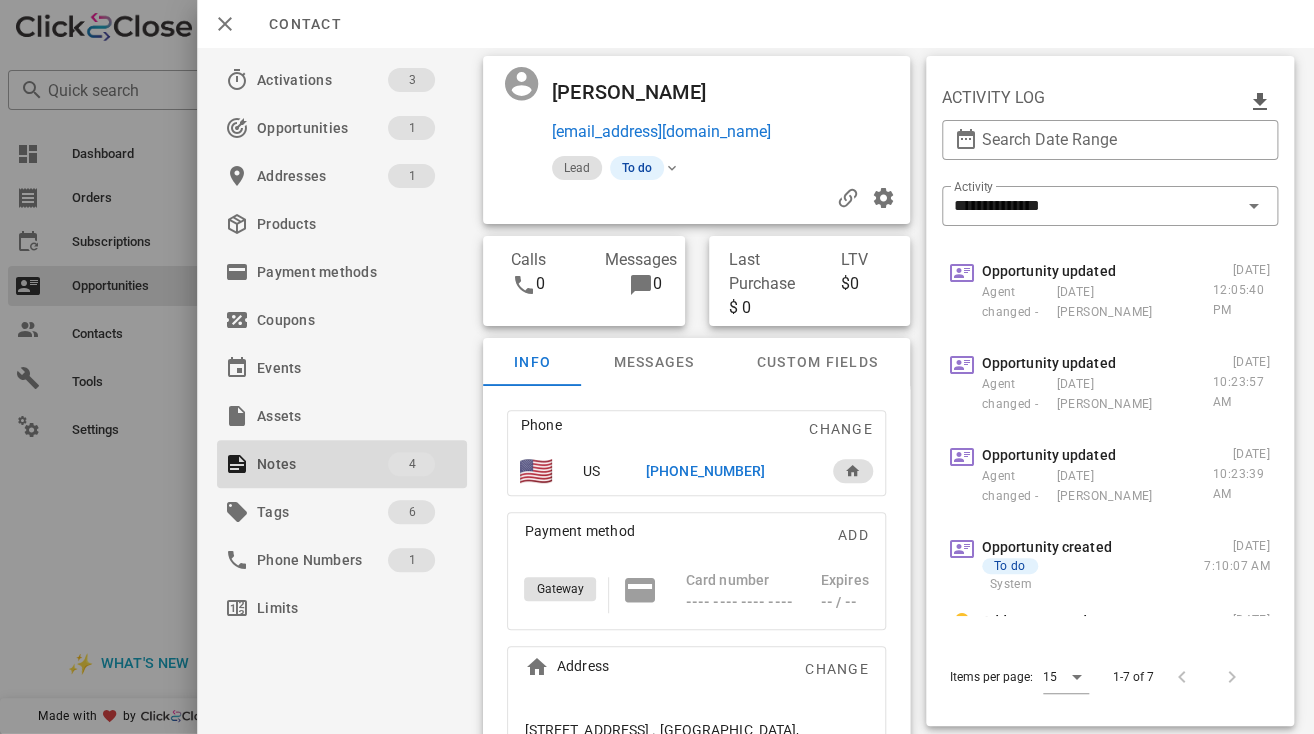 click at bounding box center [657, 367] 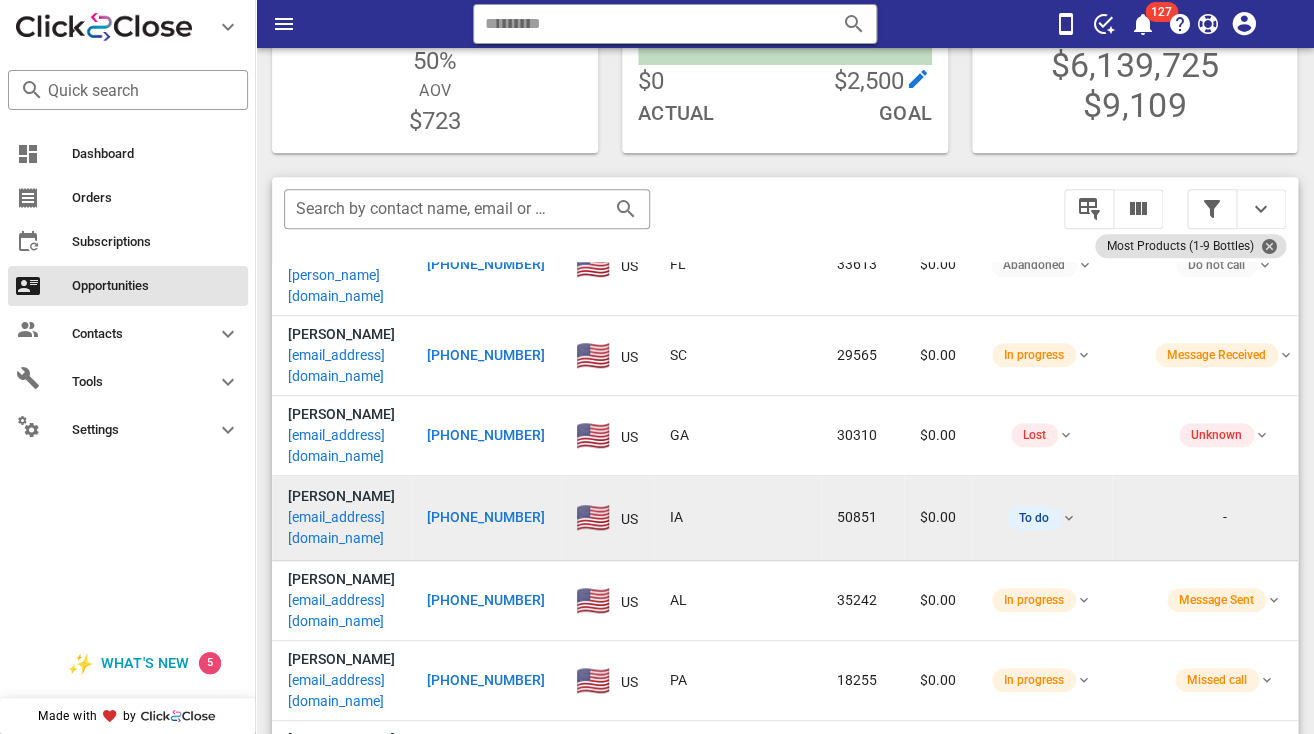 scroll, scrollTop: 342, scrollLeft: 0, axis: vertical 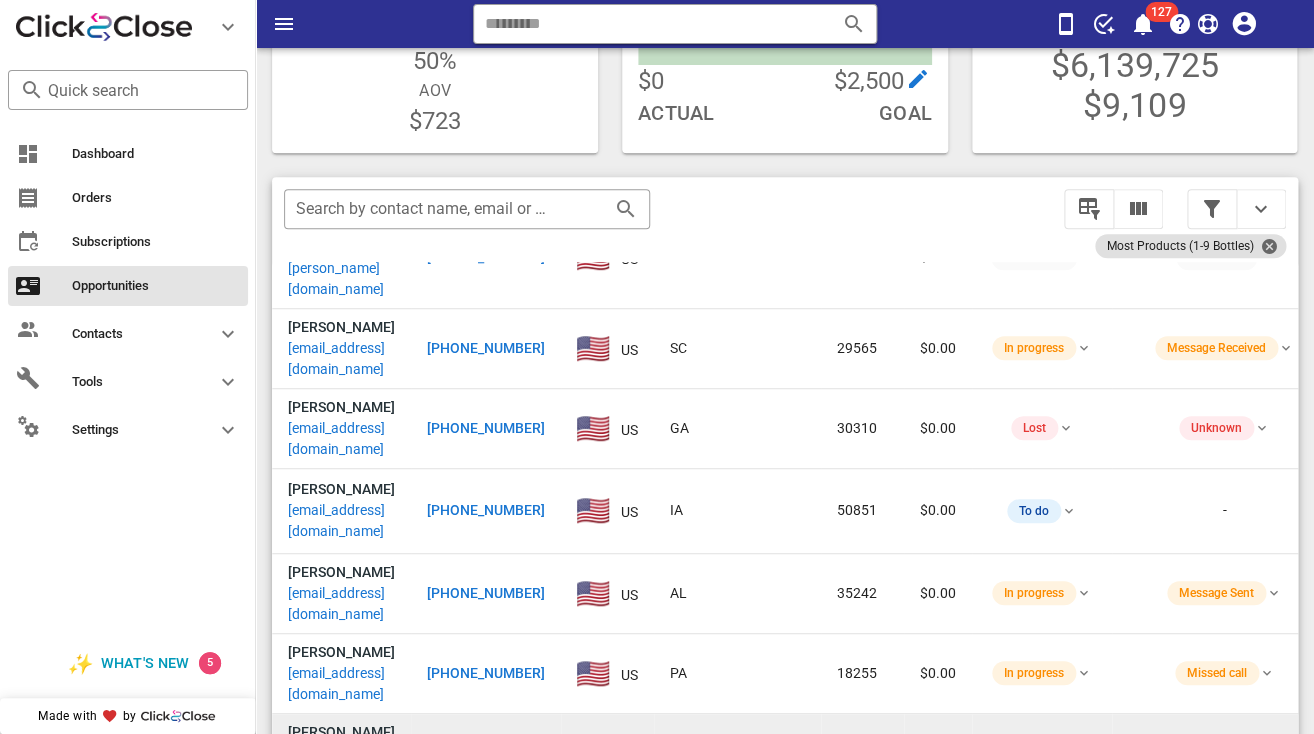click on "[EMAIL_ADDRESS][DOMAIN_NAME]" at bounding box center [341, 764] 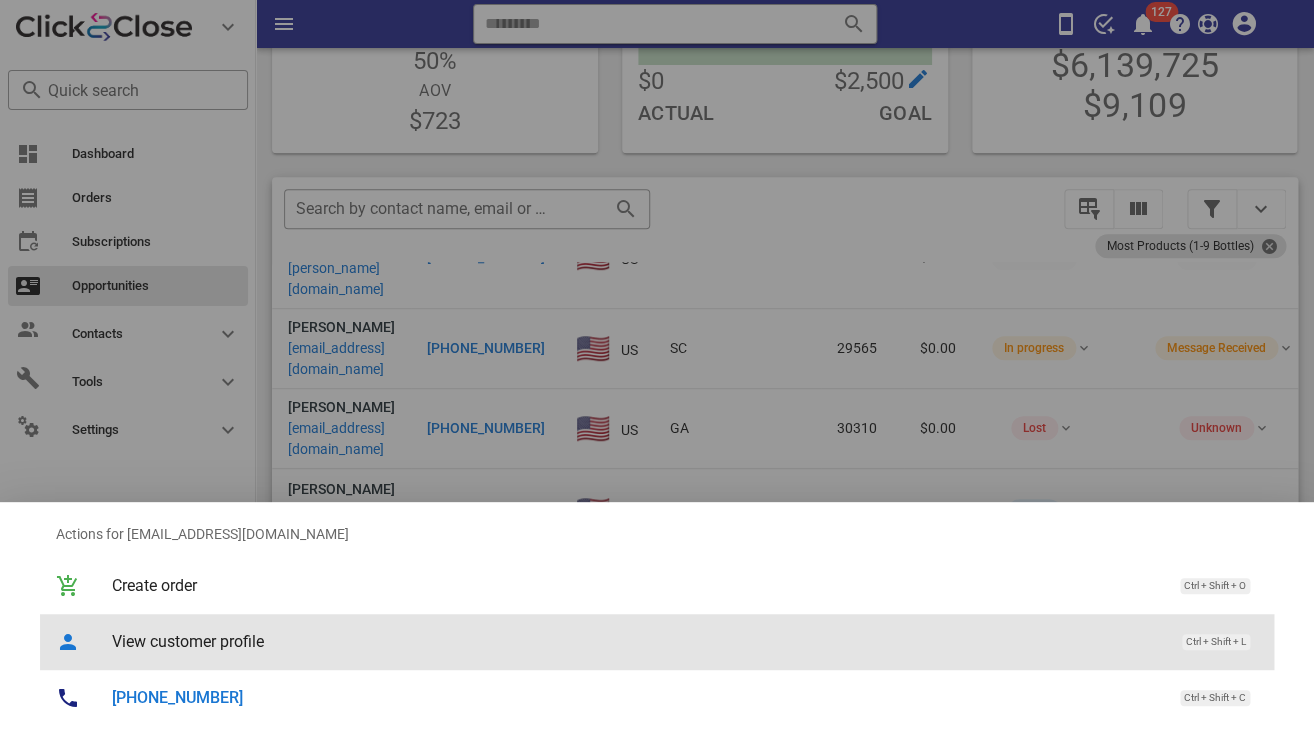 click on "View customer profile" at bounding box center [637, 641] 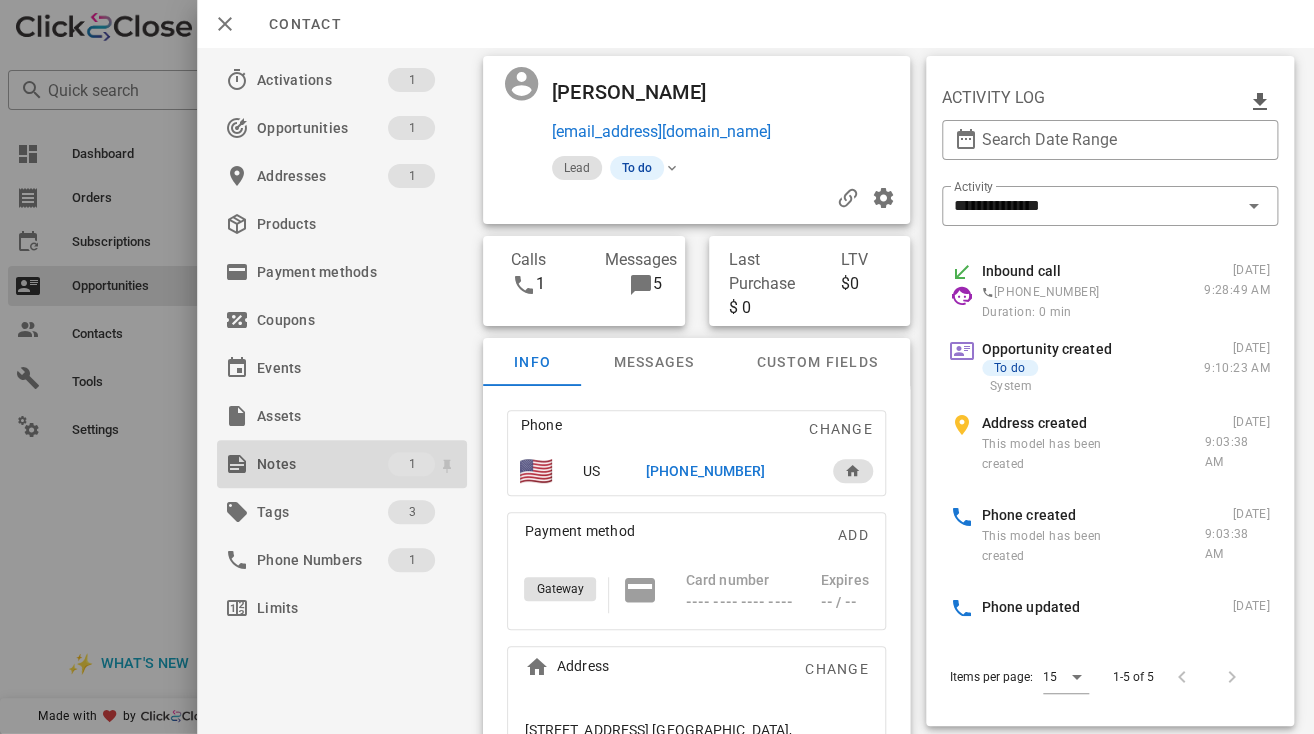 click on "Notes" at bounding box center [322, 464] 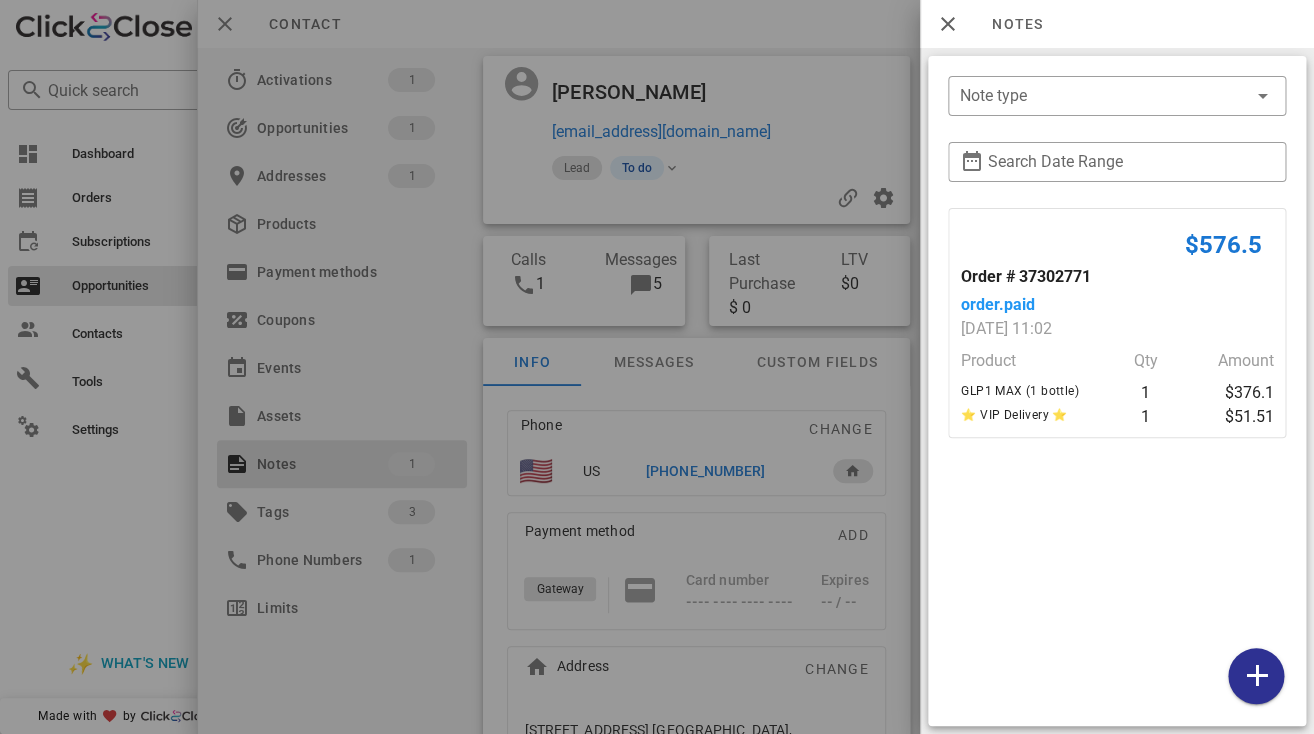 click at bounding box center [657, 367] 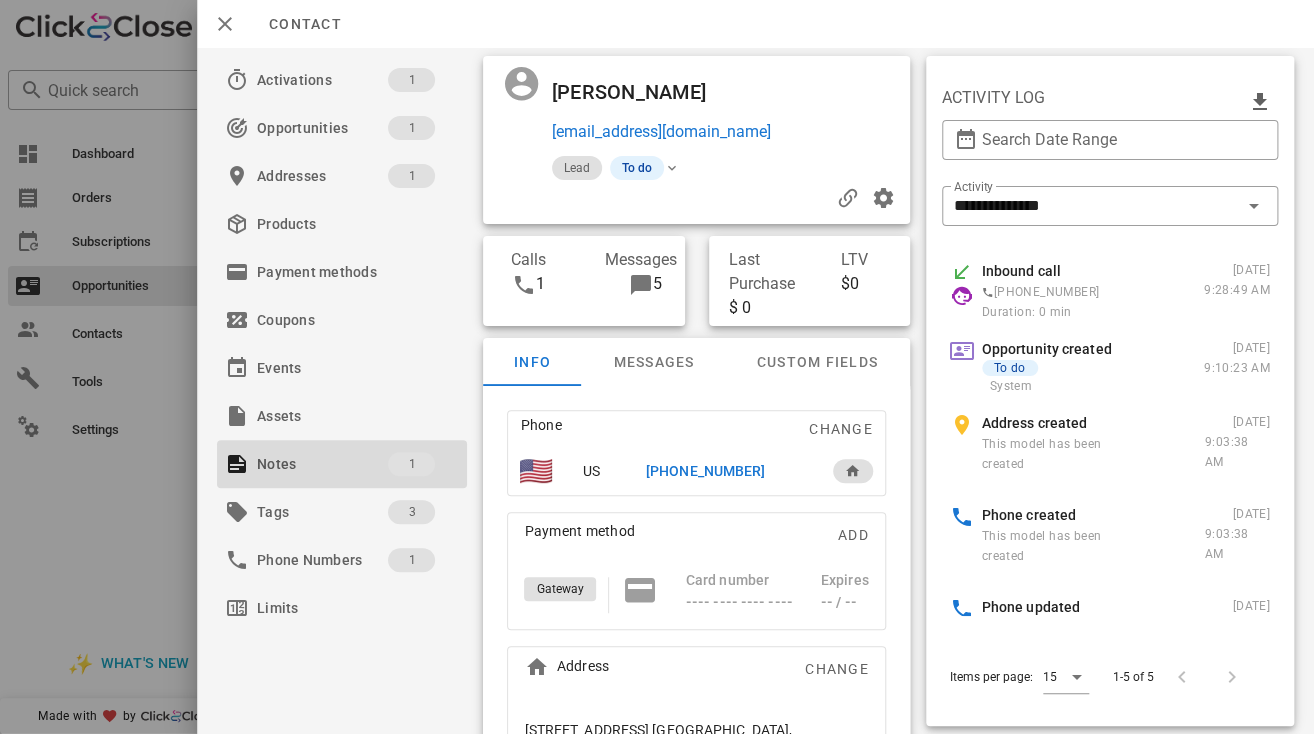 click on "[PERSON_NAME]" at bounding box center [639, 92] 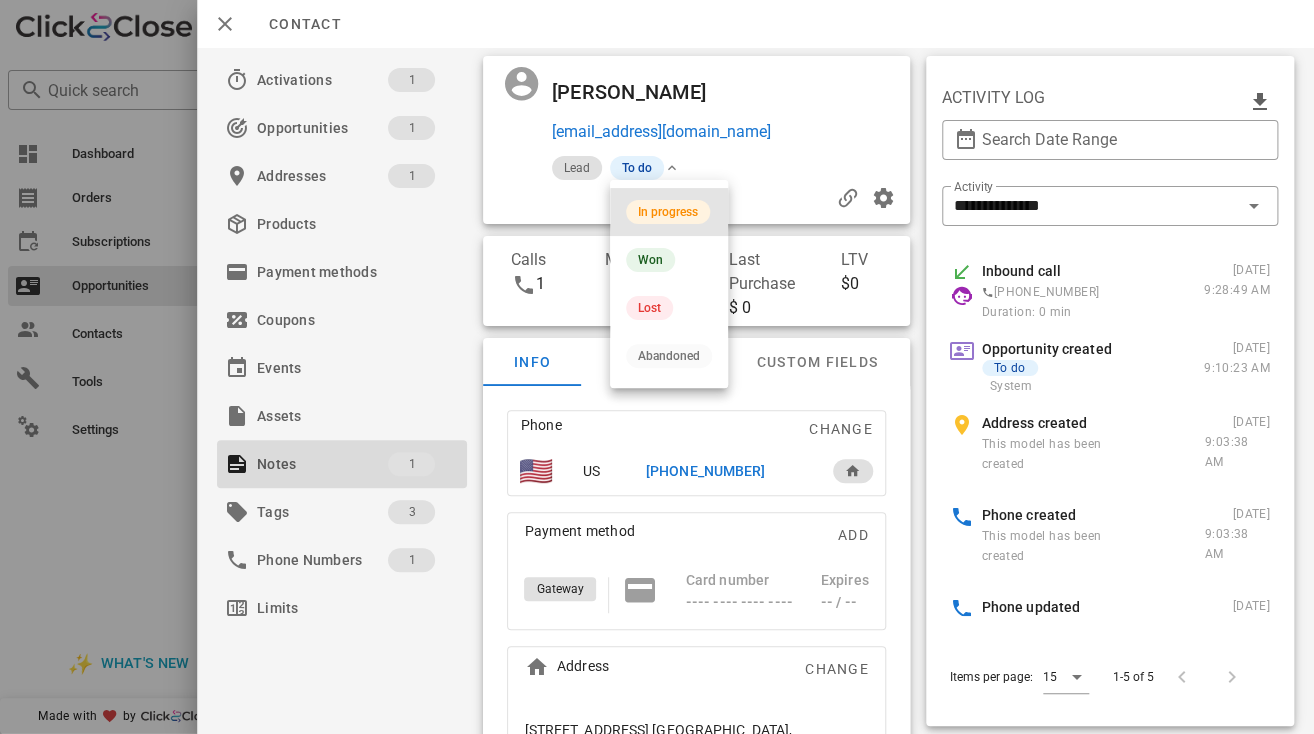 click on "In progress" at bounding box center [668, 212] 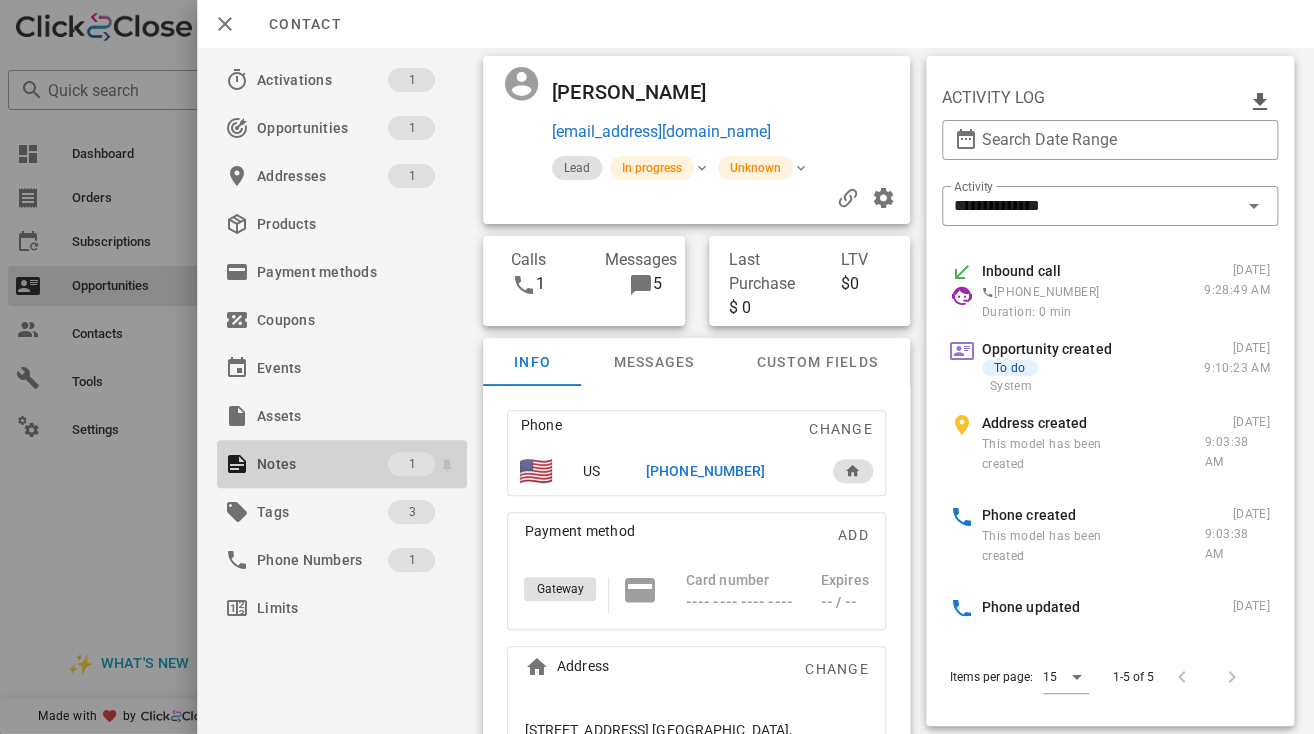 click on "Notes" at bounding box center (322, 464) 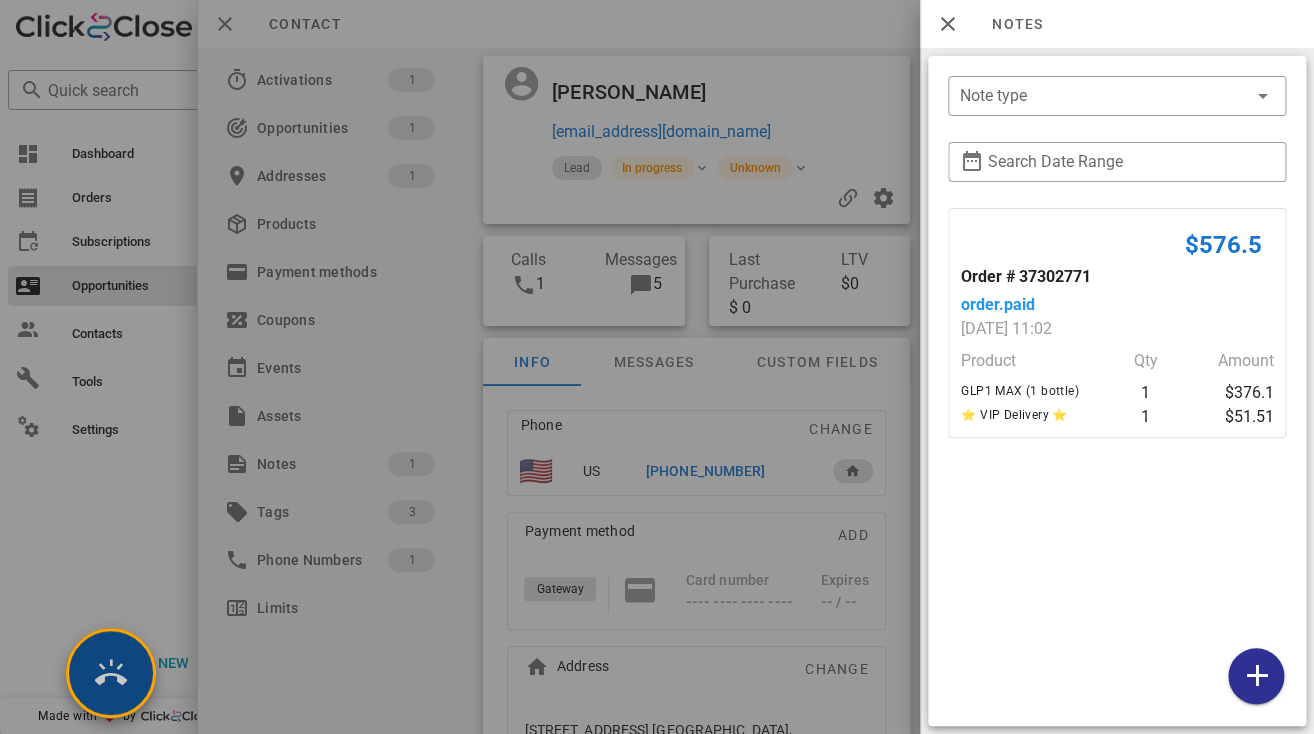 click at bounding box center [111, 673] 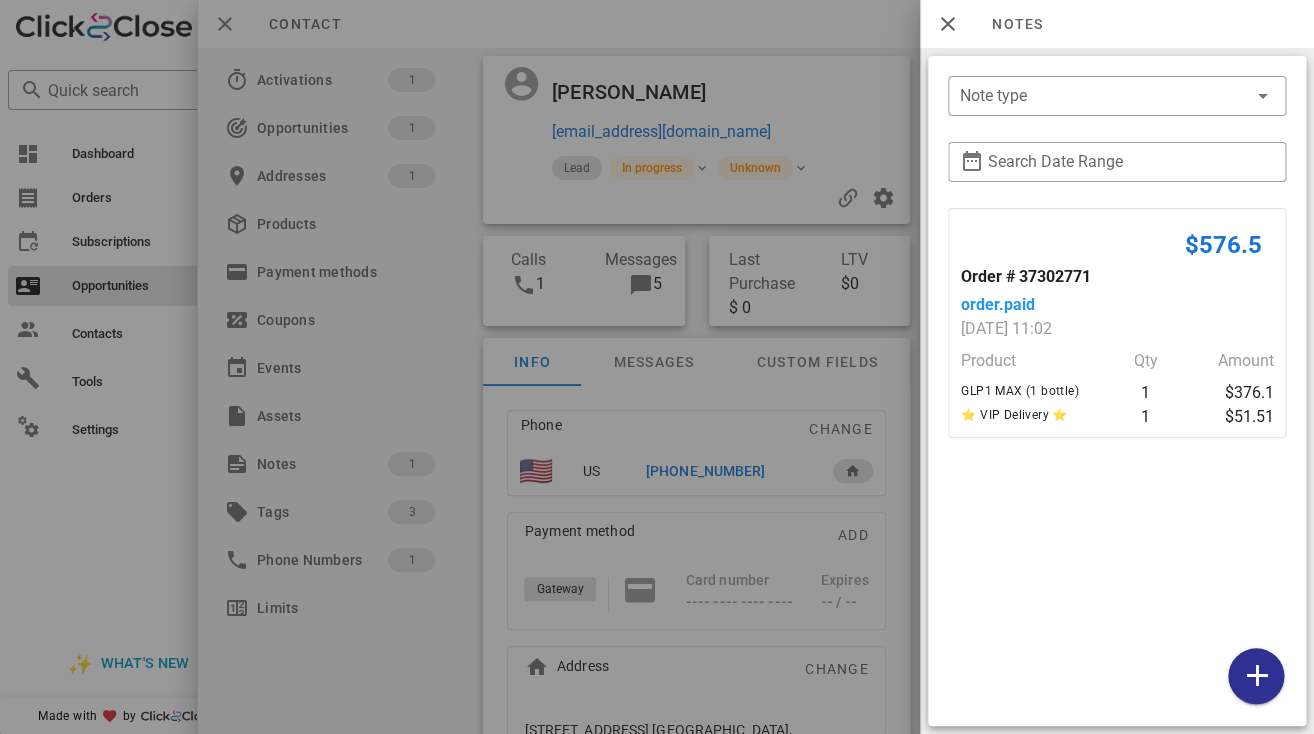 scroll, scrollTop: 224, scrollLeft: 0, axis: vertical 